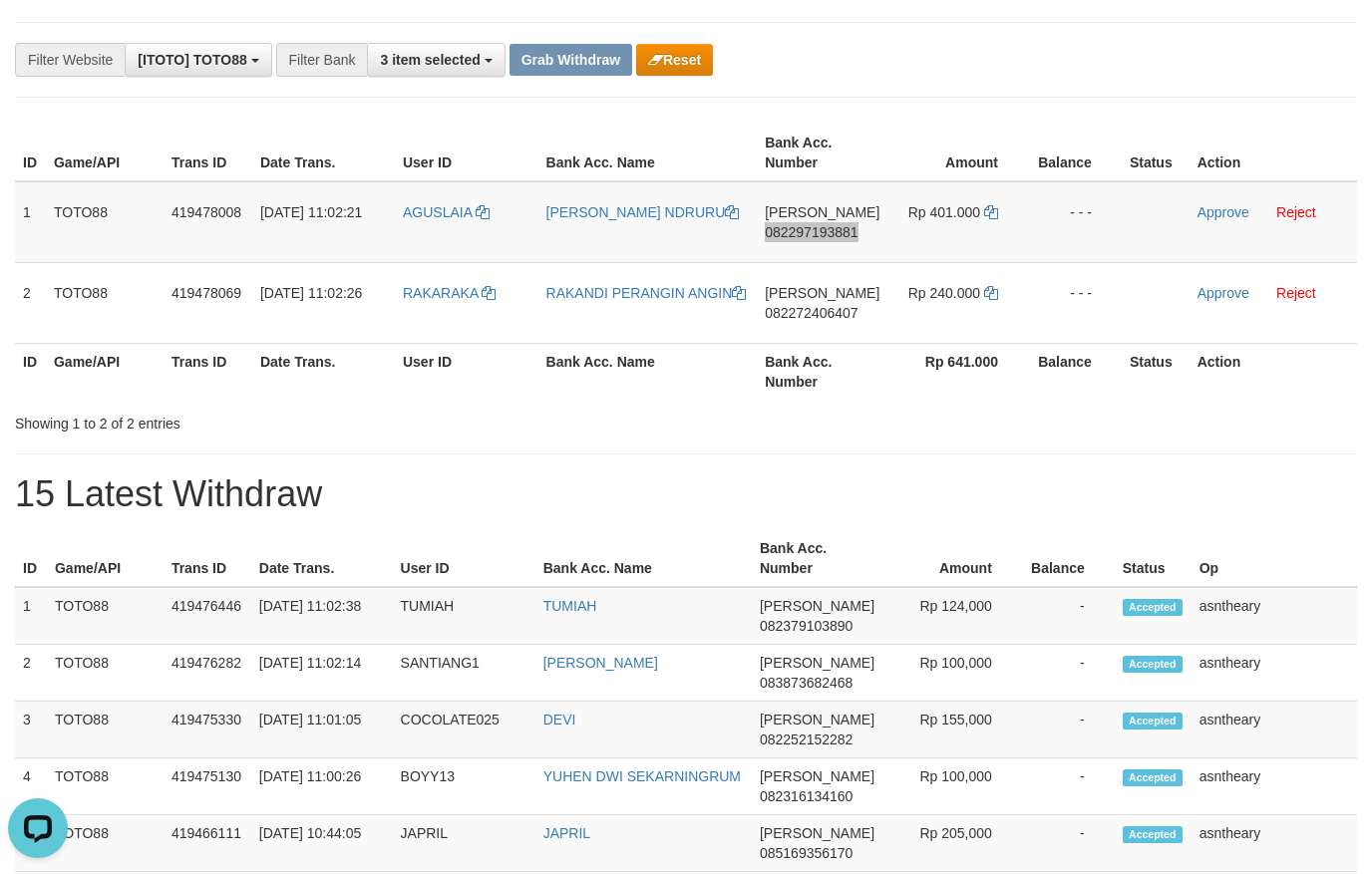 scroll, scrollTop: 0, scrollLeft: 0, axis: both 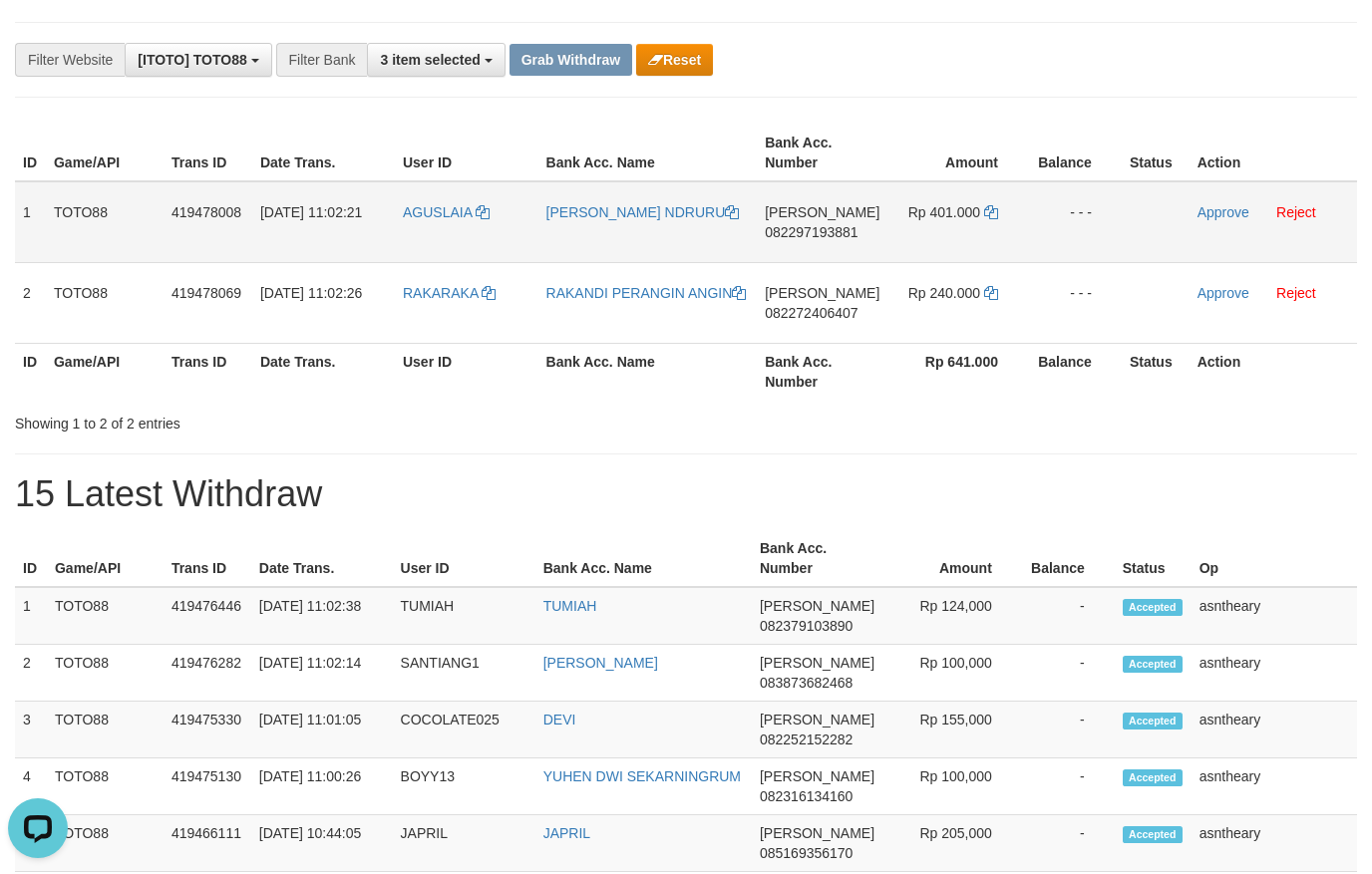 click on "Rp 401.000" at bounding box center (957, 222) 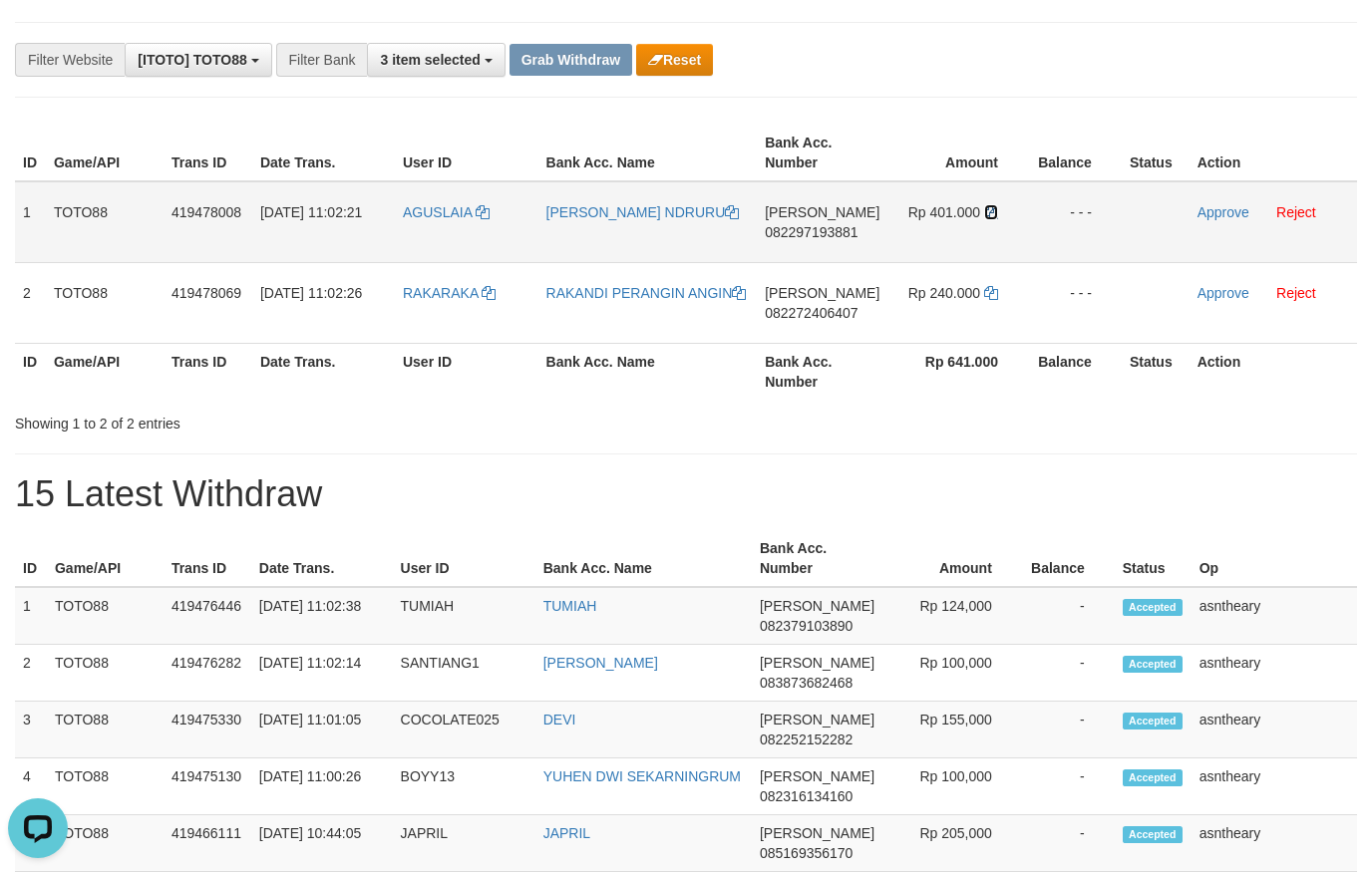 click at bounding box center (991, 212) 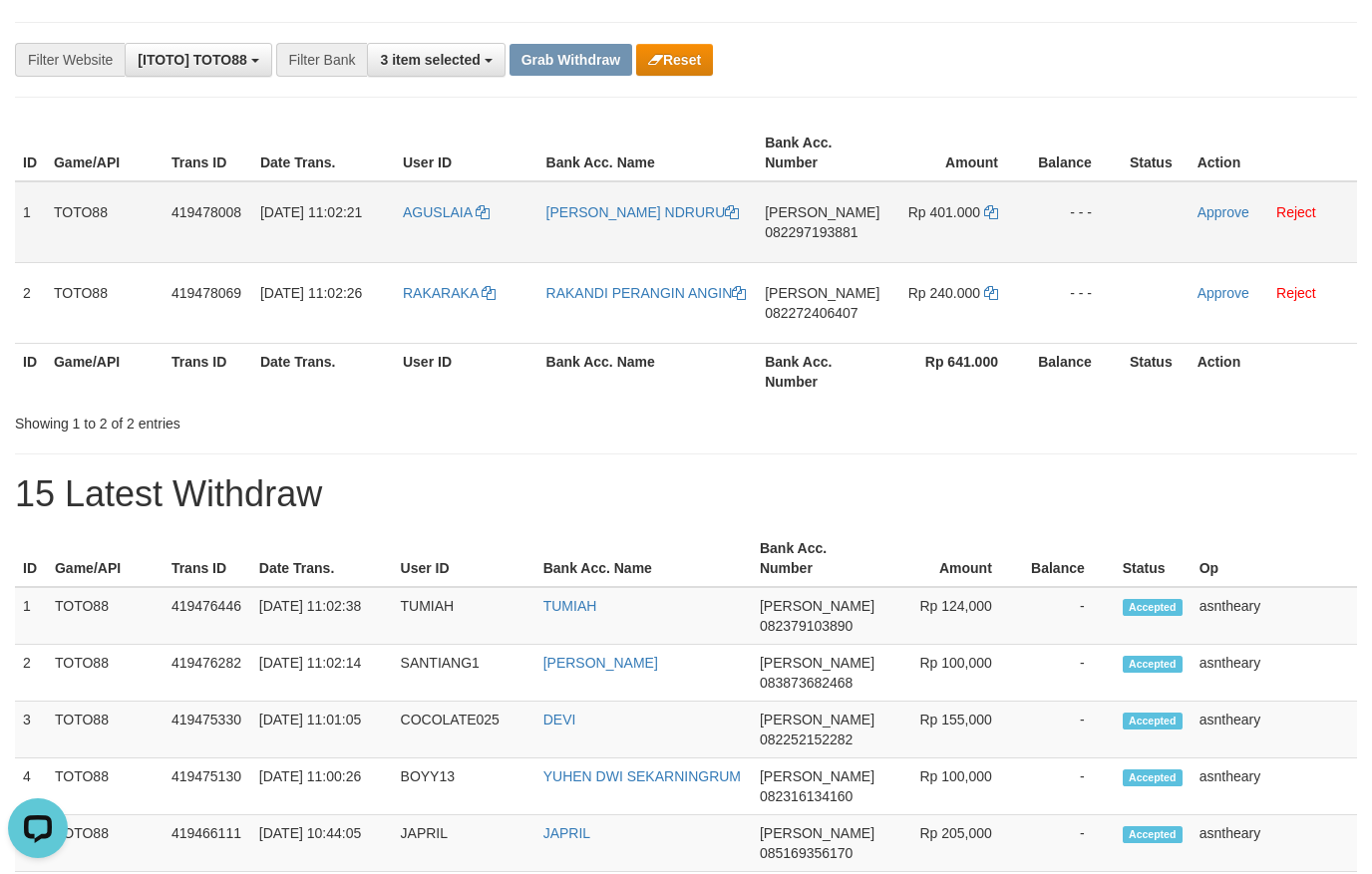 click on "Approve
Reject" at bounding box center [1273, 222] 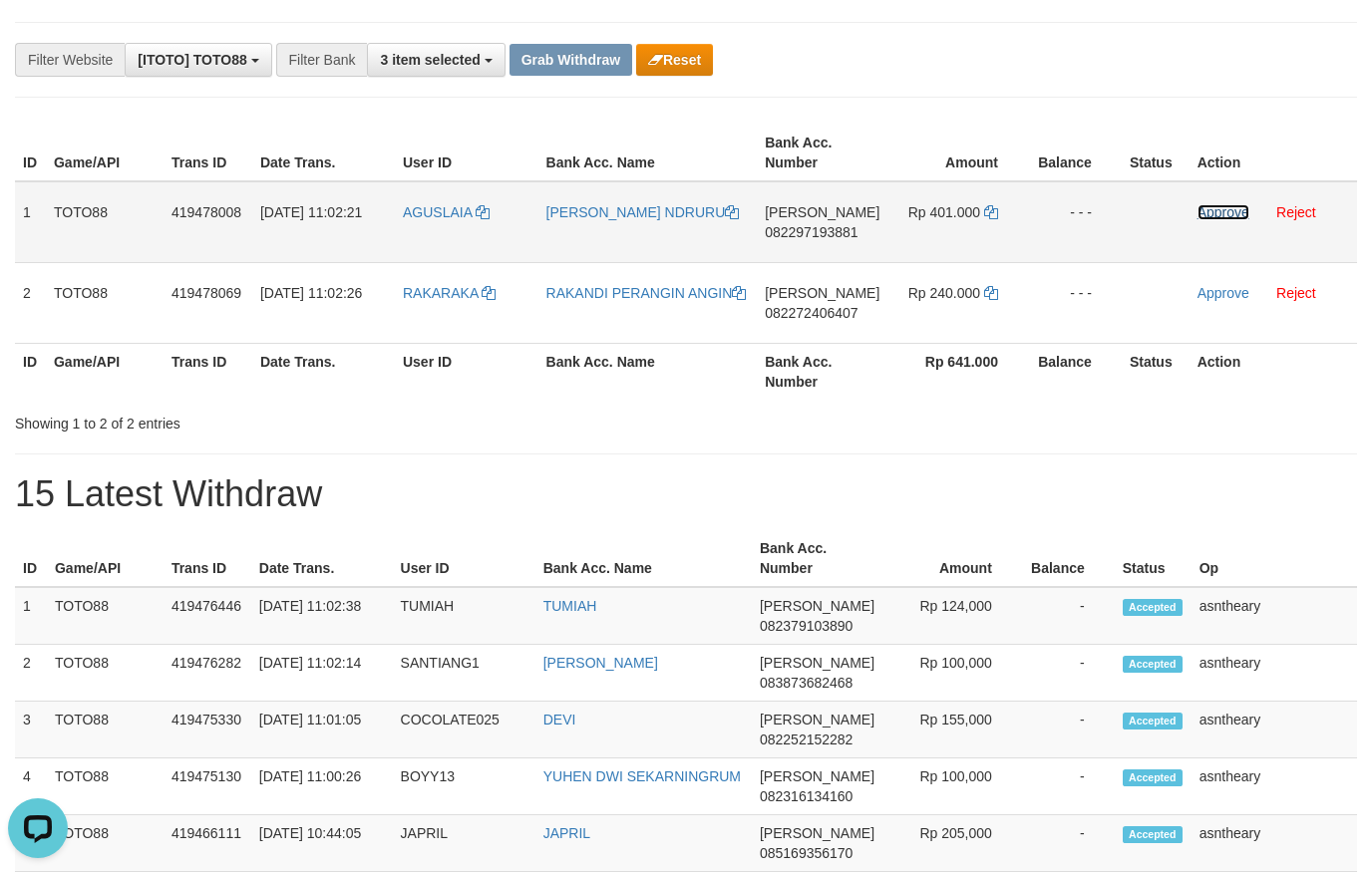 click on "Approve" at bounding box center (1223, 212) 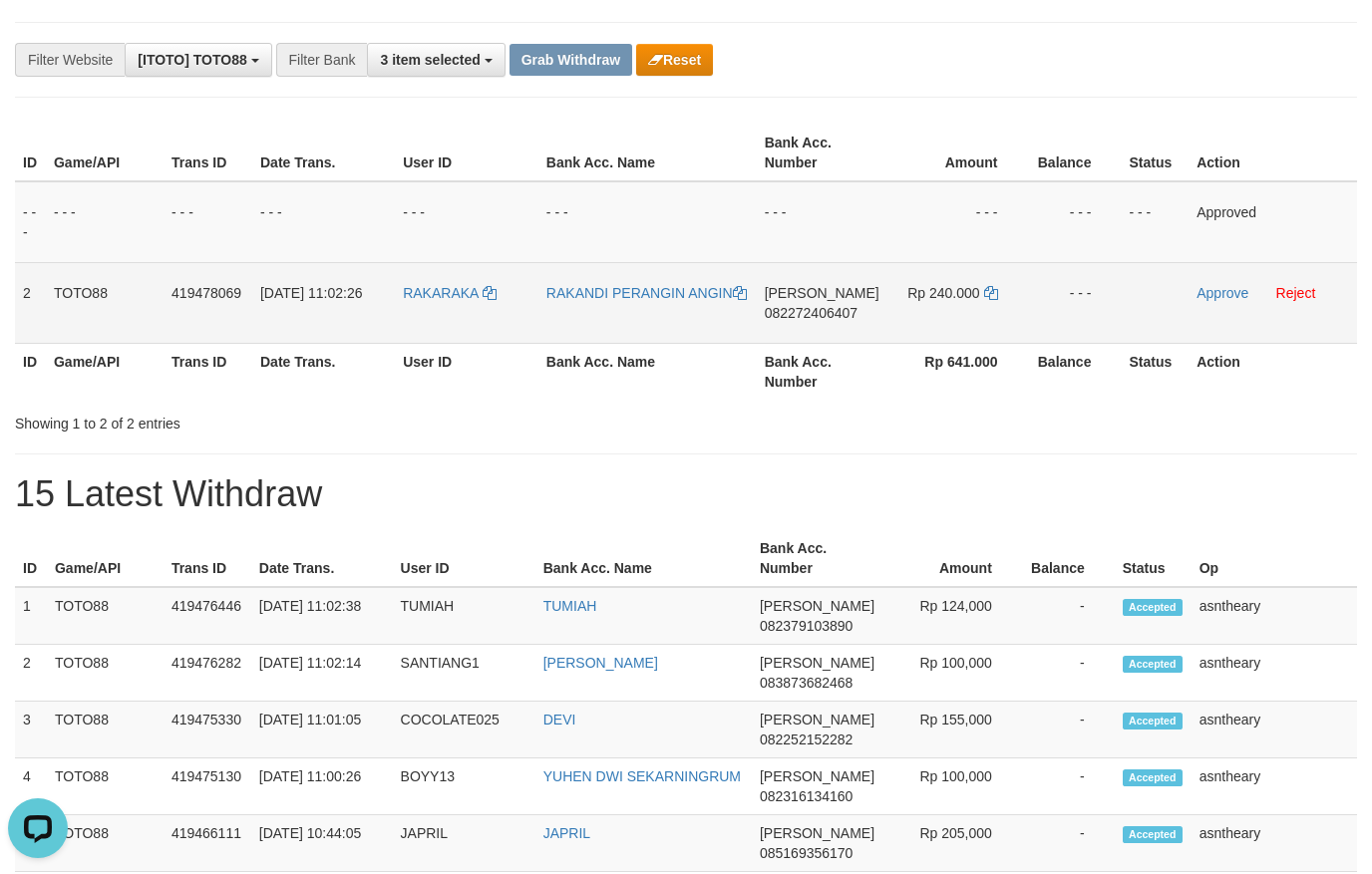 click on "DANA
082272406407" at bounding box center (822, 302) 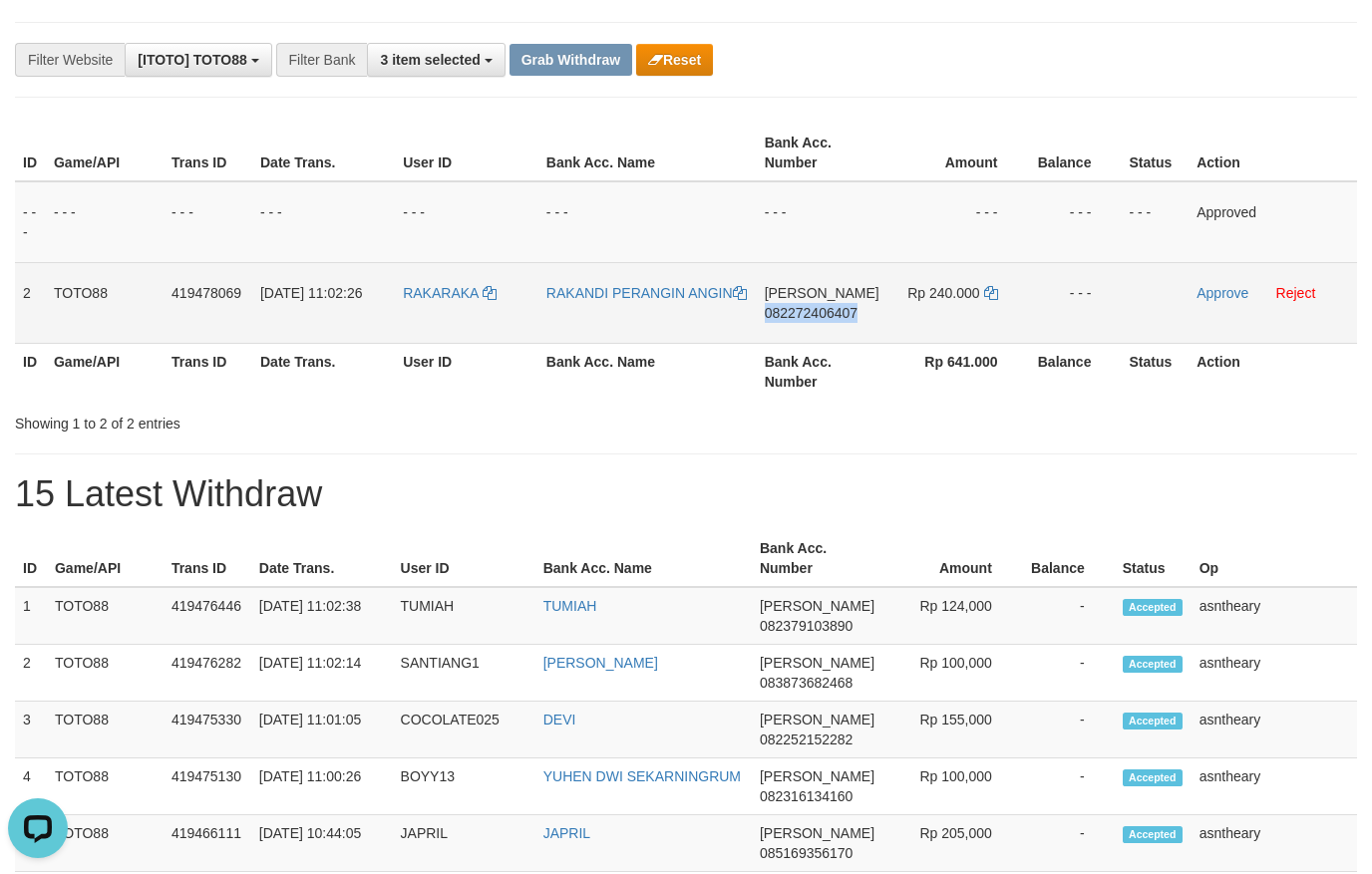 click on "DANA
082272406407" at bounding box center (822, 302) 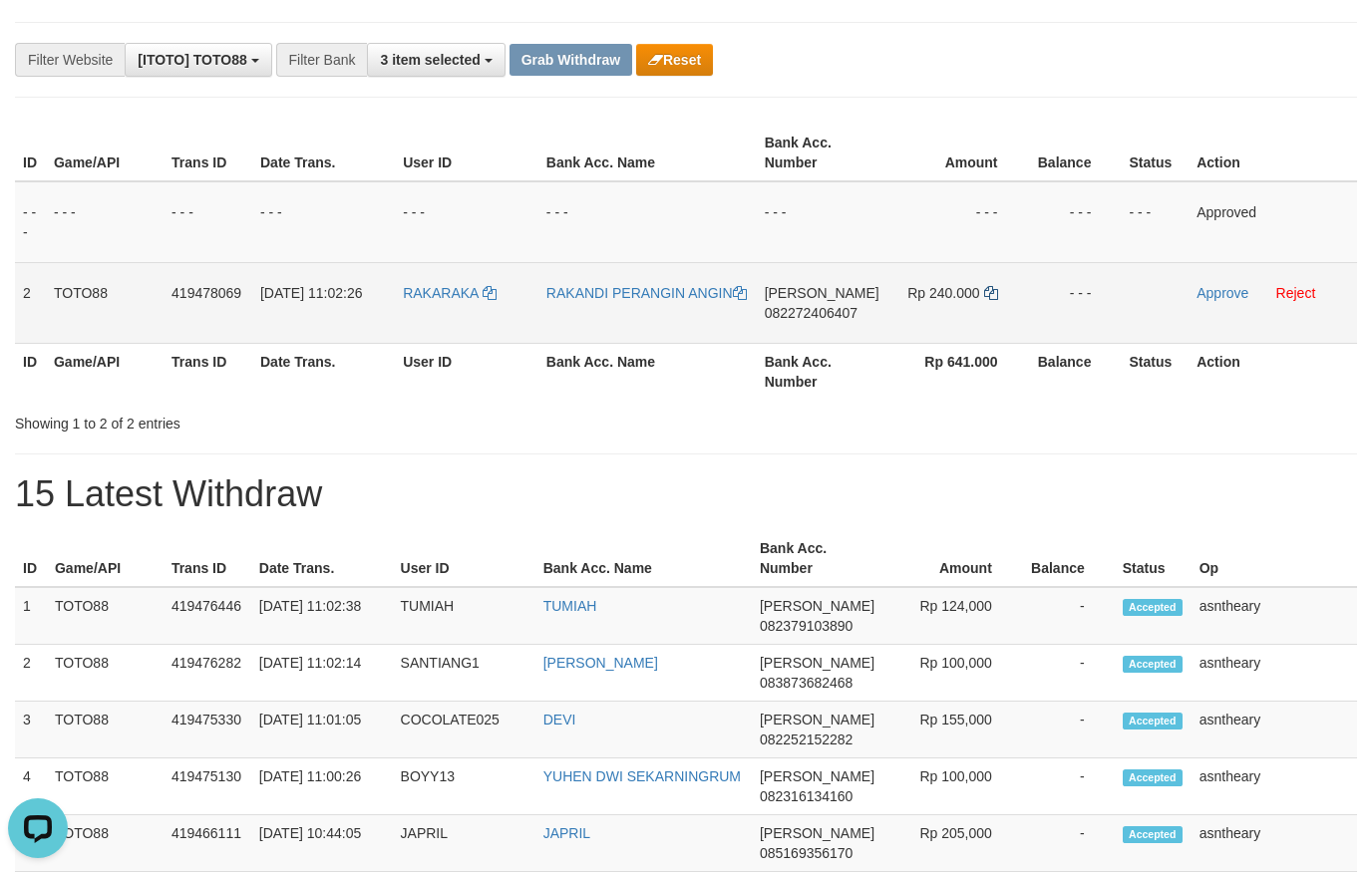 drag, startPoint x: 1003, startPoint y: 288, endPoint x: 989, endPoint y: 288, distance: 14 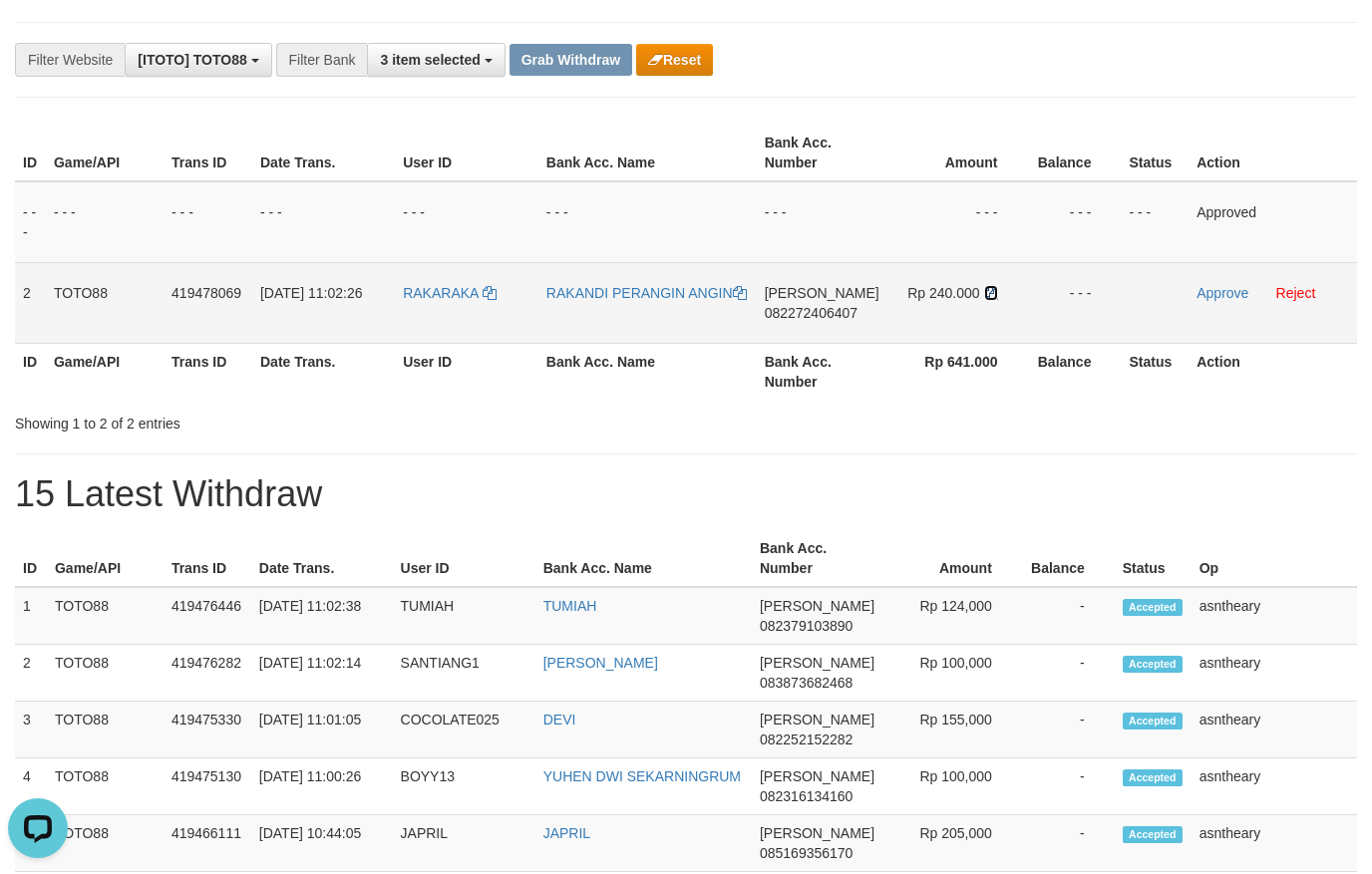 click at bounding box center [991, 293] 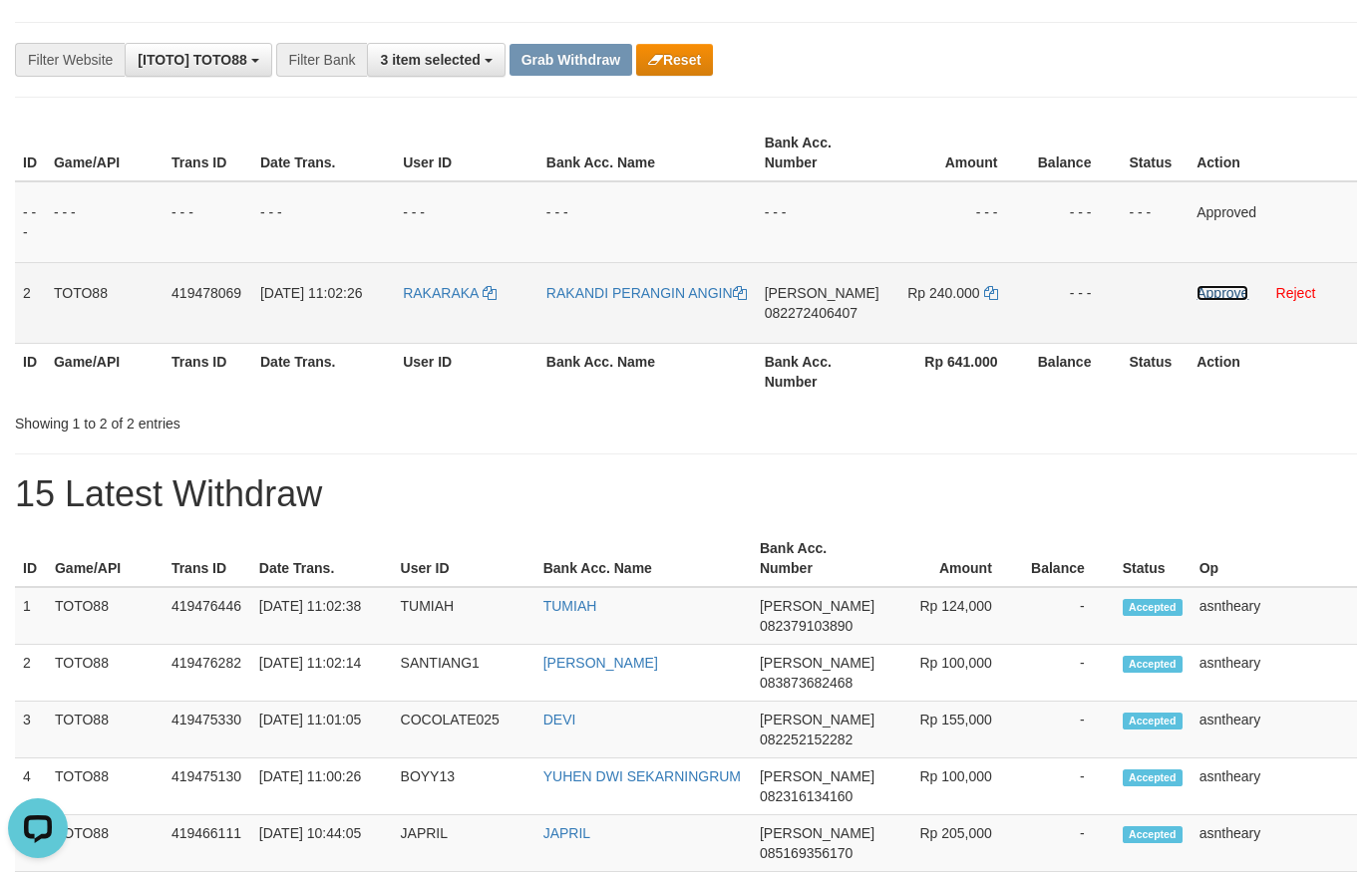 click on "Approve" at bounding box center [1222, 293] 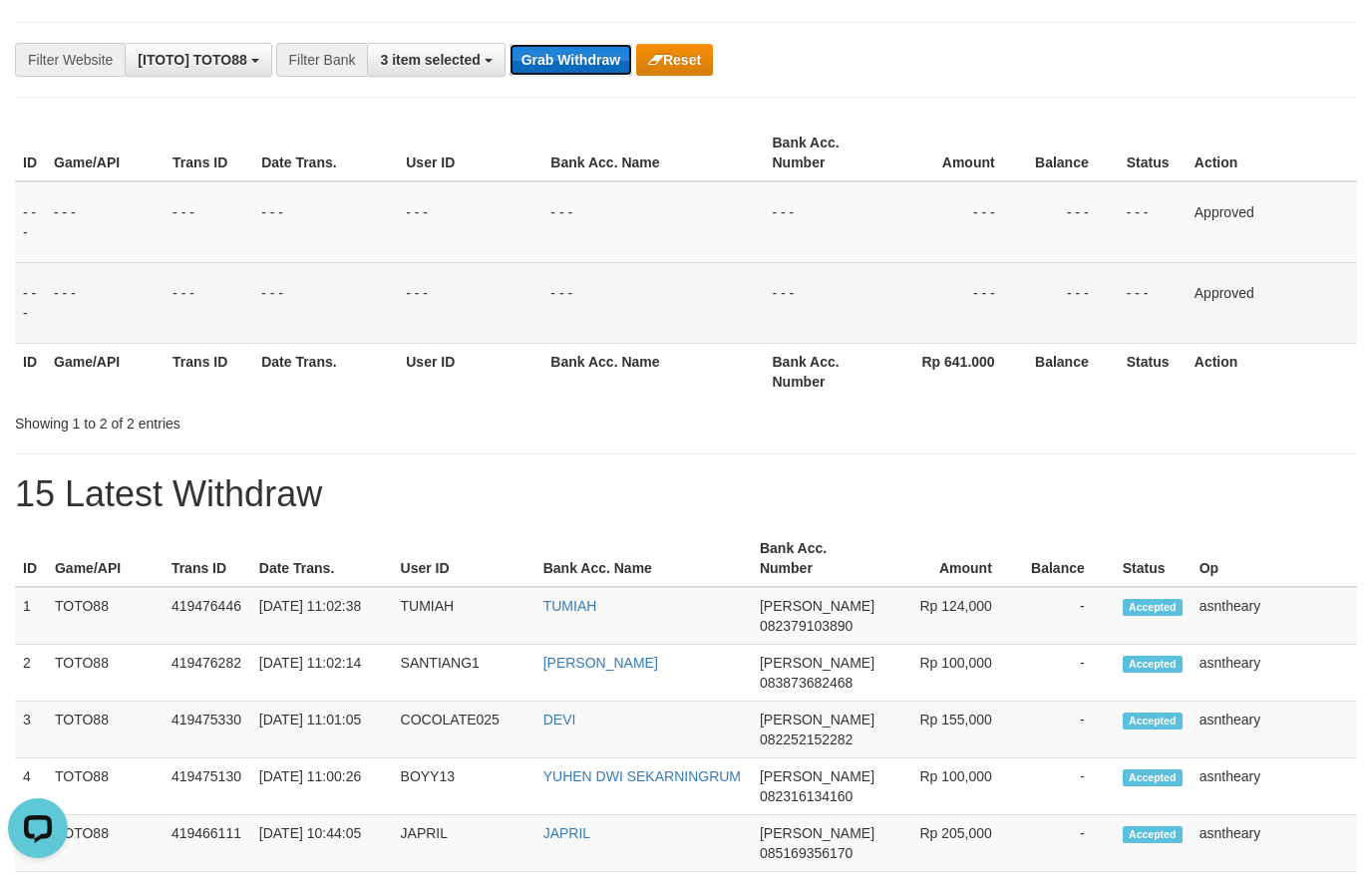 click on "Grab Withdraw" at bounding box center [570, 60] 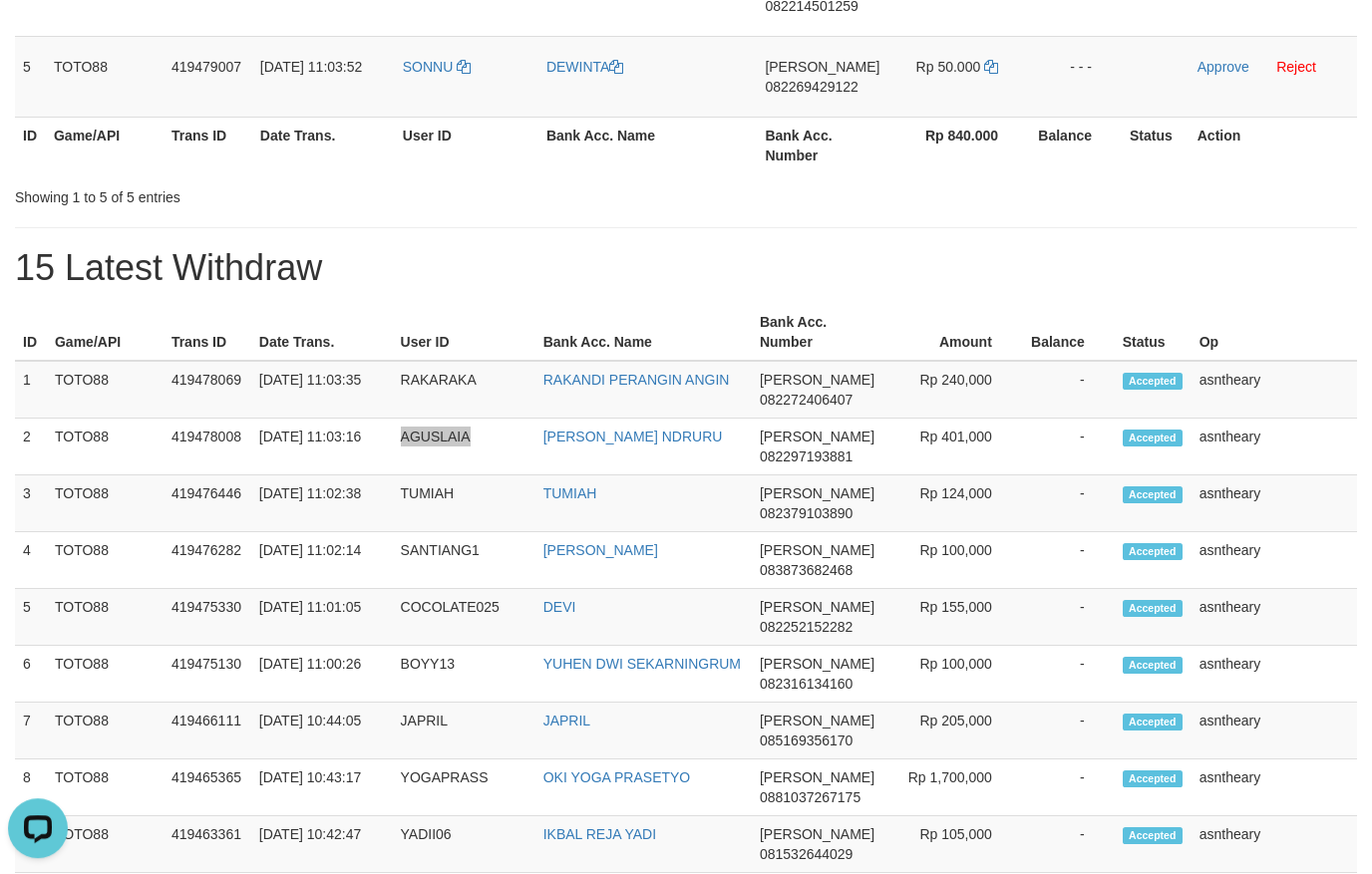 scroll, scrollTop: 0, scrollLeft: 0, axis: both 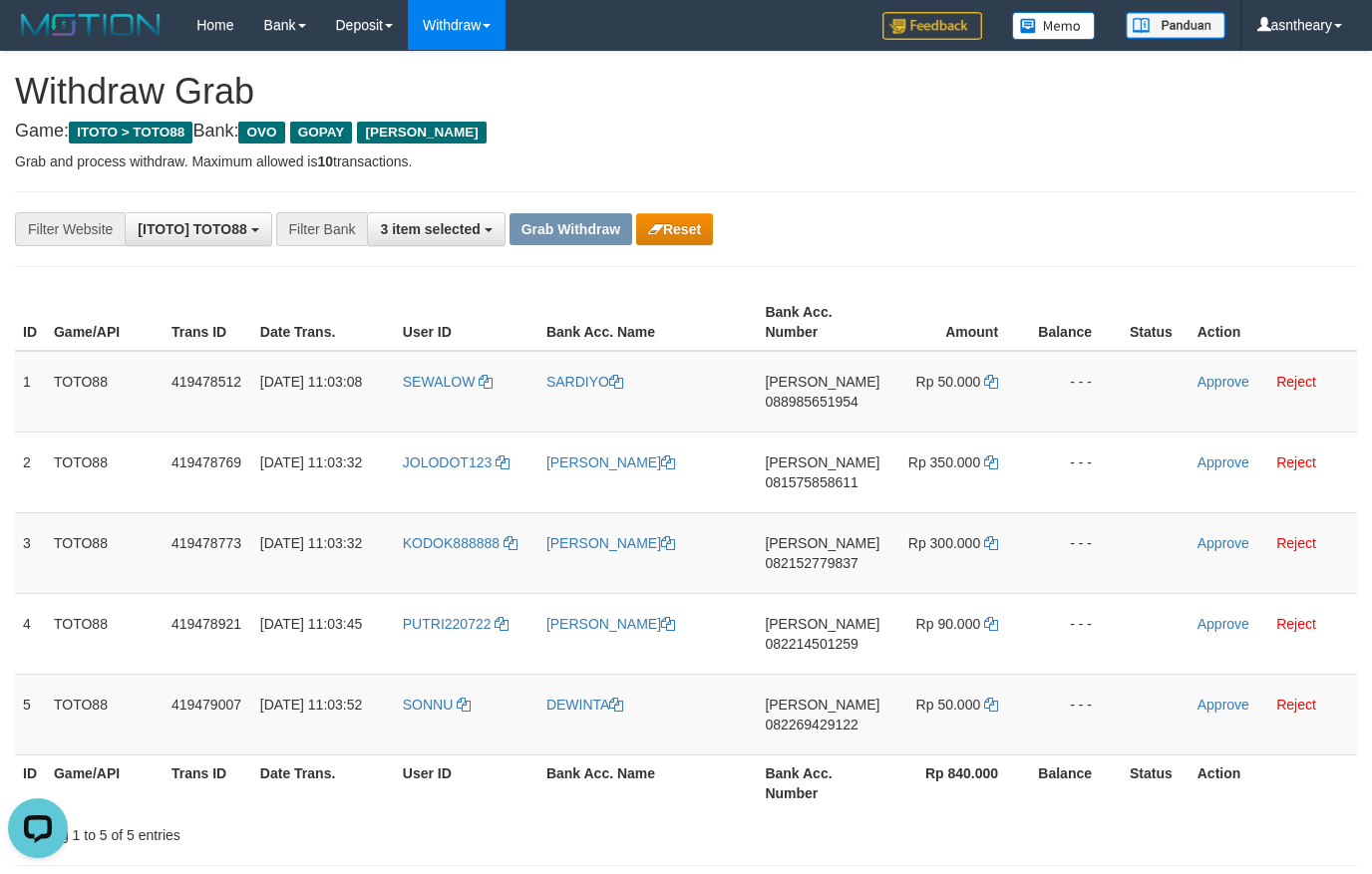 click on "**********" at bounding box center [686, 1281] 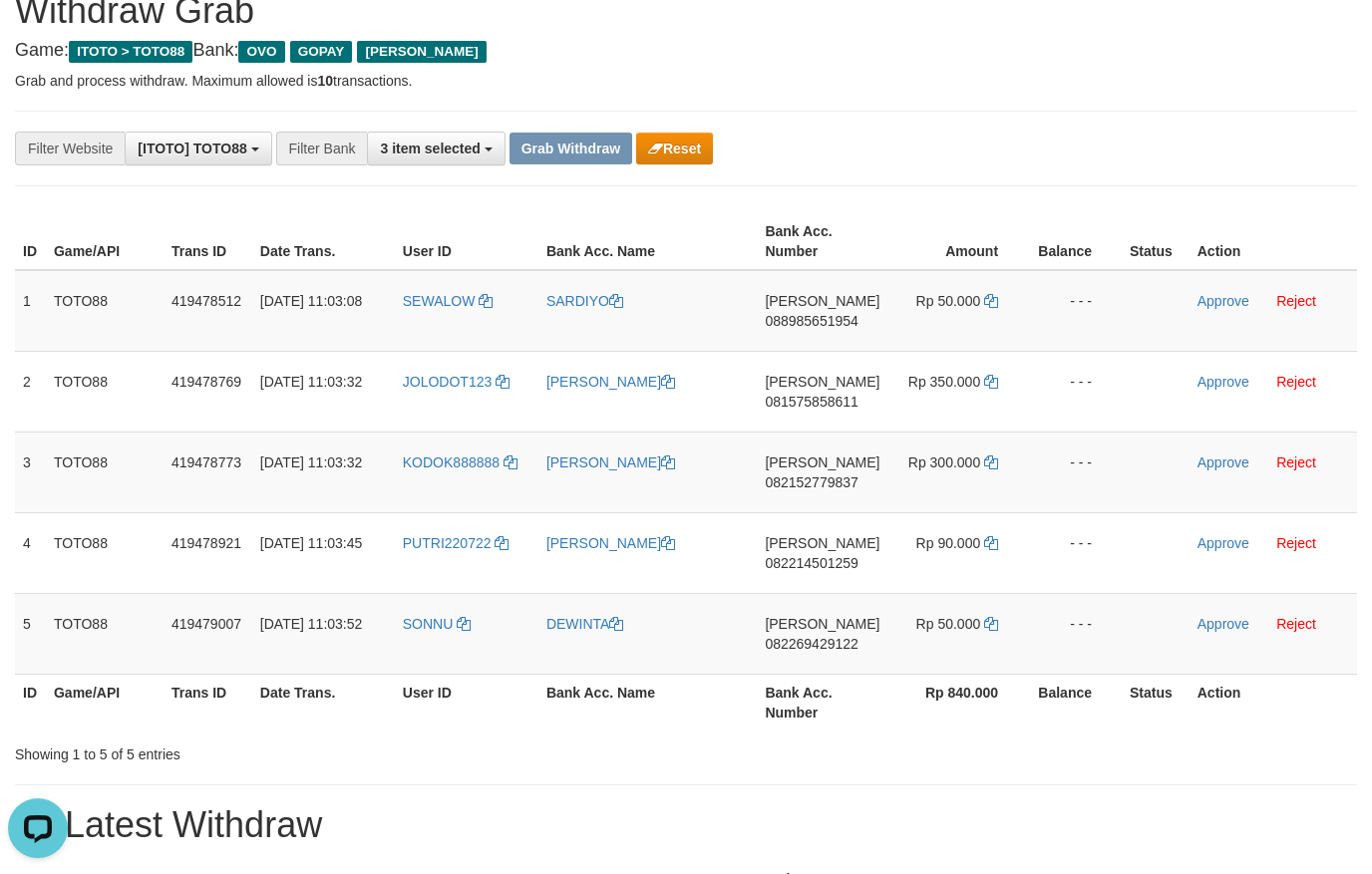 scroll, scrollTop: 0, scrollLeft: 0, axis: both 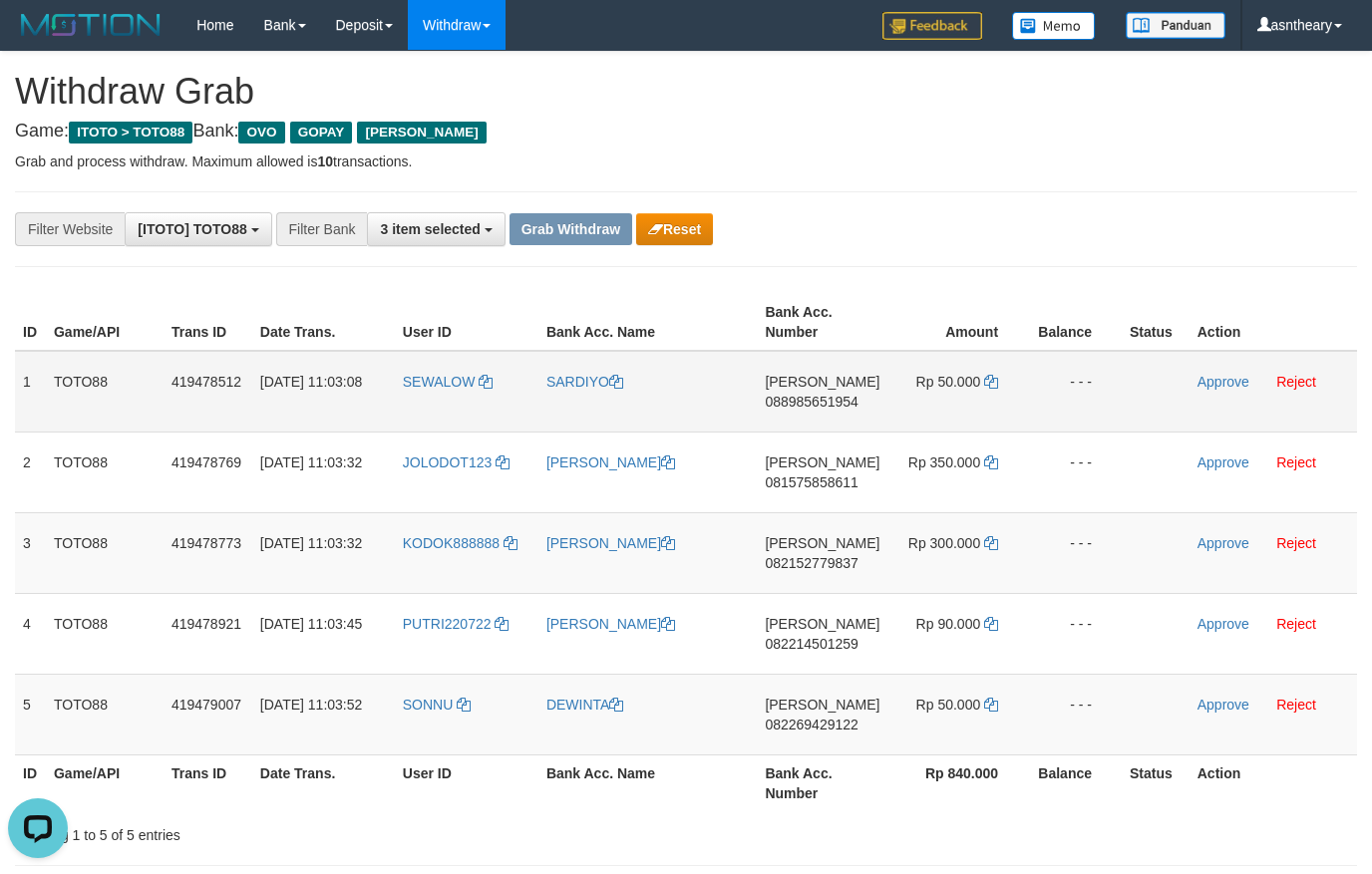 click on "DANA
088985651954" at bounding box center (822, 392) 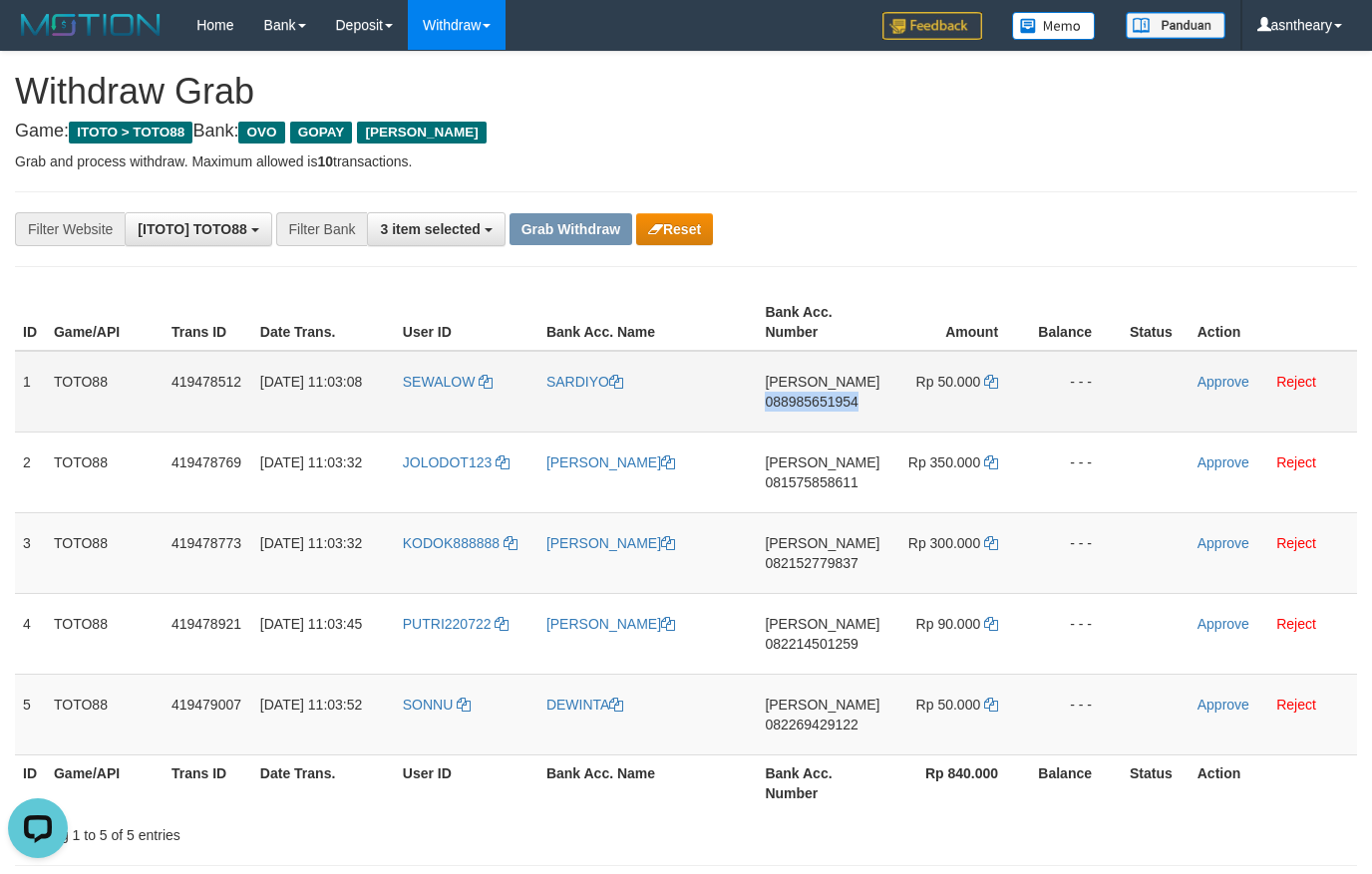 click on "DANA
088985651954" at bounding box center (822, 392) 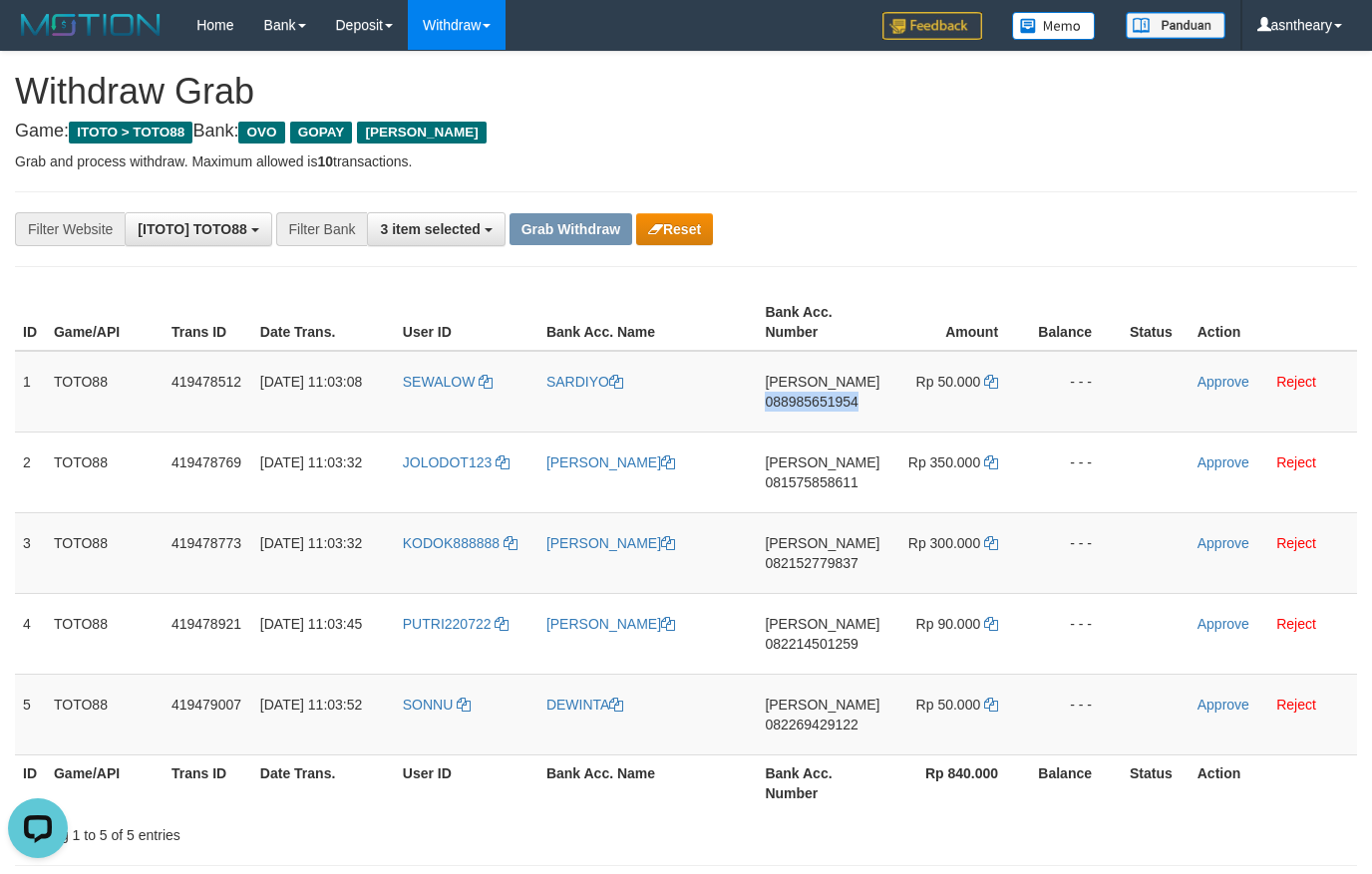 copy on "088985651954" 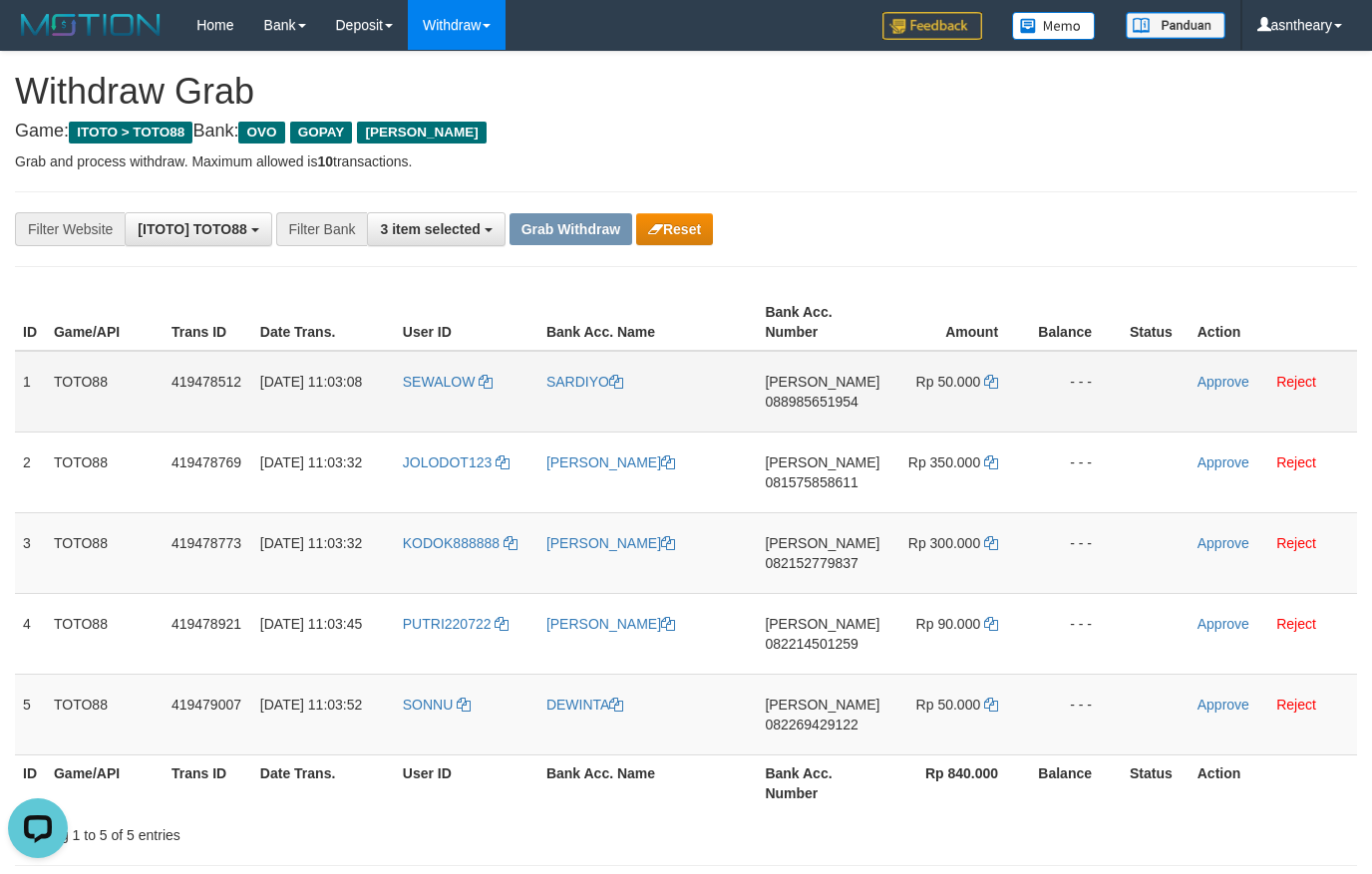 drag, startPoint x: 997, startPoint y: 372, endPoint x: 979, endPoint y: 382, distance: 20.59126 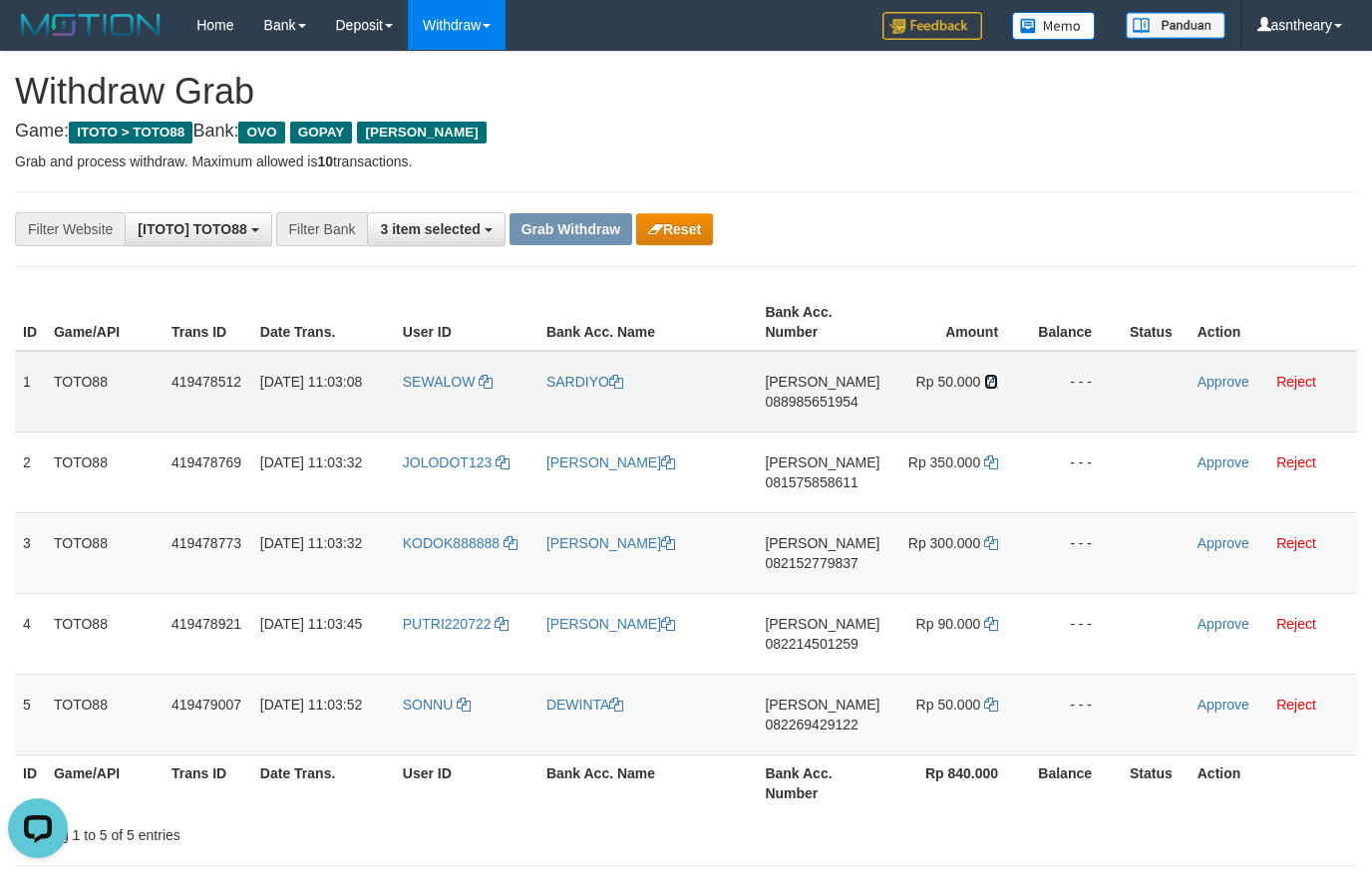 click at bounding box center (991, 382) 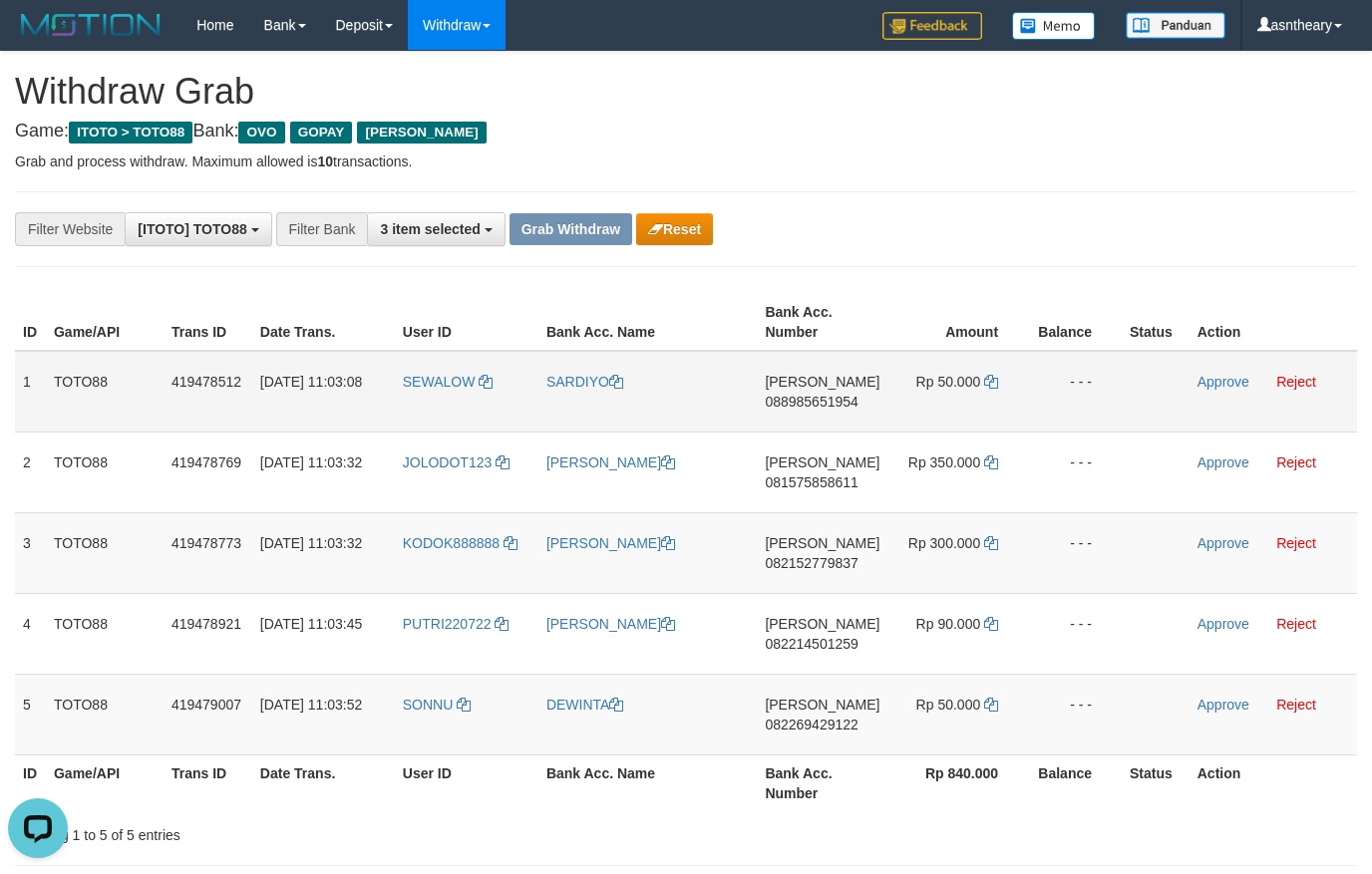 click on "Approve
Reject" at bounding box center [1273, 392] 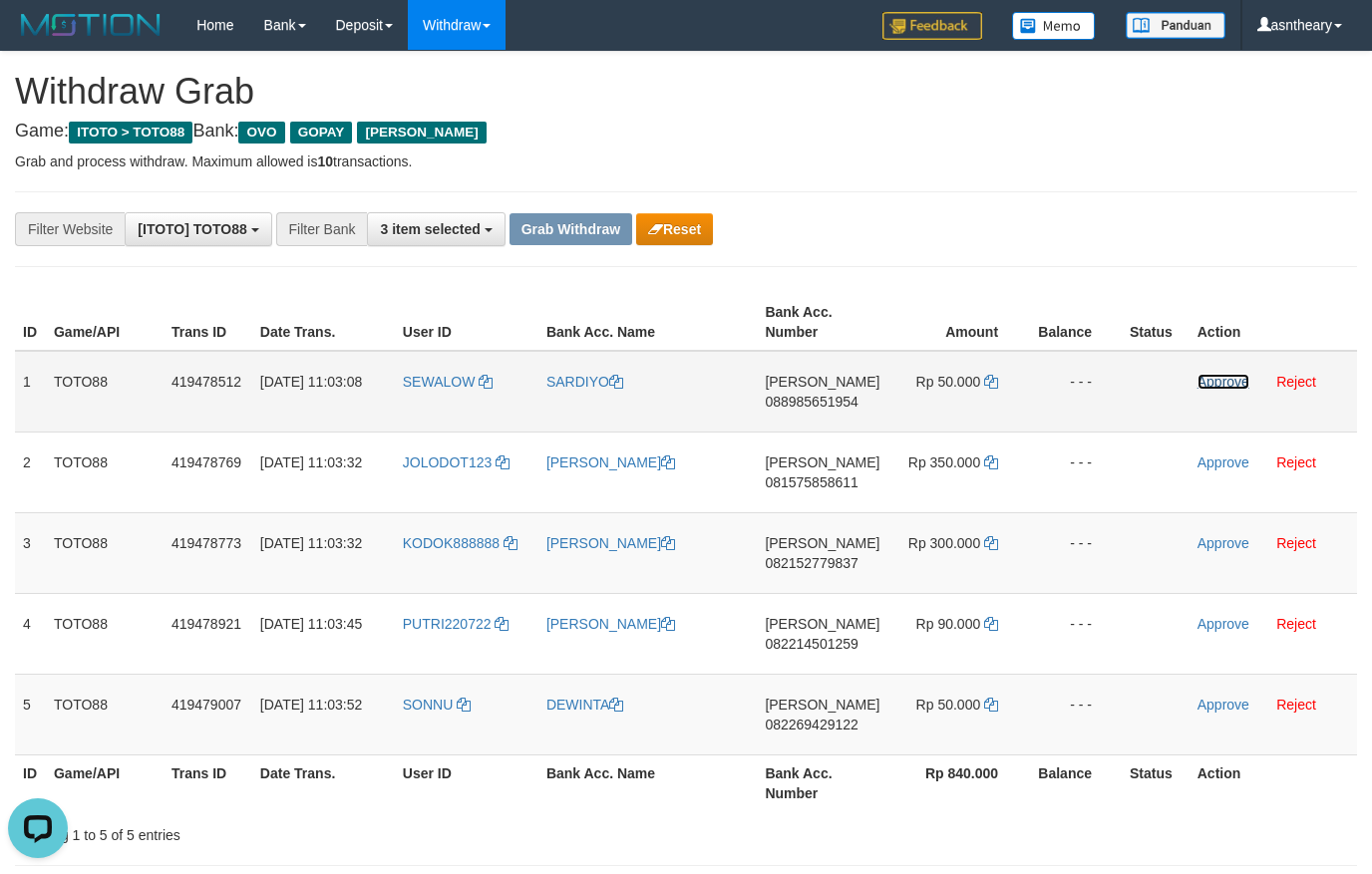 click on "Approve" at bounding box center [1223, 382] 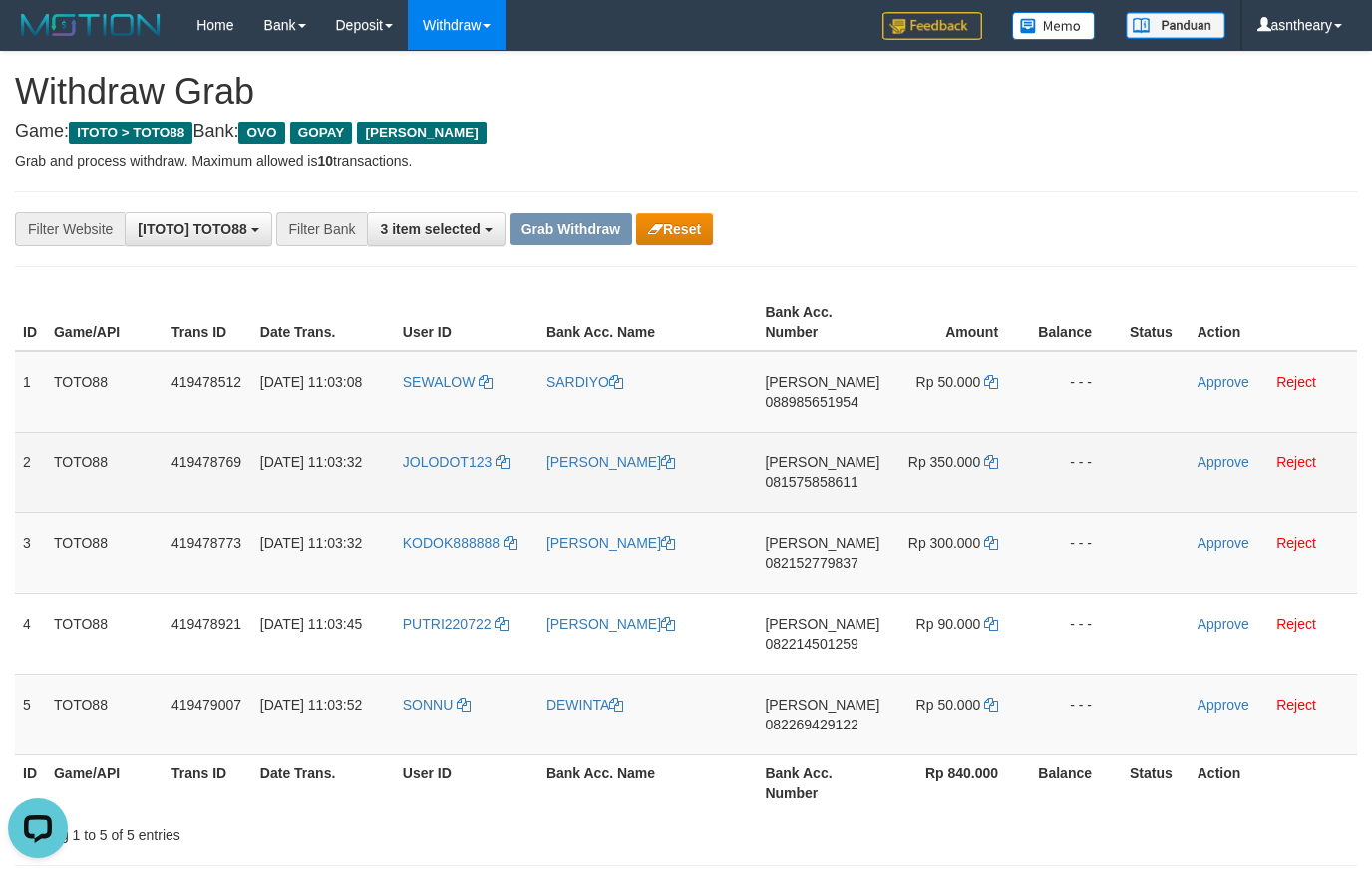 click on "081575858611" at bounding box center (811, 482) 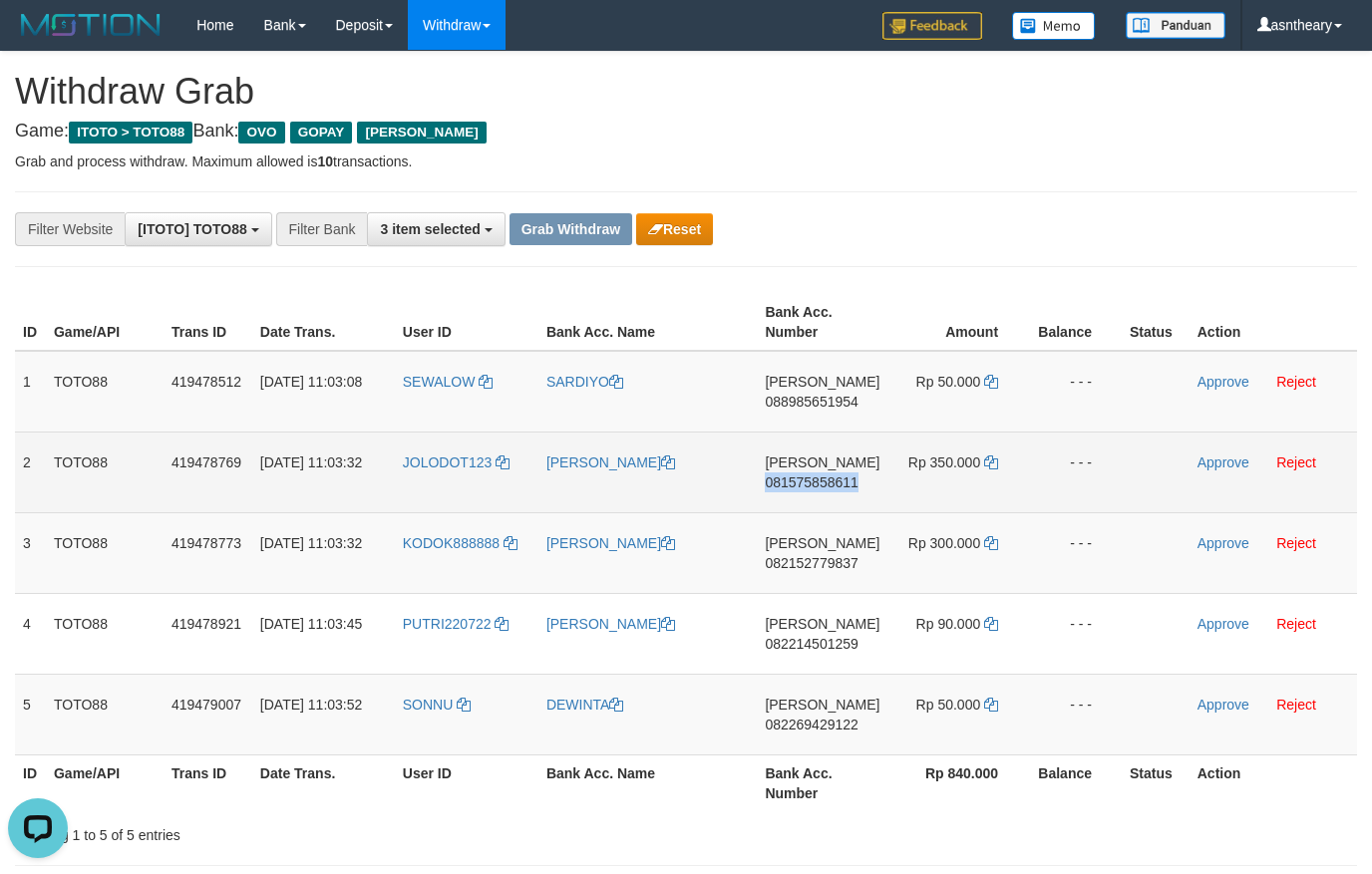 click on "081575858611" at bounding box center (811, 482) 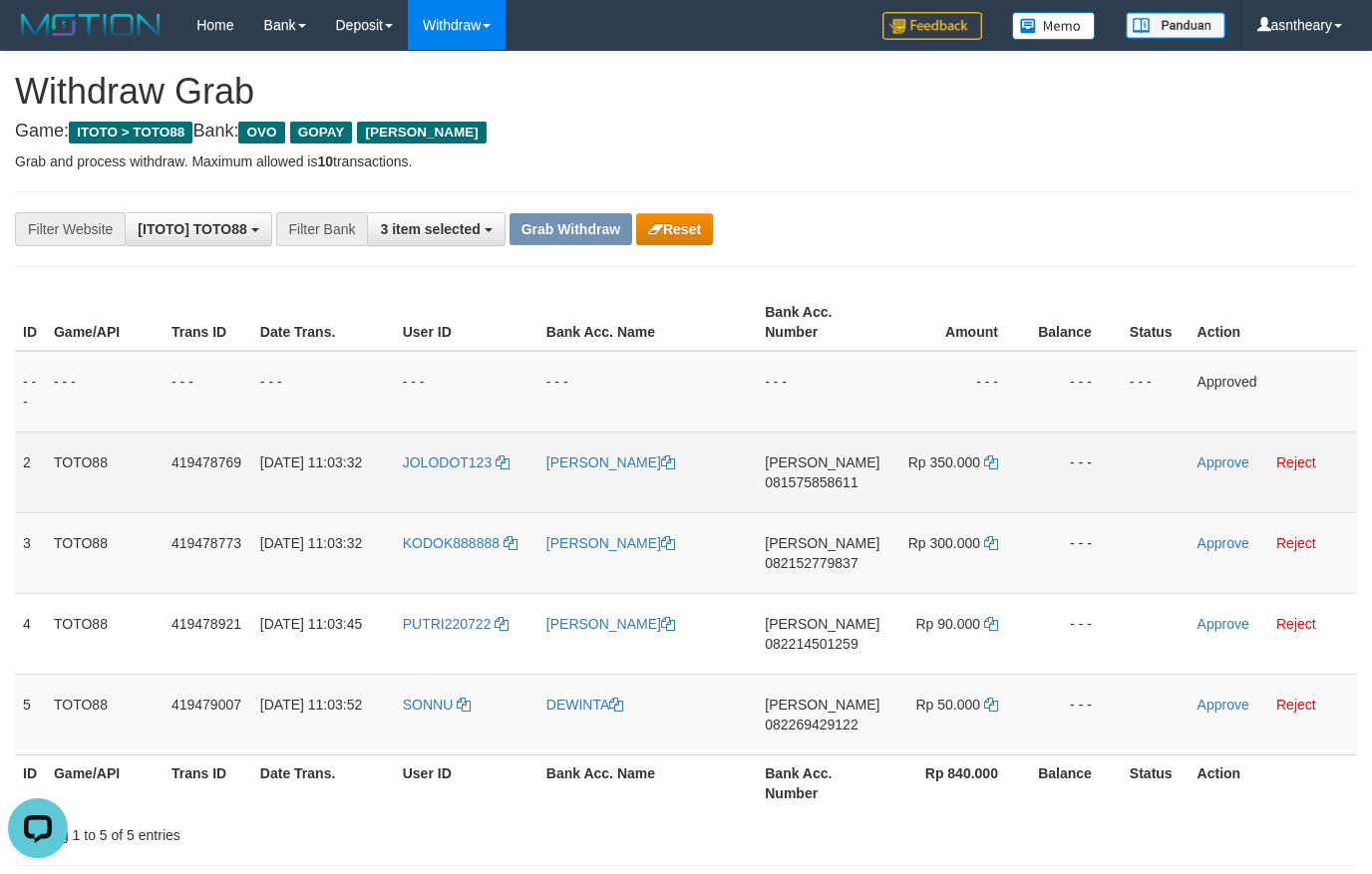 click on "Rp 350.000" at bounding box center (957, 471) 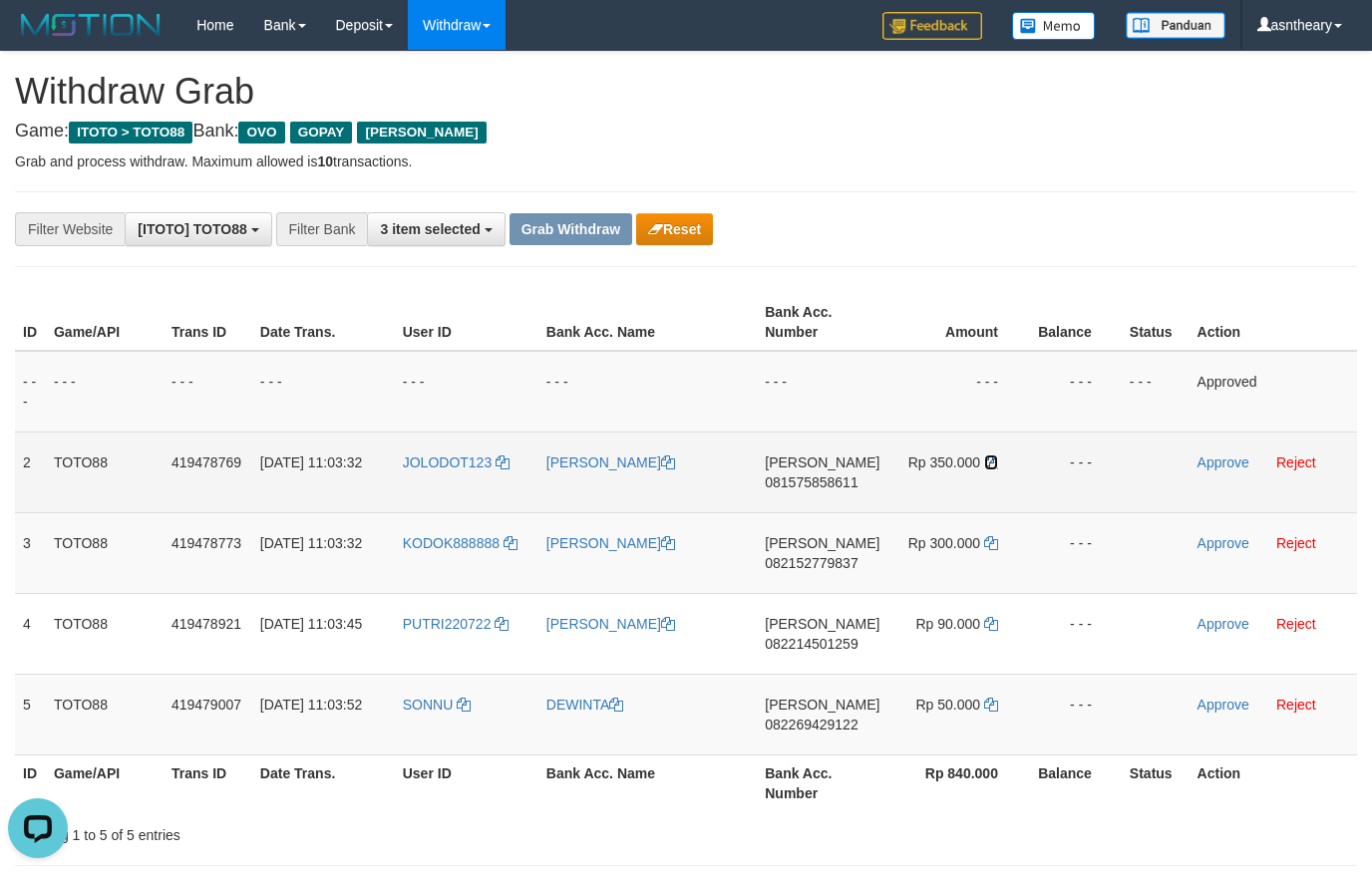 click at bounding box center (991, 462) 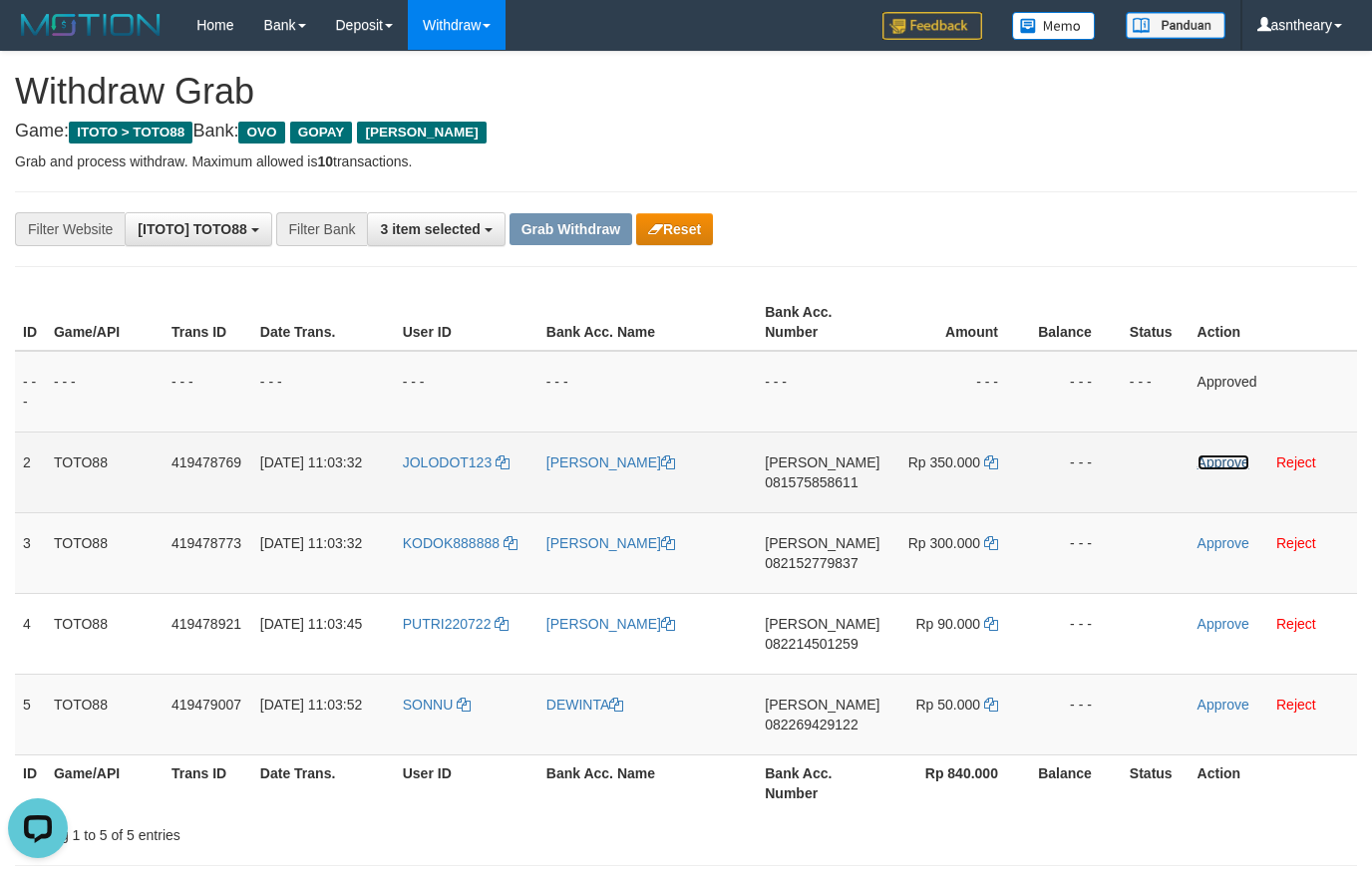 click on "Approve" at bounding box center (1223, 462) 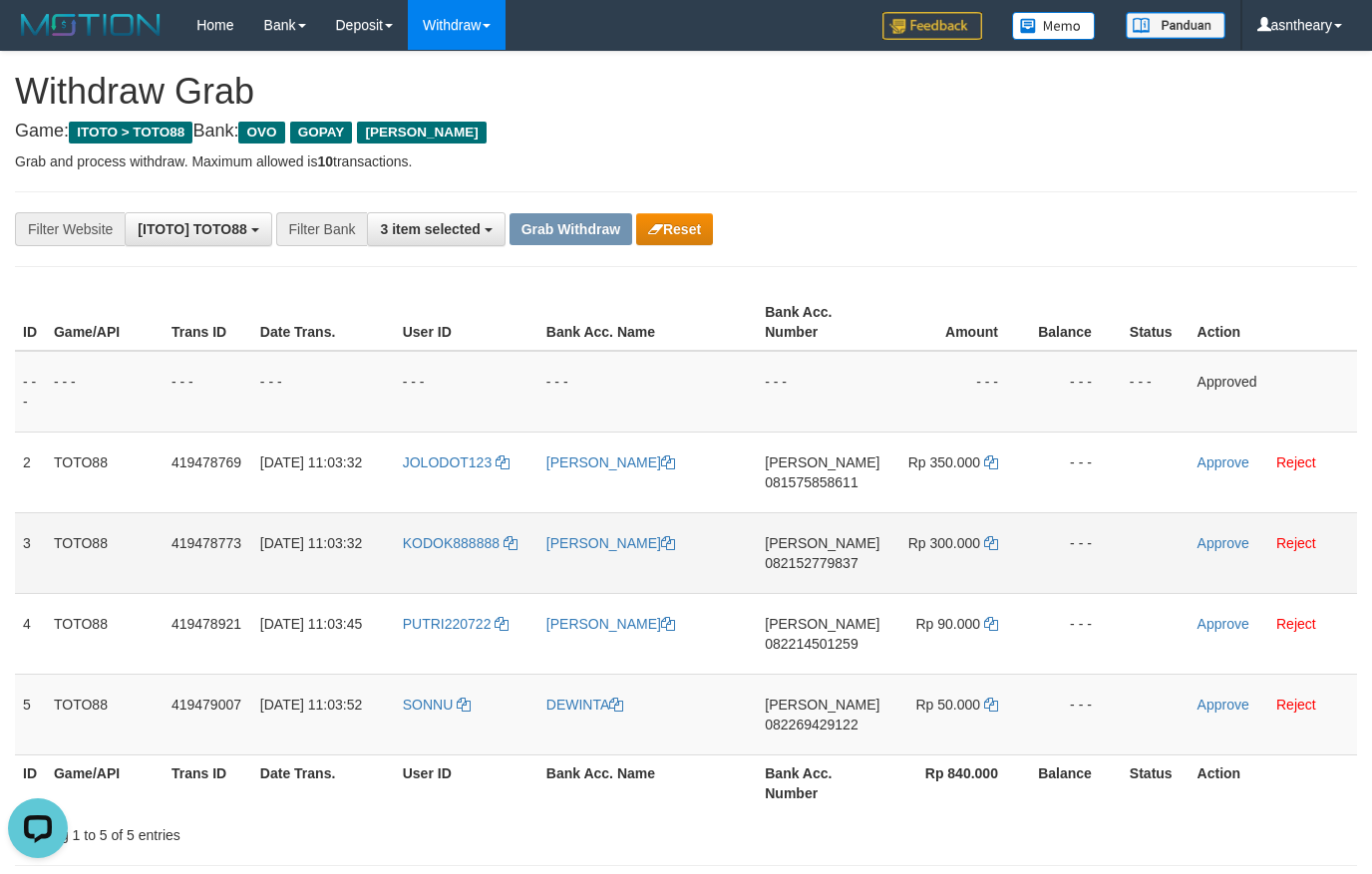 click on "DANA
082152779837" at bounding box center (822, 552) 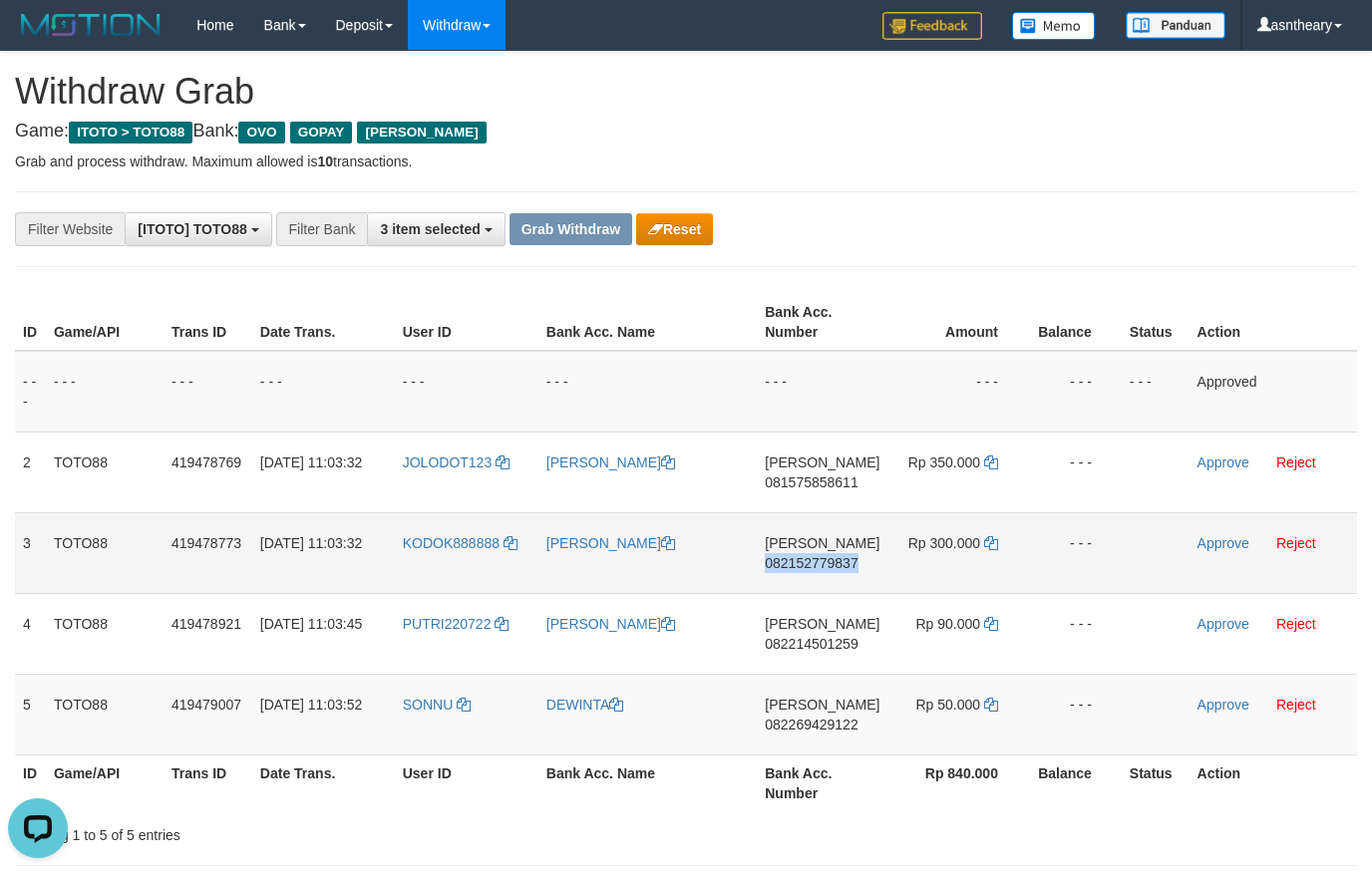 copy on "082152779837" 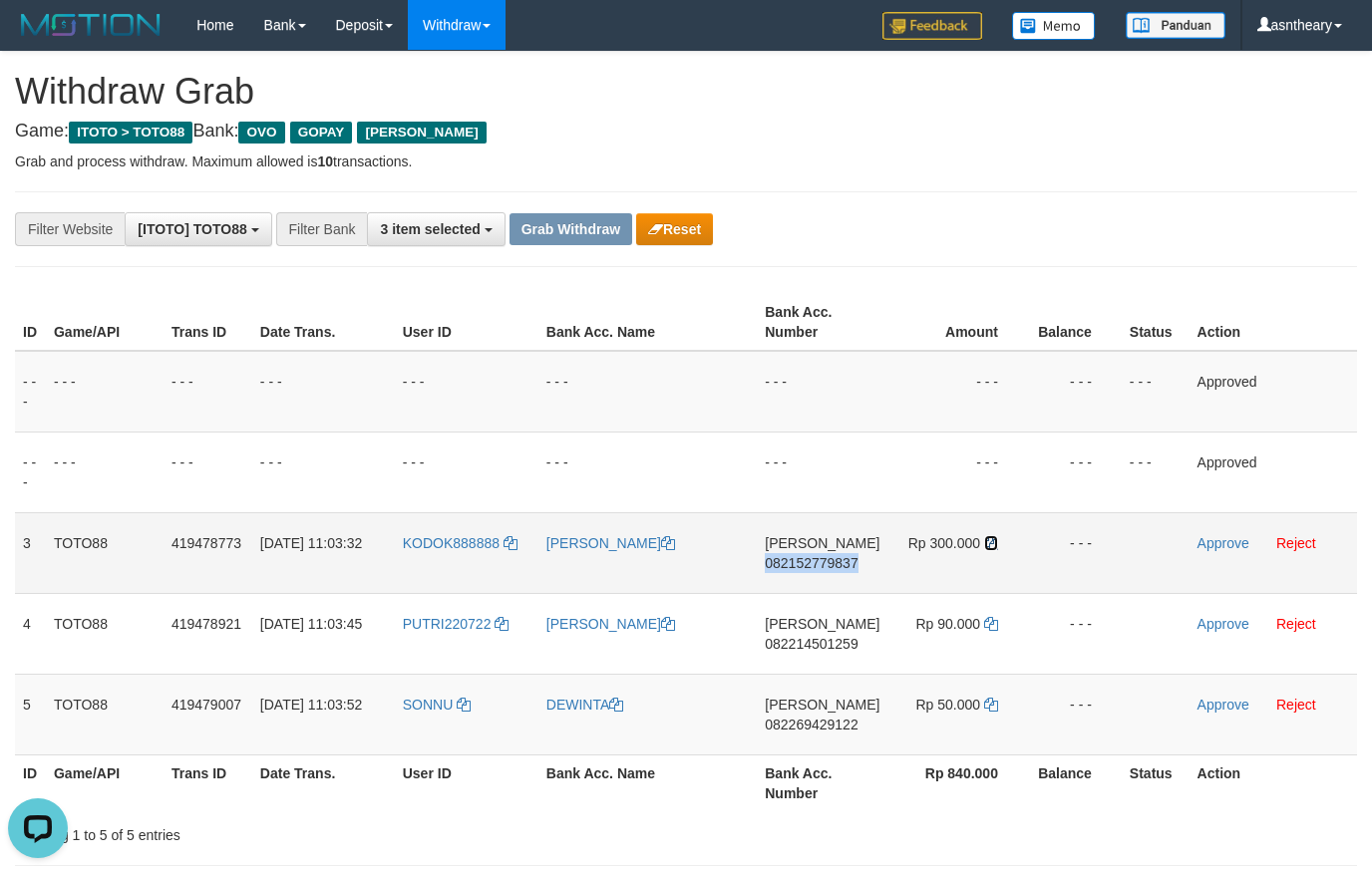 click at bounding box center [991, 543] 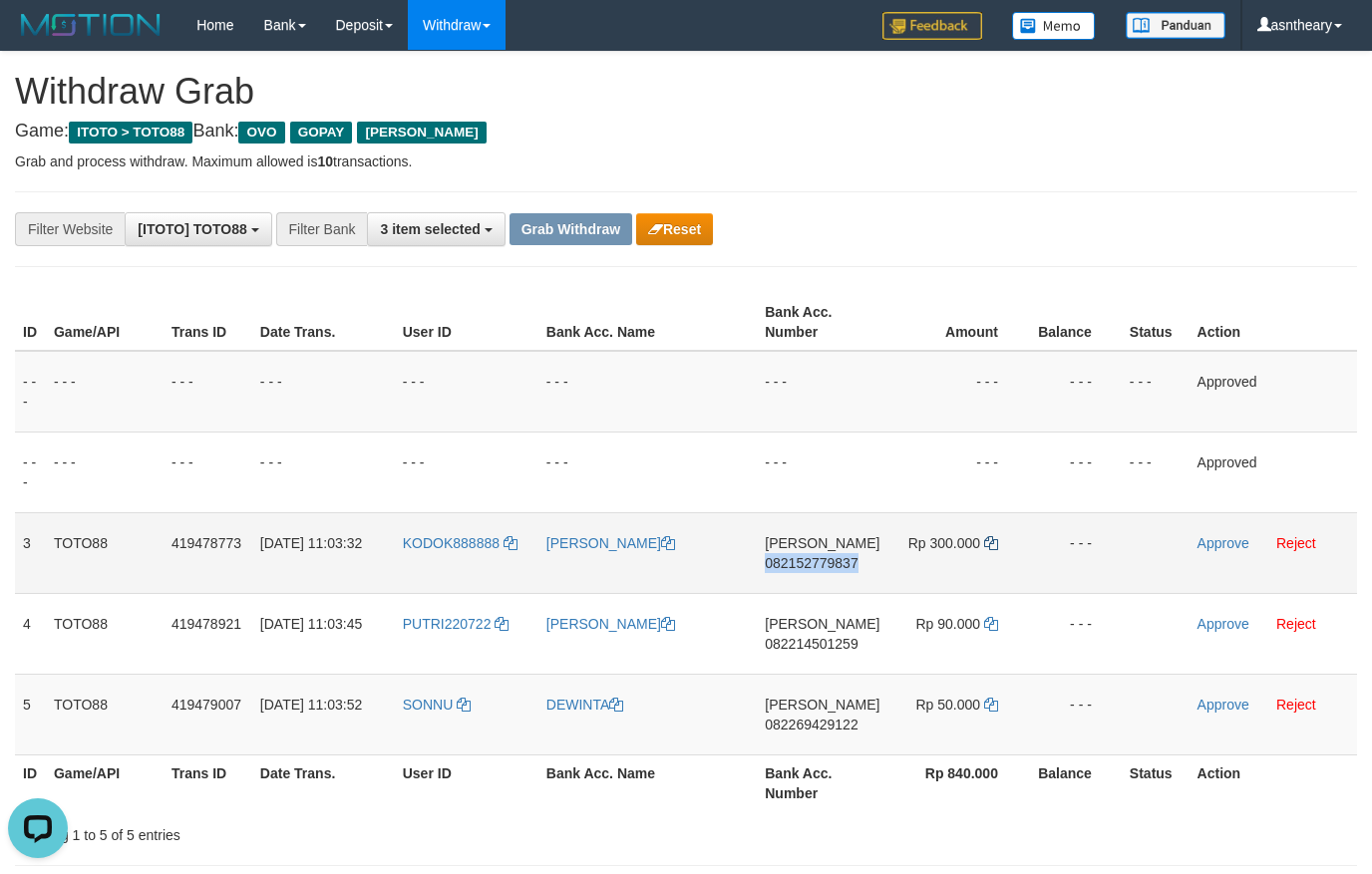 copy on "082152779837" 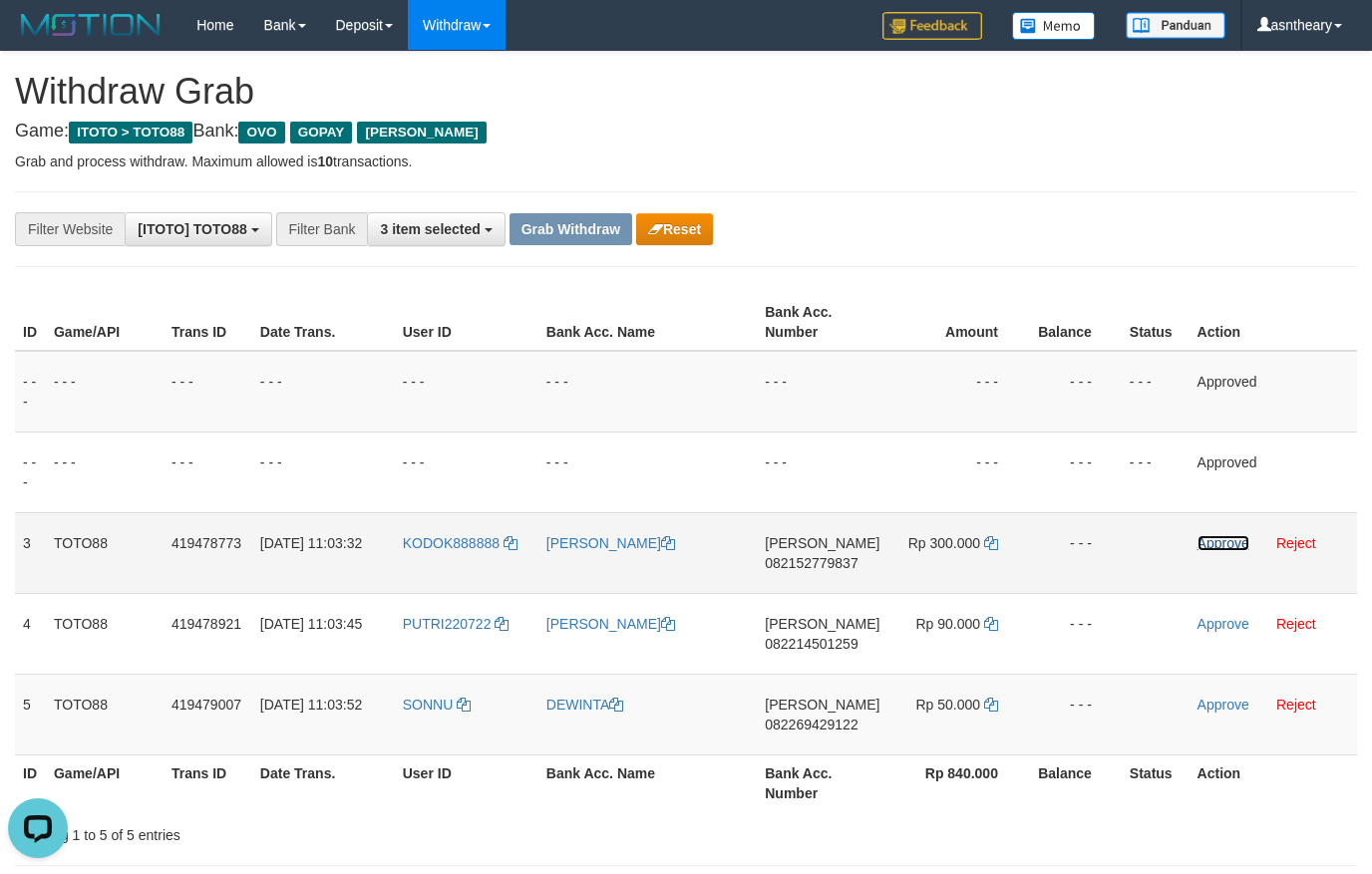 click on "Approve" at bounding box center [1223, 543] 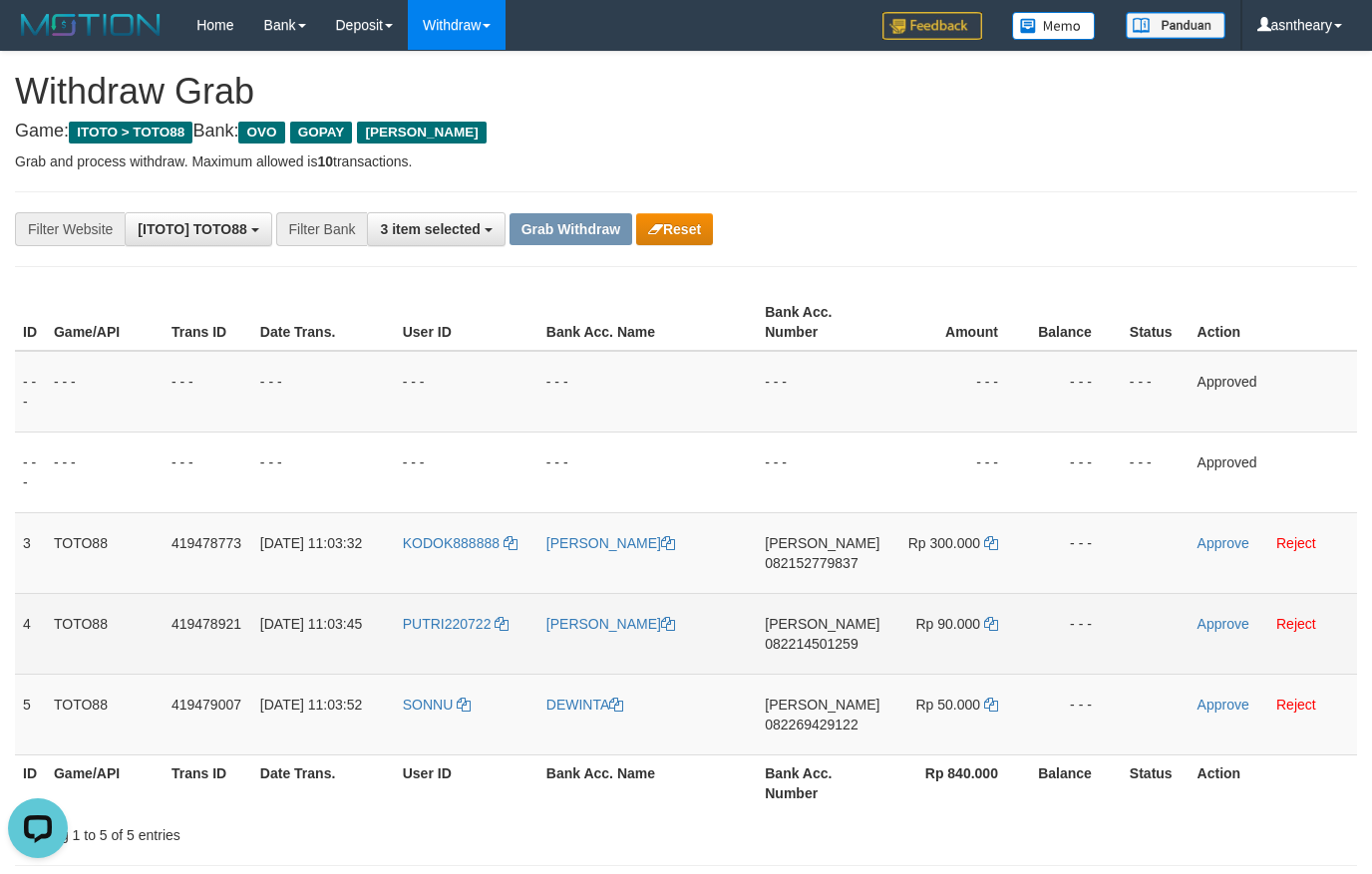 click on "DANA
082214501259" at bounding box center [822, 633] 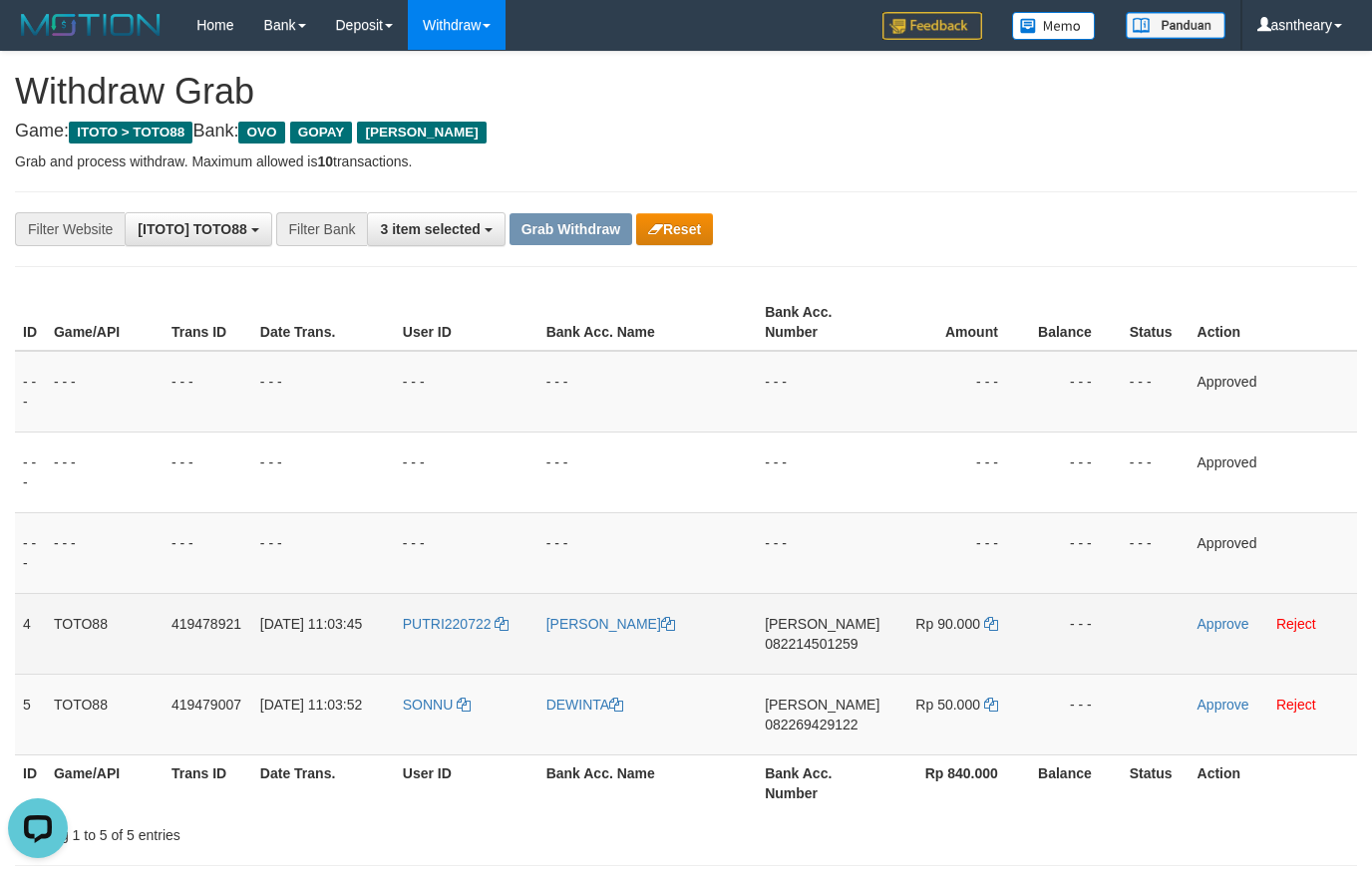 click on "DANA
082214501259" at bounding box center (822, 633) 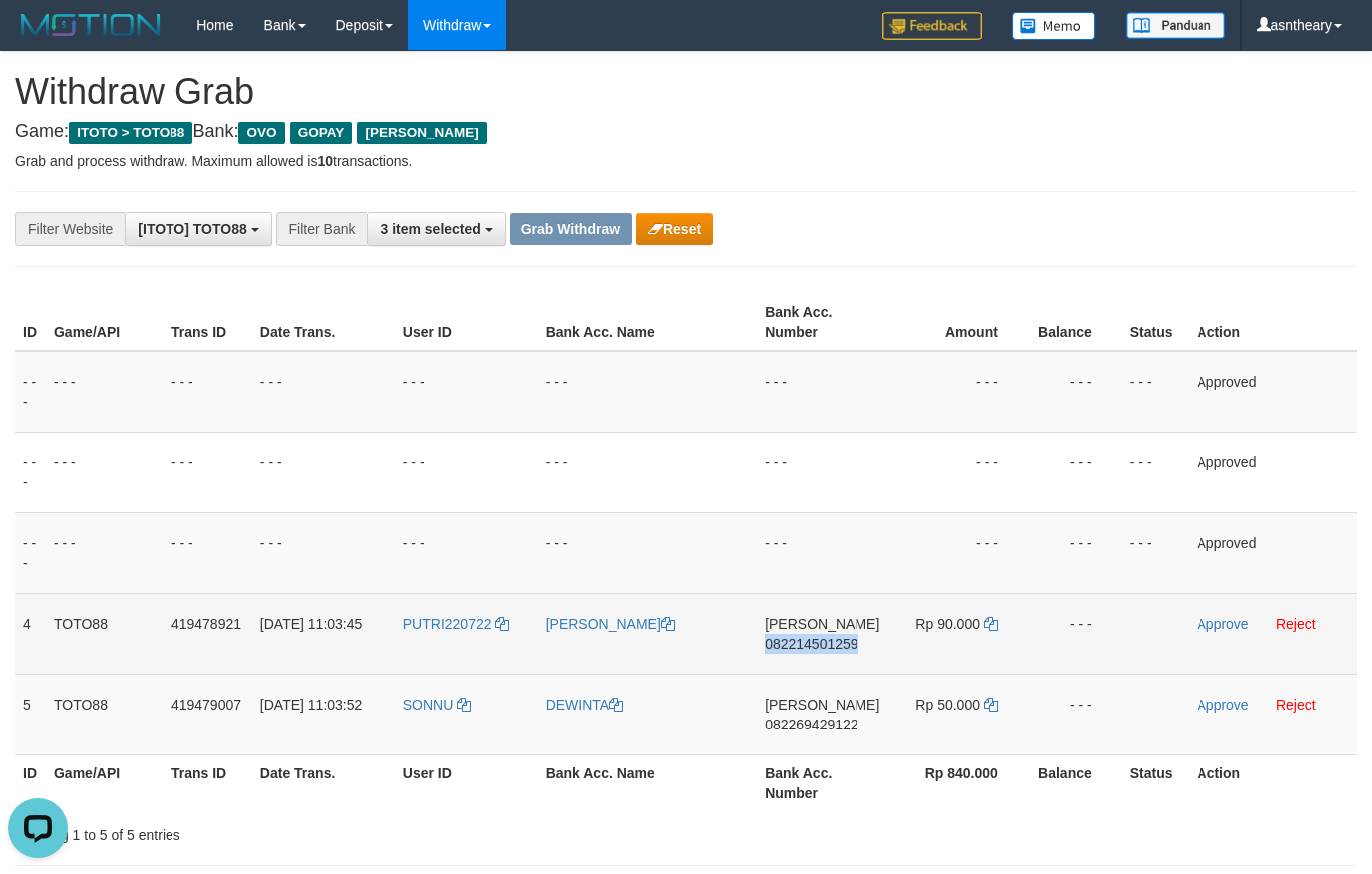 copy on "082214501259" 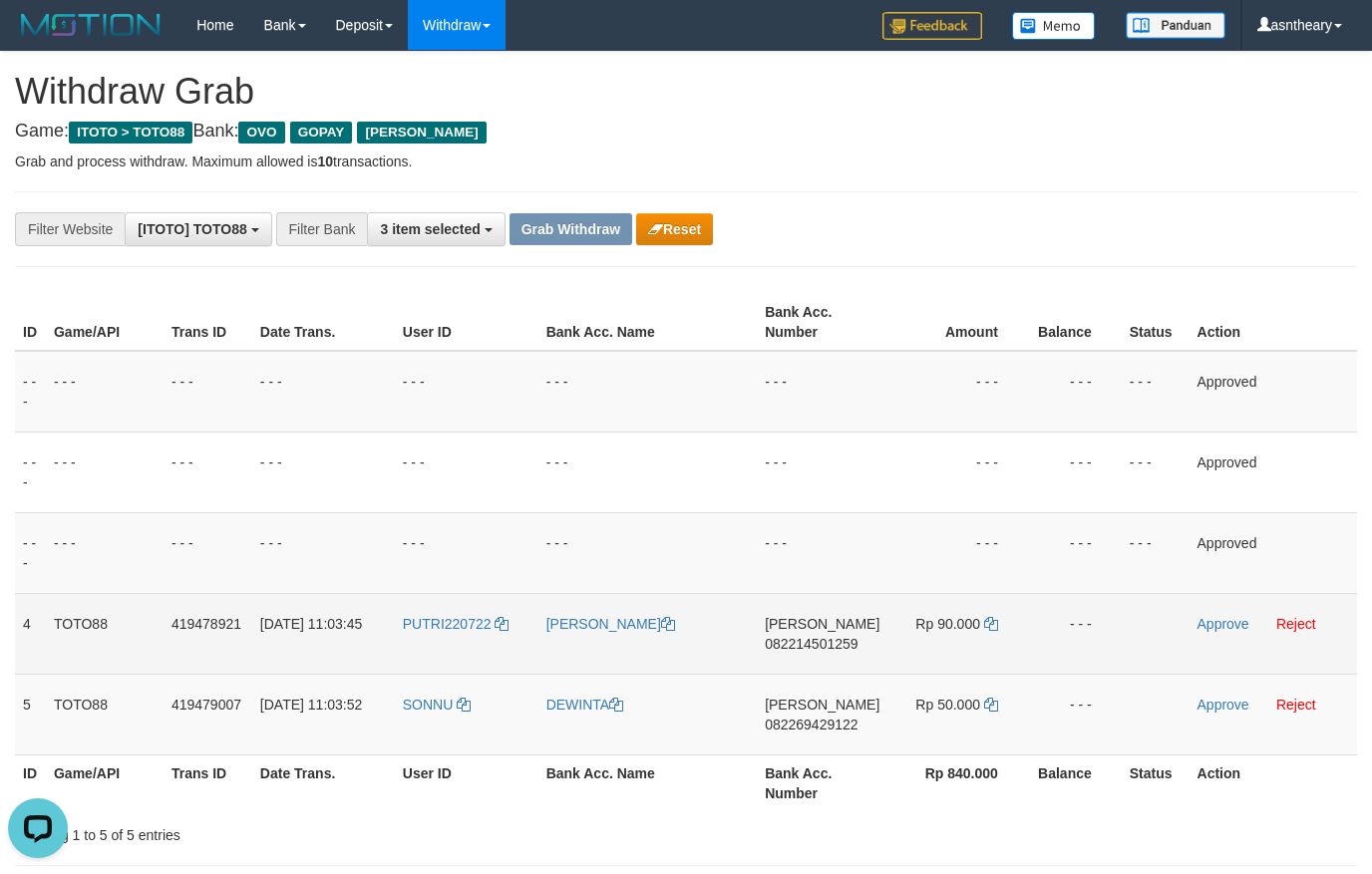 drag, startPoint x: 1011, startPoint y: 623, endPoint x: 969, endPoint y: 617, distance: 42.426407 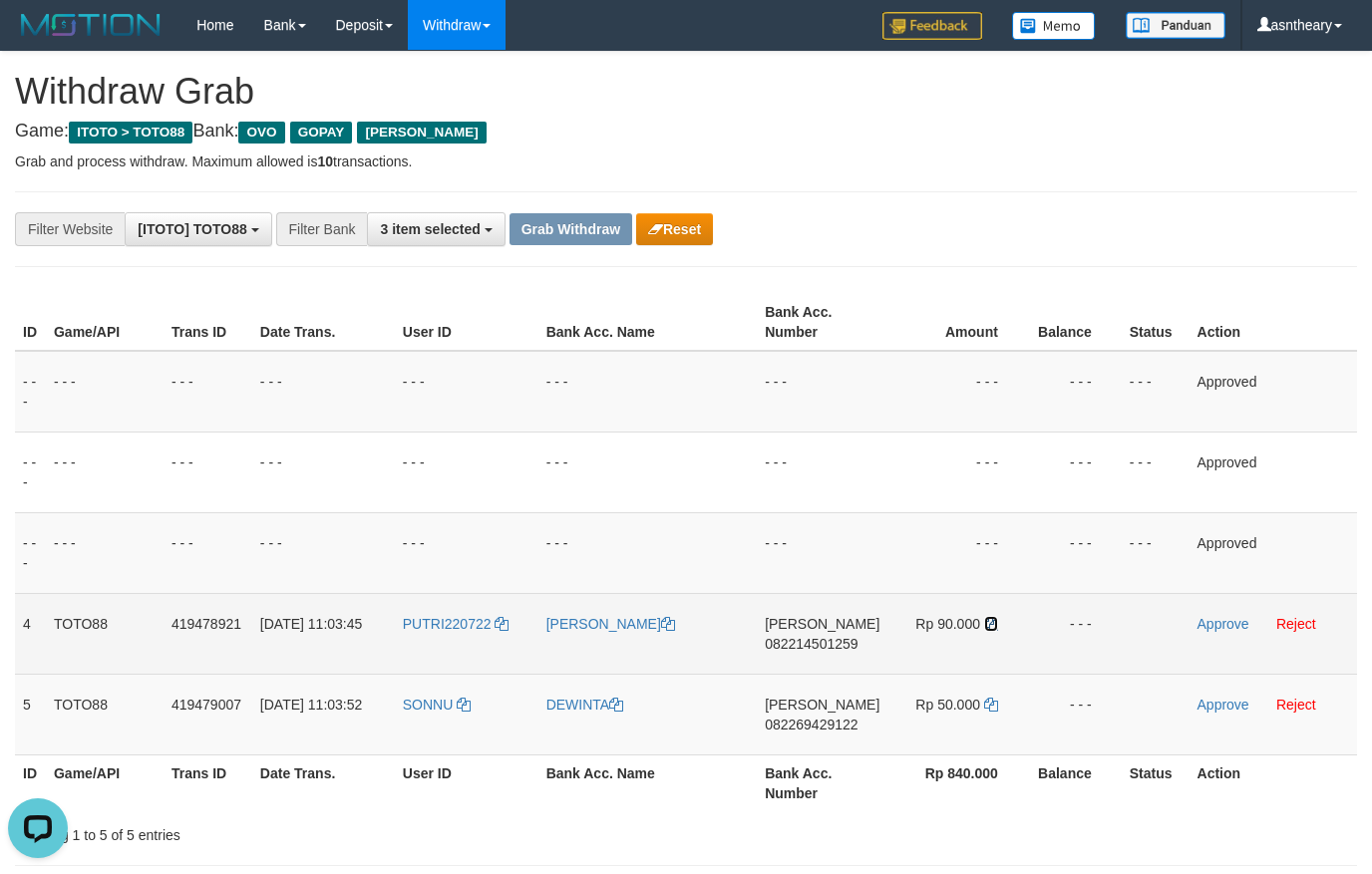 click at bounding box center [991, 624] 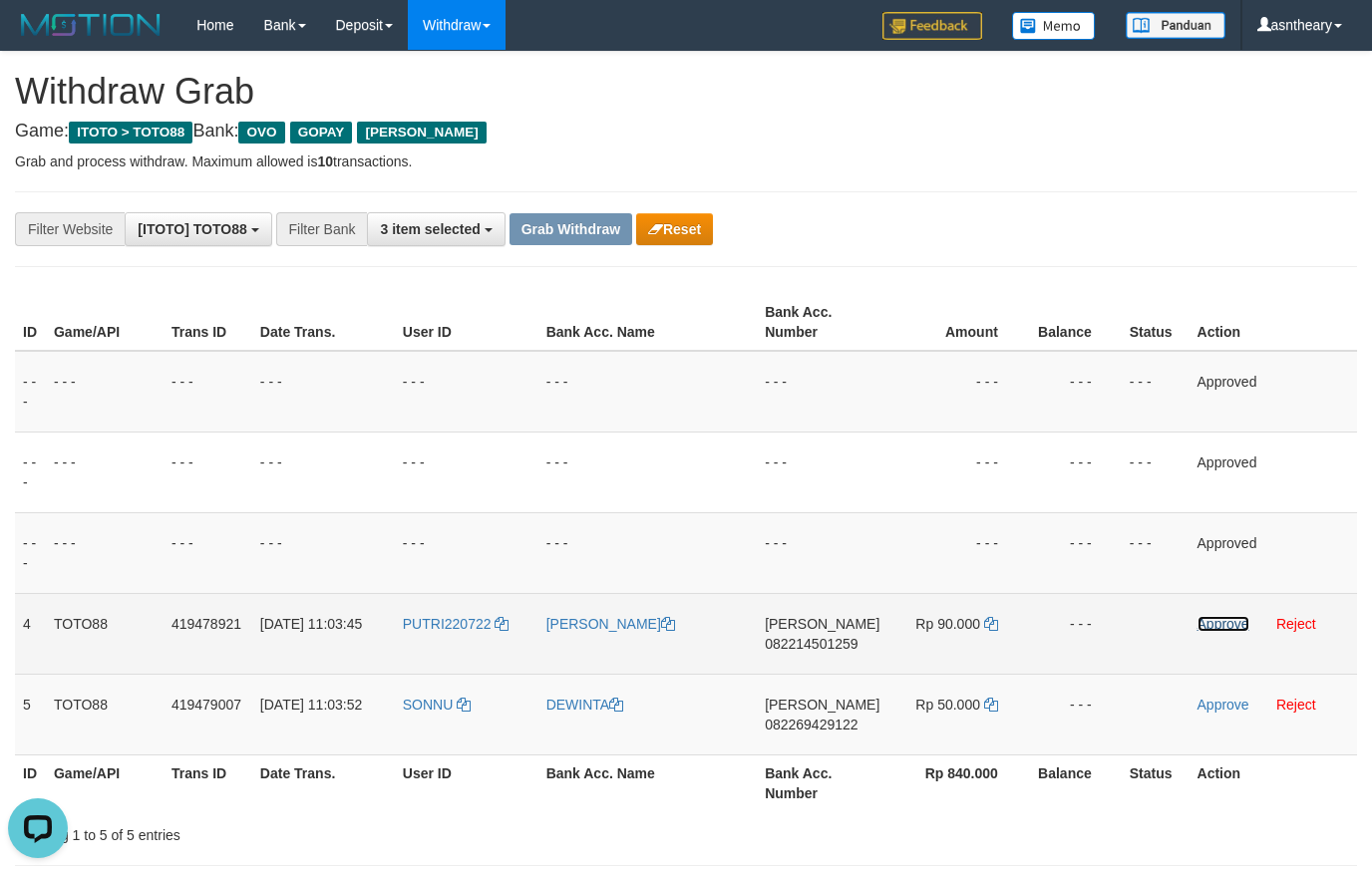 click on "Approve" at bounding box center [1223, 624] 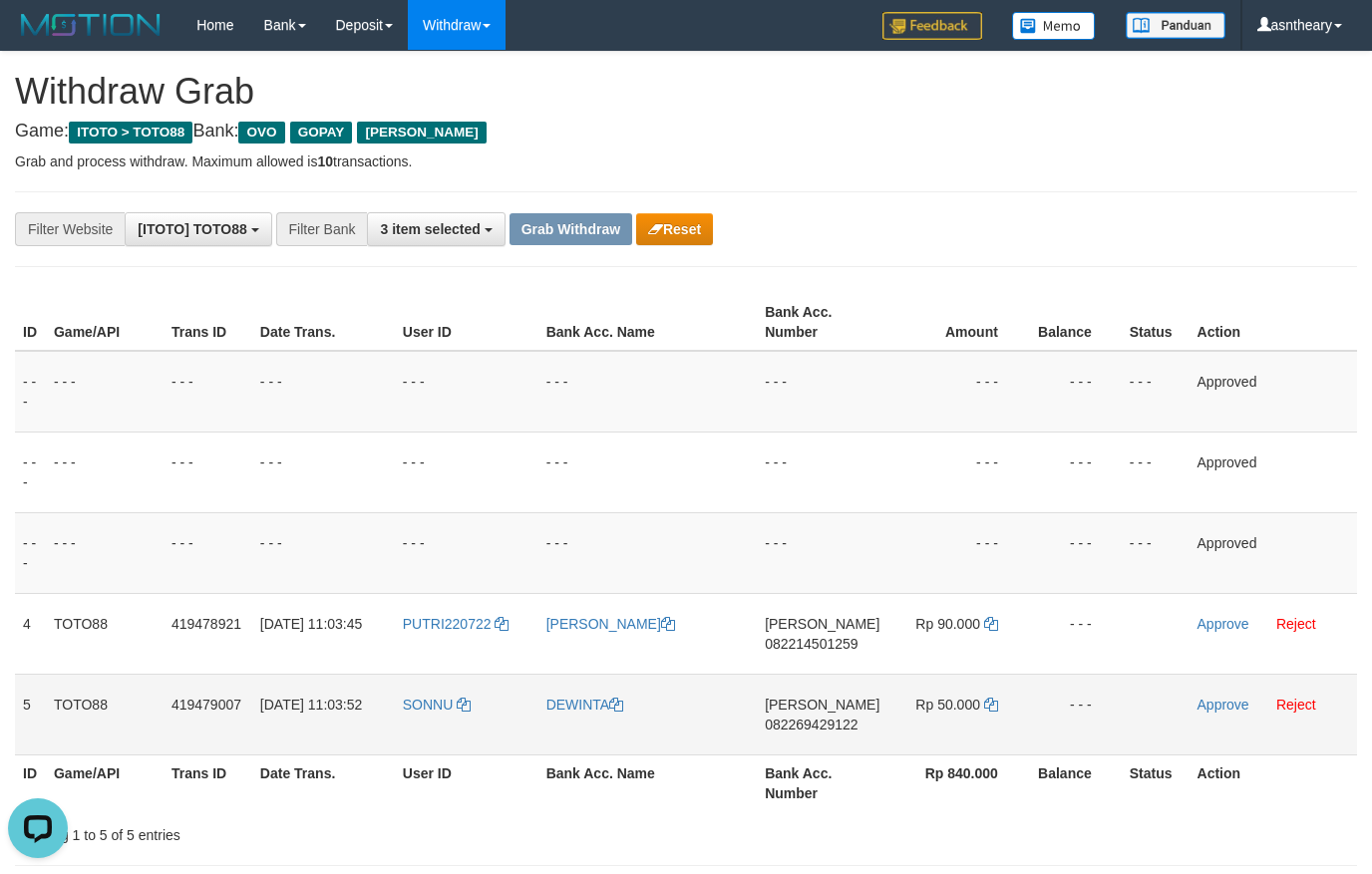 click on "DANA
082269429122" at bounding box center (822, 714) 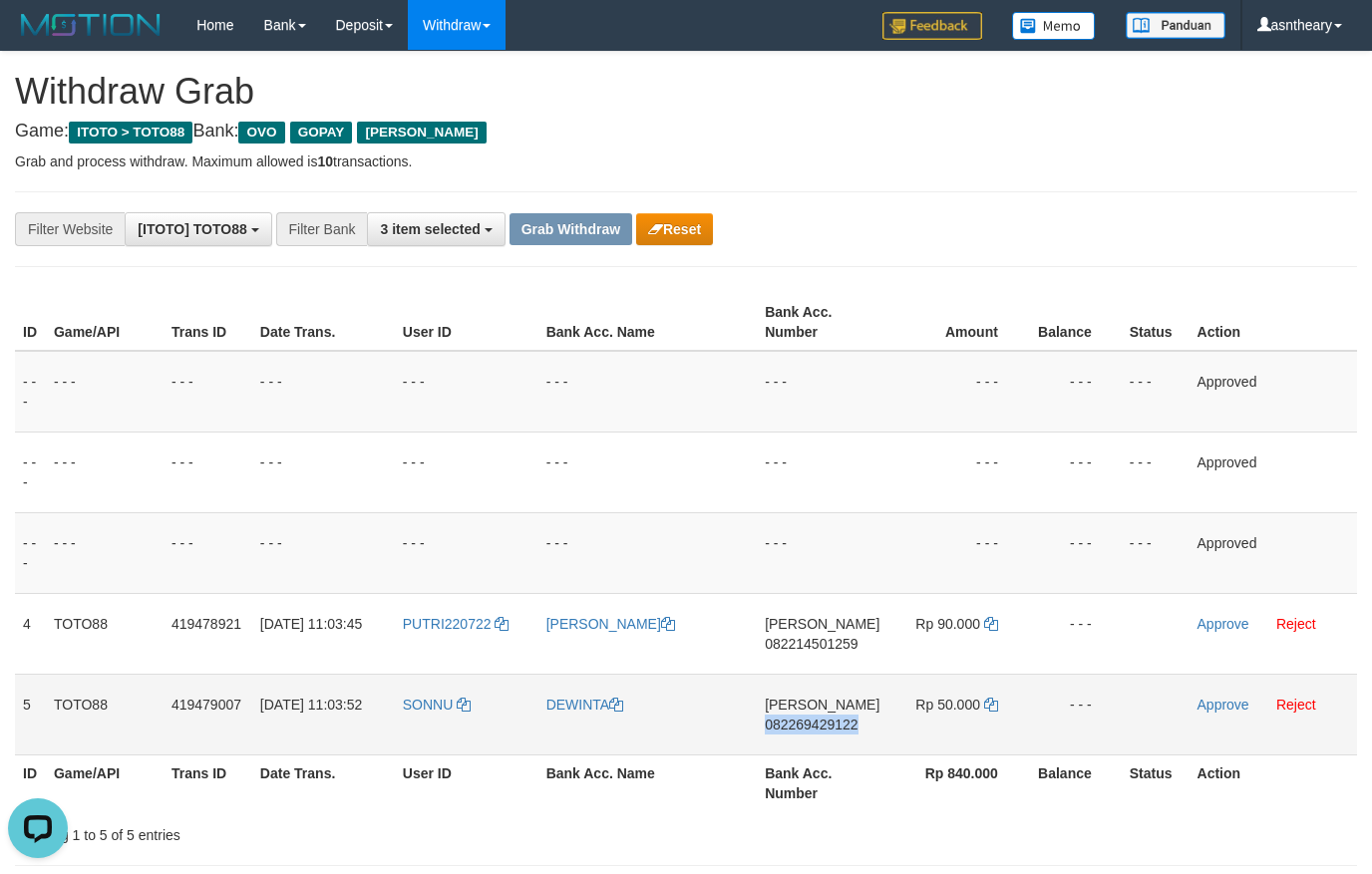 click on "DANA
082269429122" at bounding box center (822, 714) 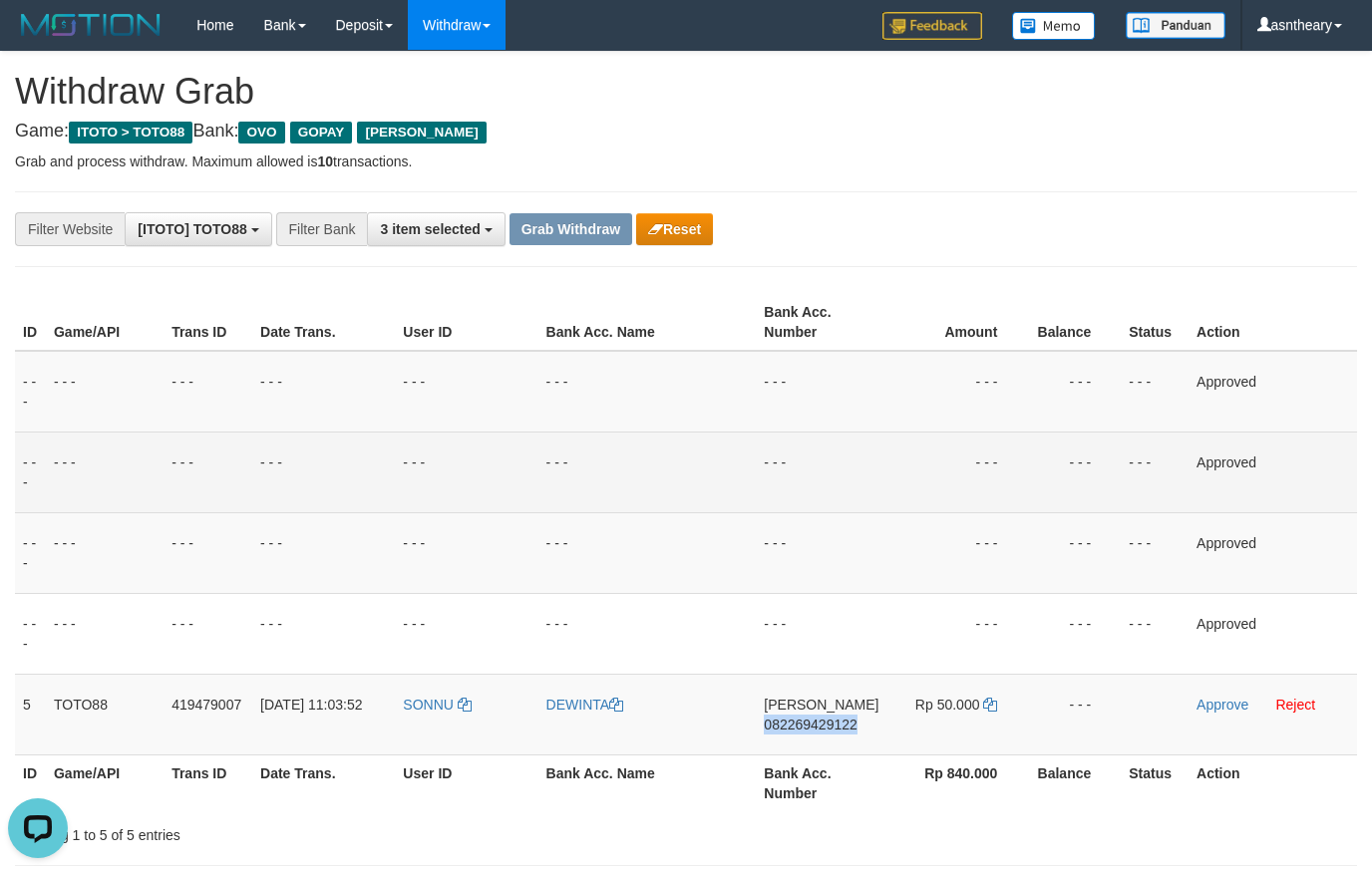 copy on "082269429122" 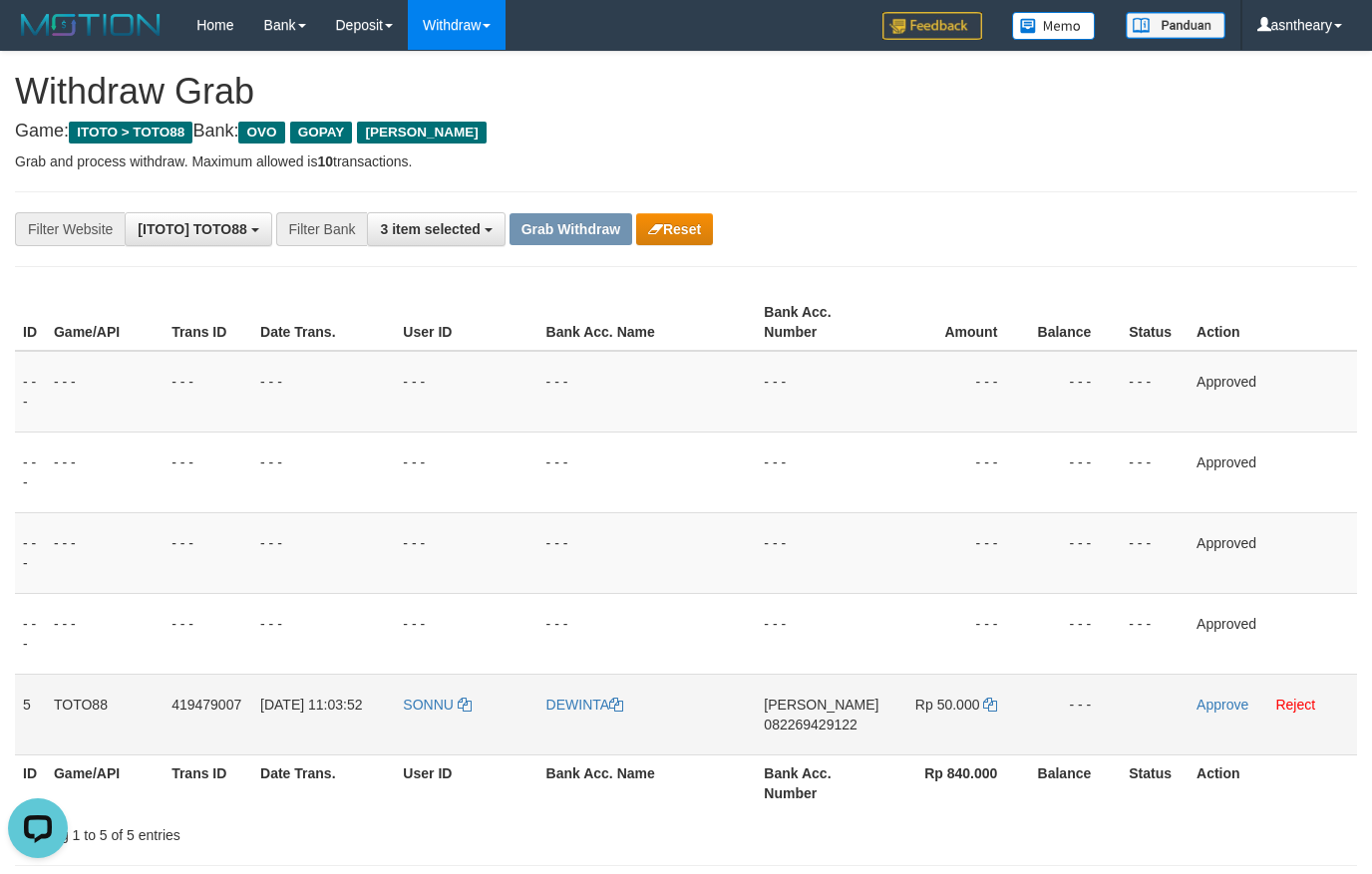 click on "Rp 50.000" at bounding box center [957, 714] 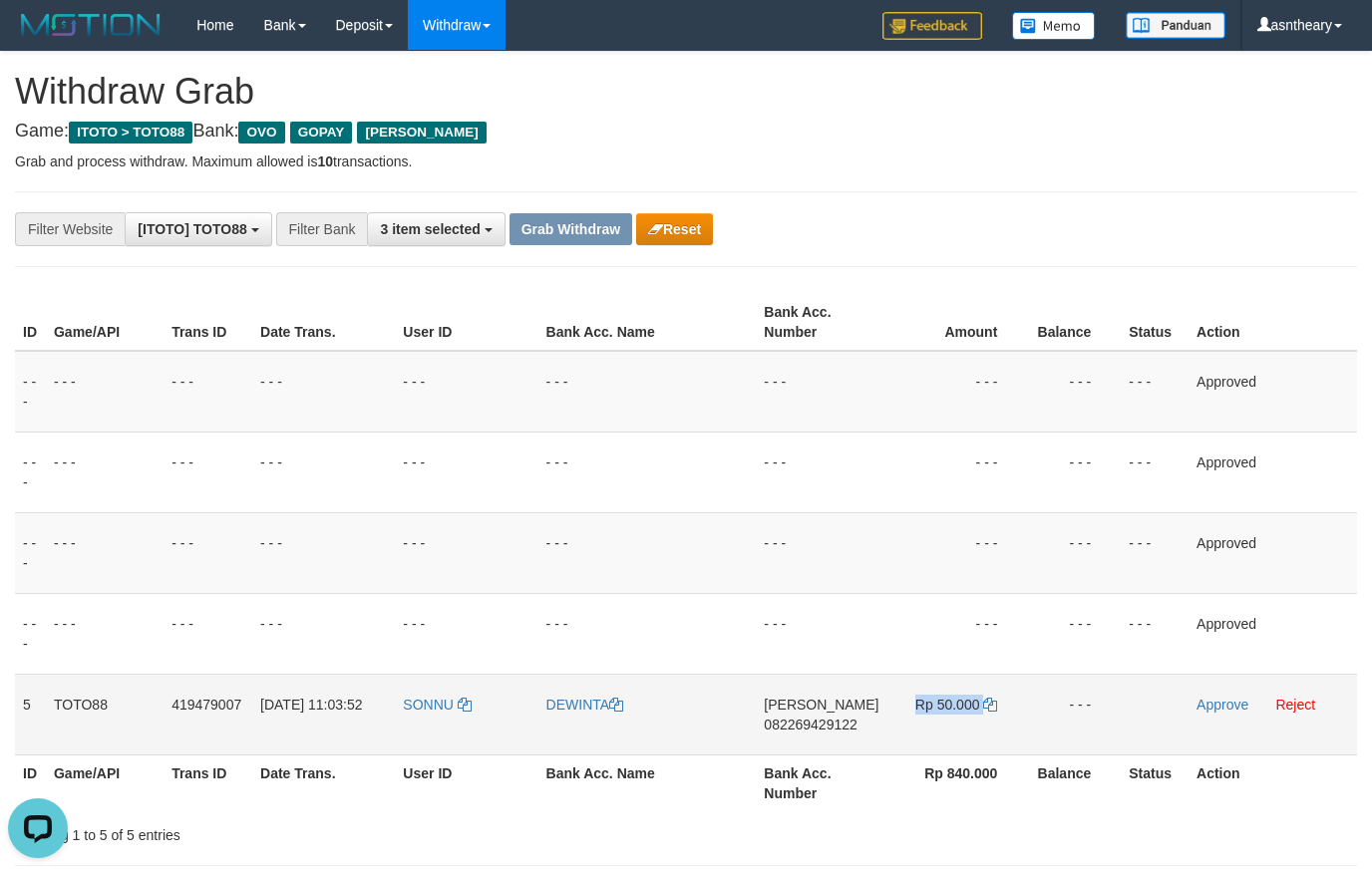 click on "Rp 50.000" at bounding box center (957, 714) 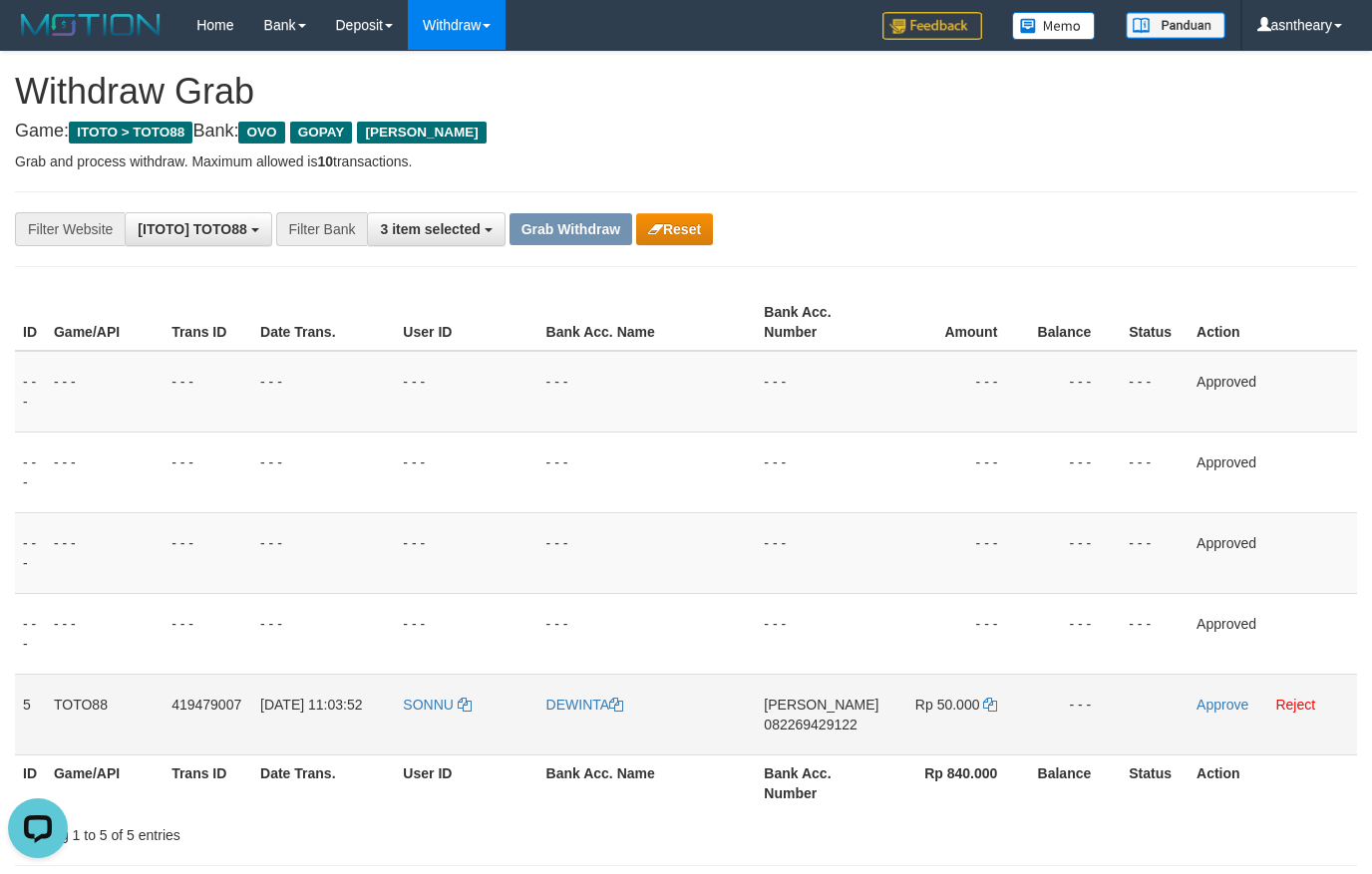 click on "Rp 50.000" at bounding box center [957, 714] 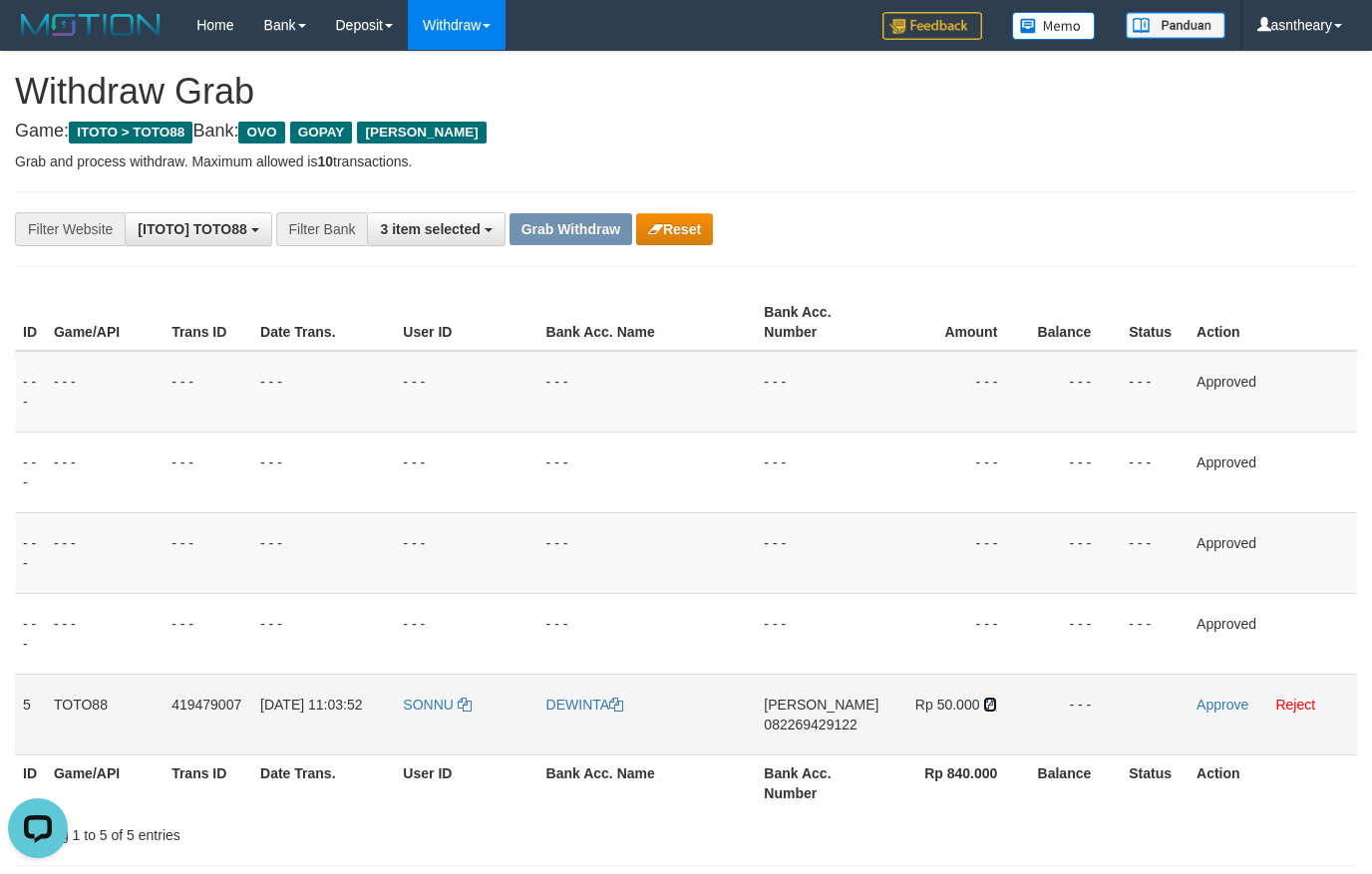 click at bounding box center (990, 705) 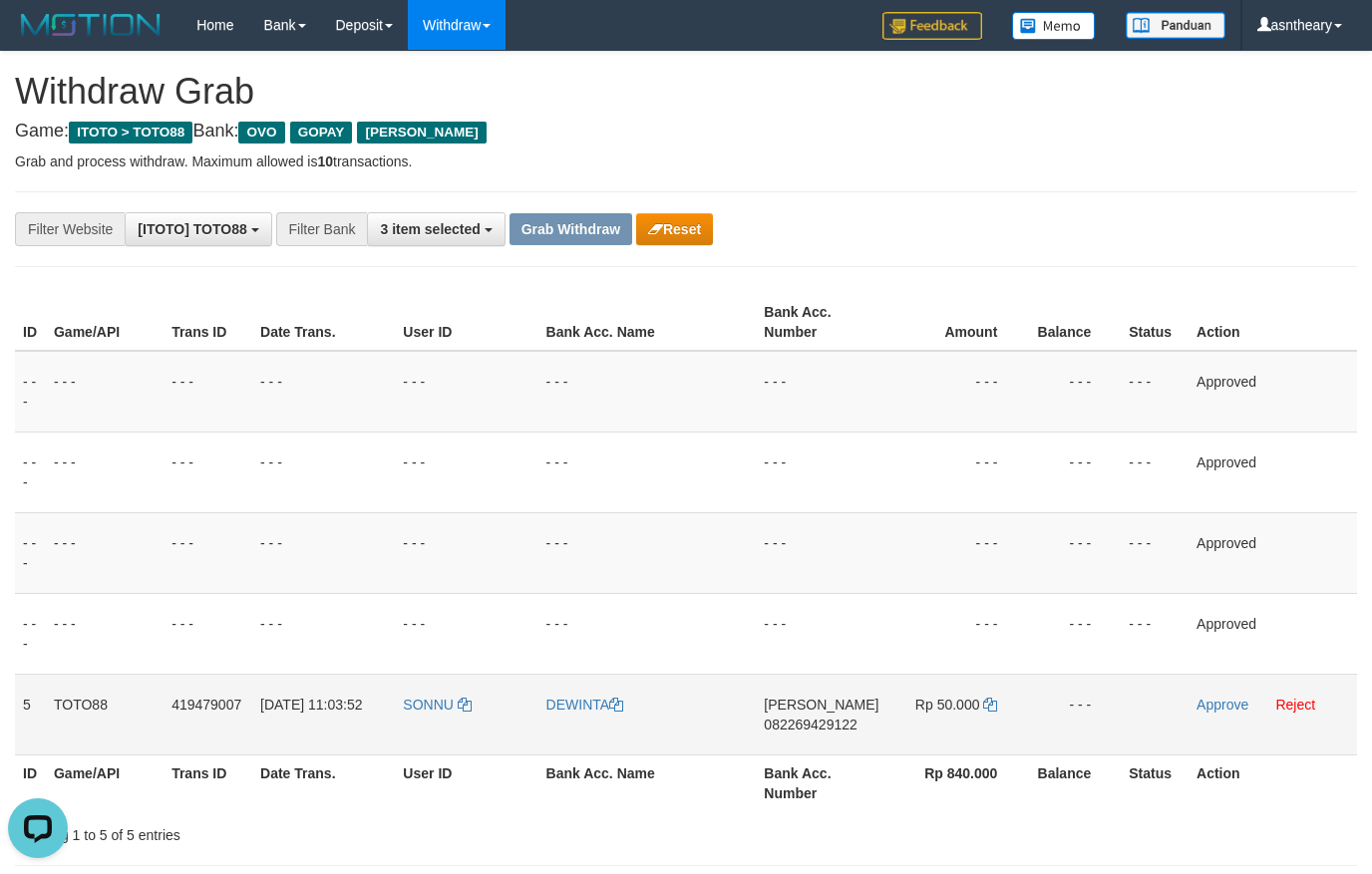 click on "Approve
Reject" at bounding box center (1272, 714) 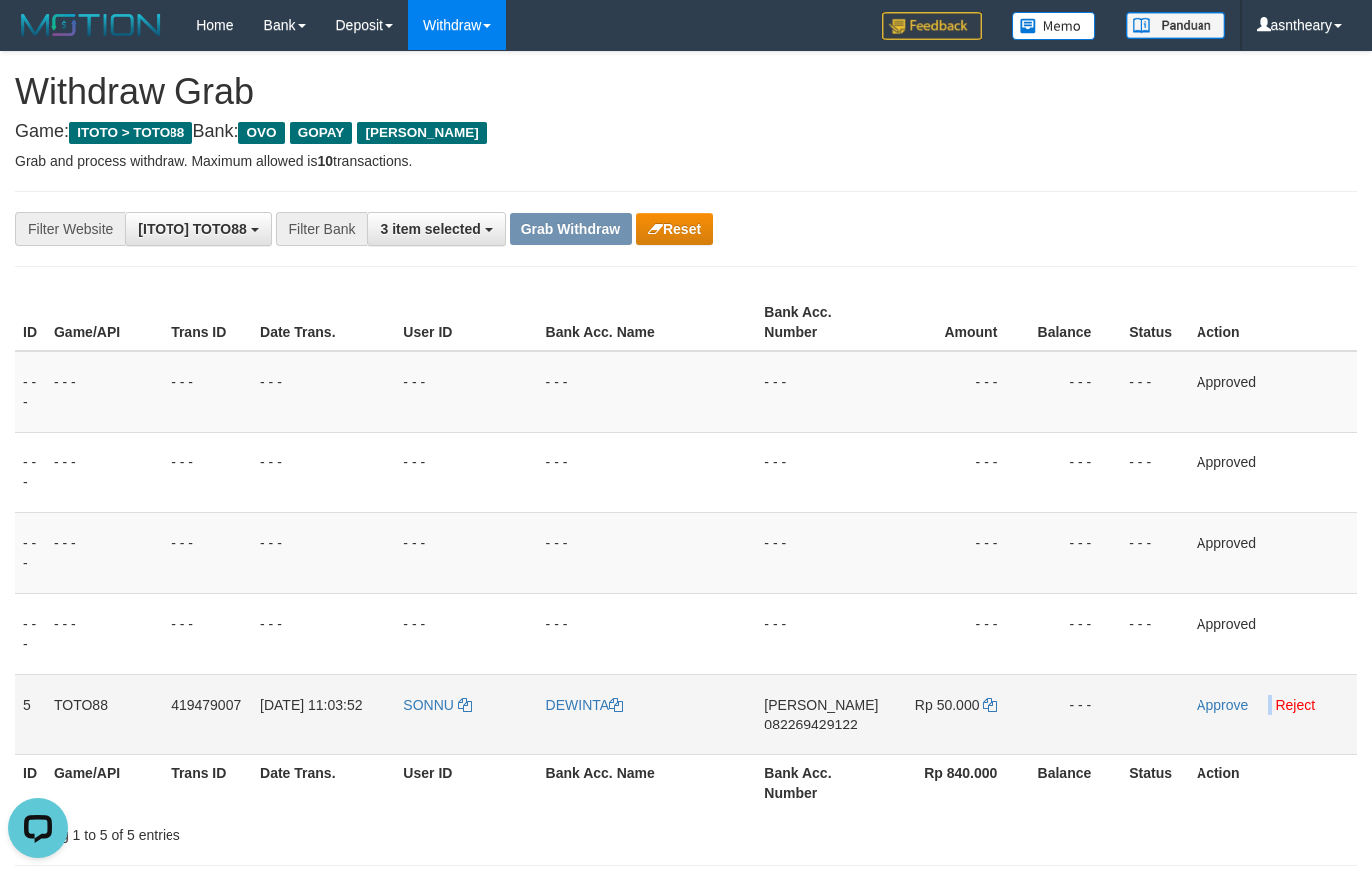 click on "Approve
Reject" at bounding box center (1272, 714) 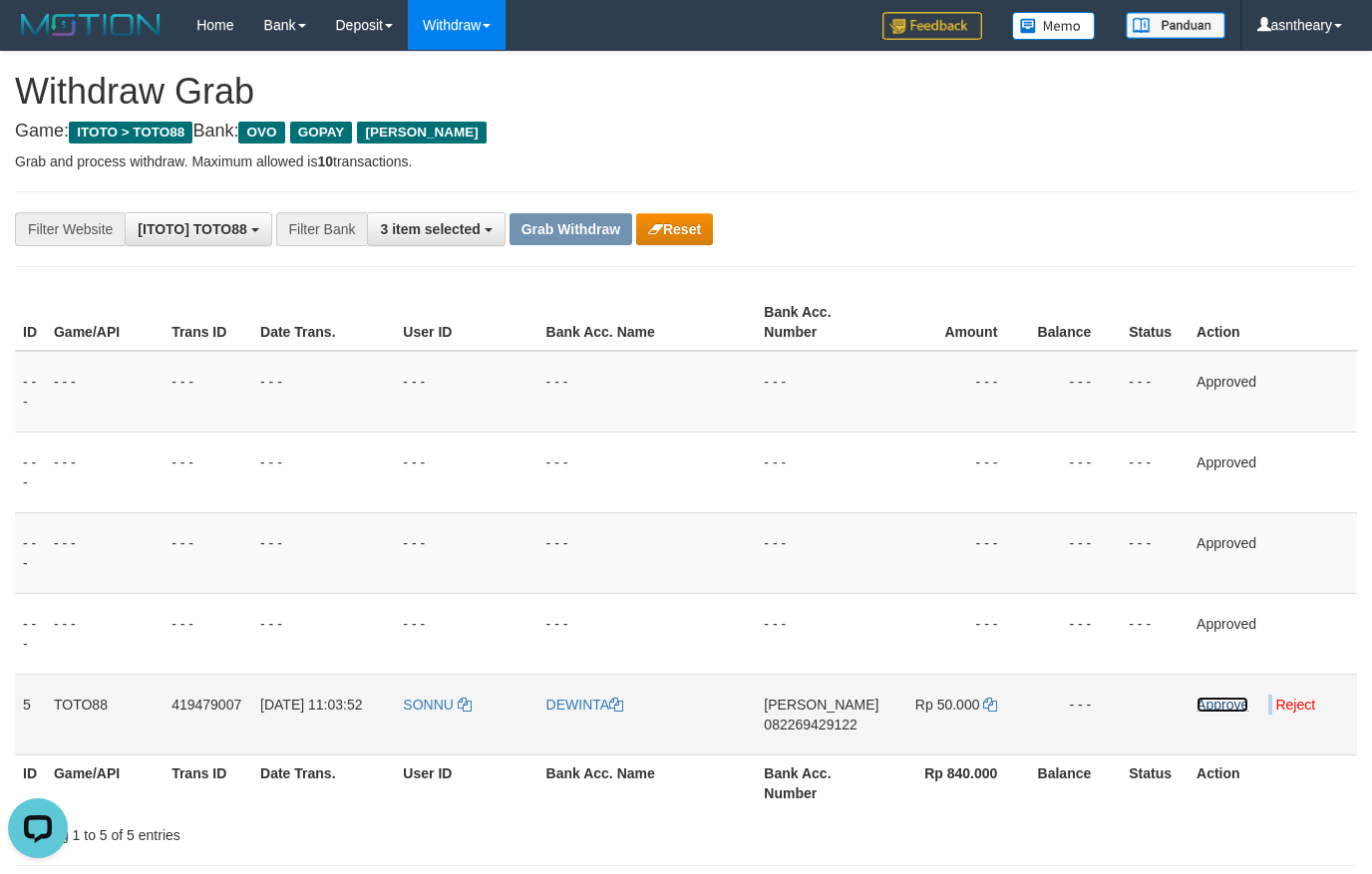 click on "Approve" at bounding box center [1222, 705] 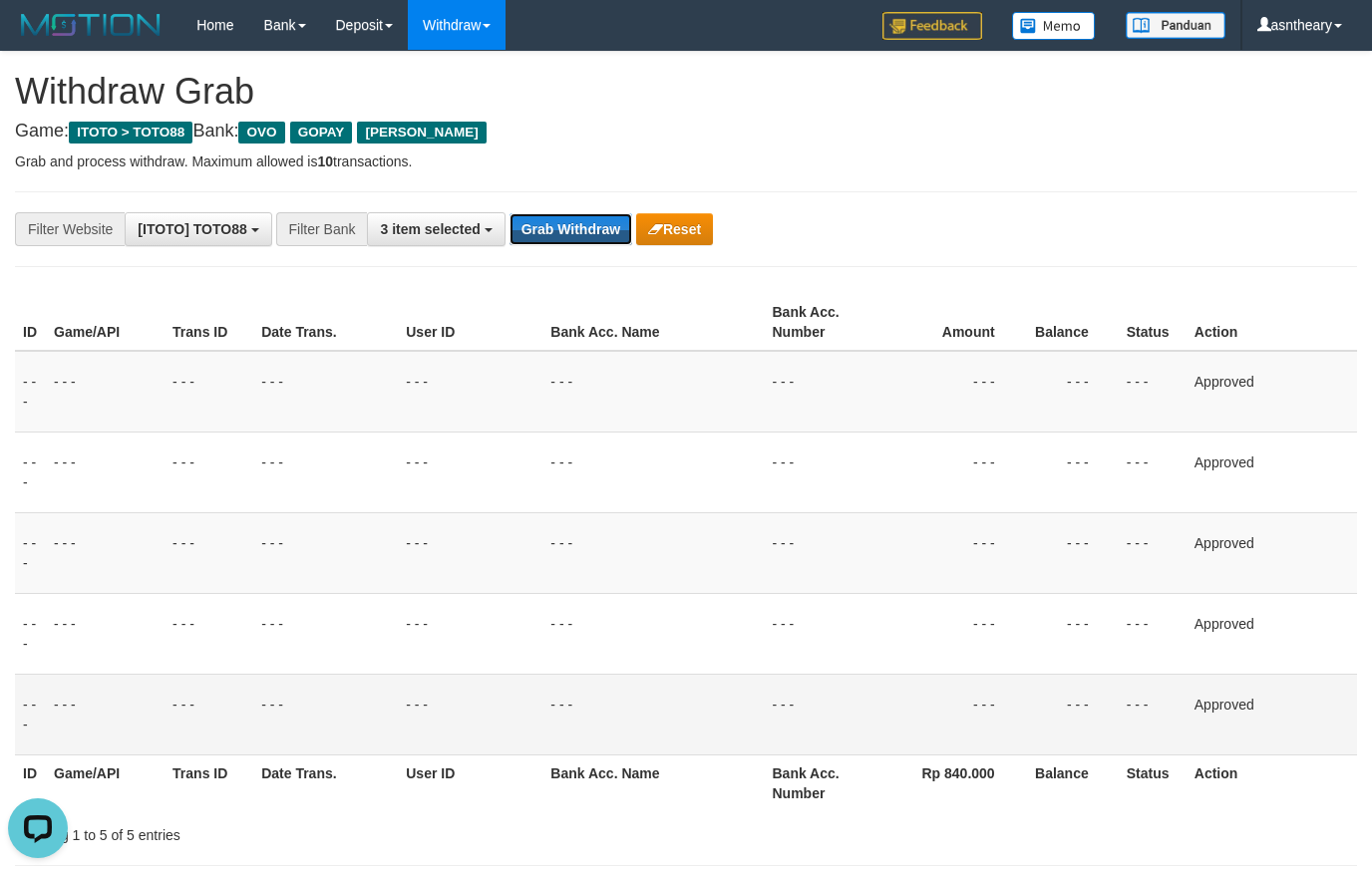 drag, startPoint x: 590, startPoint y: 240, endPoint x: 612, endPoint y: 246, distance: 22.803509 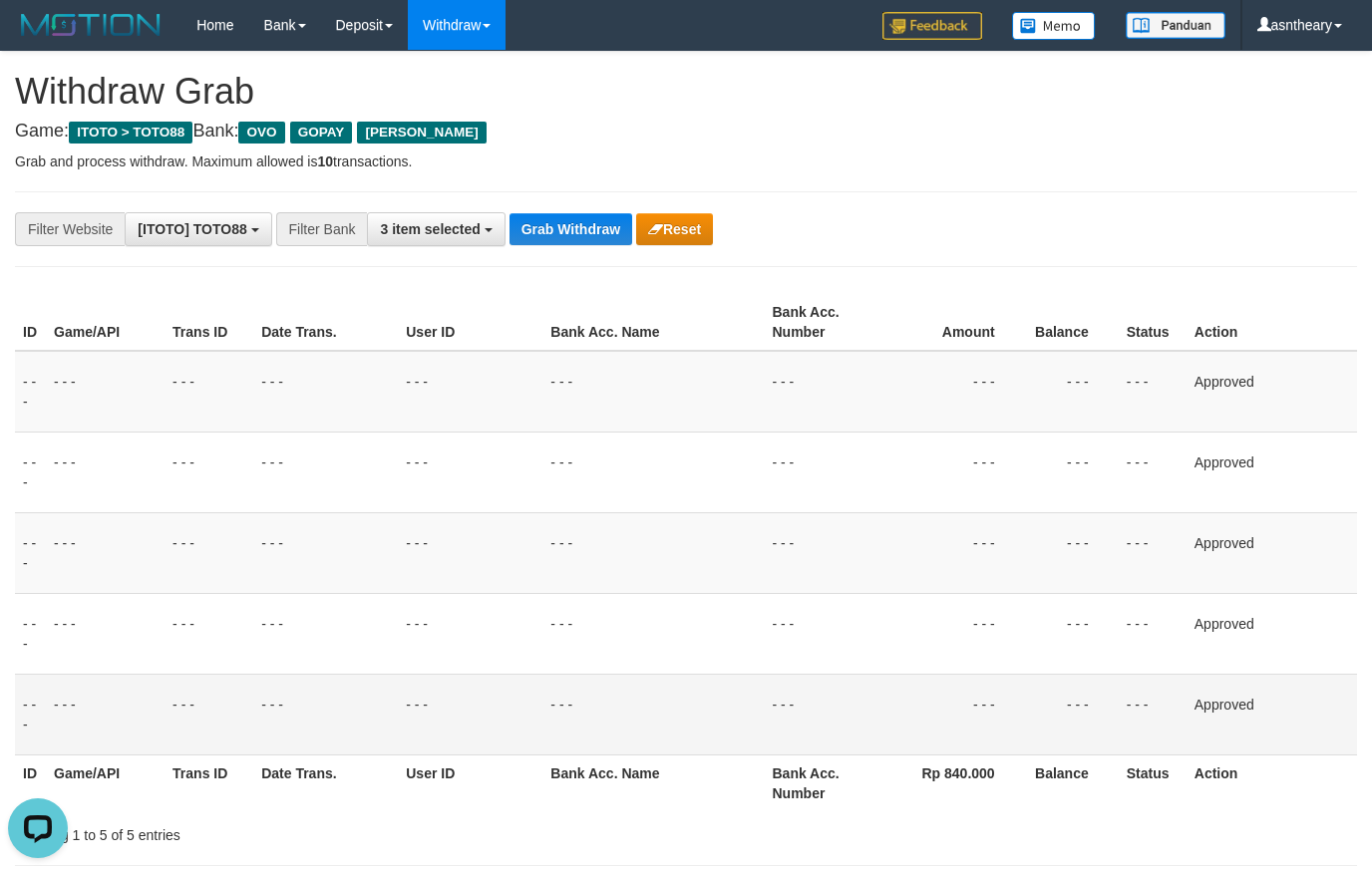 click on "**********" at bounding box center (686, 1281) 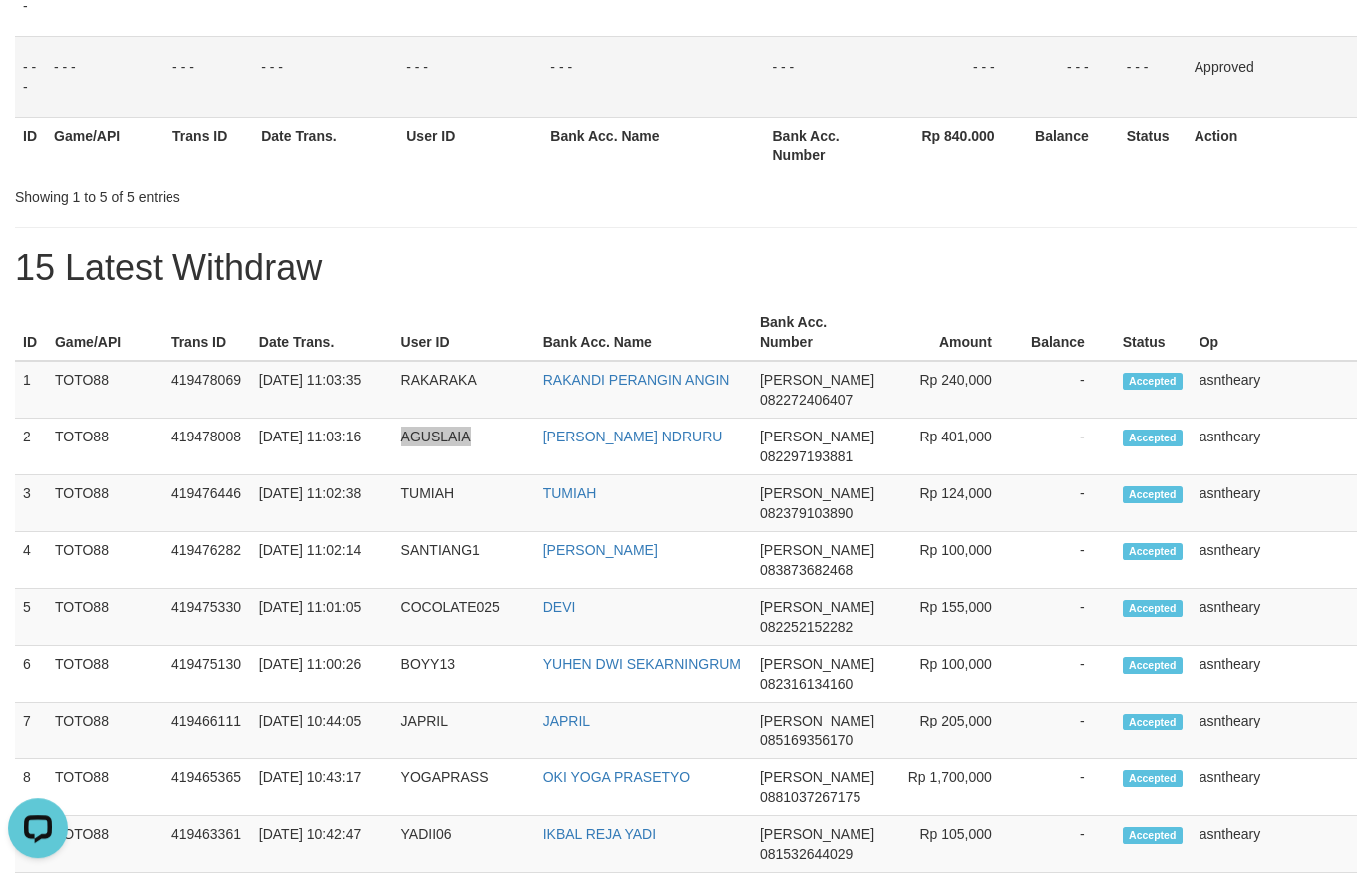 scroll, scrollTop: 0, scrollLeft: 0, axis: both 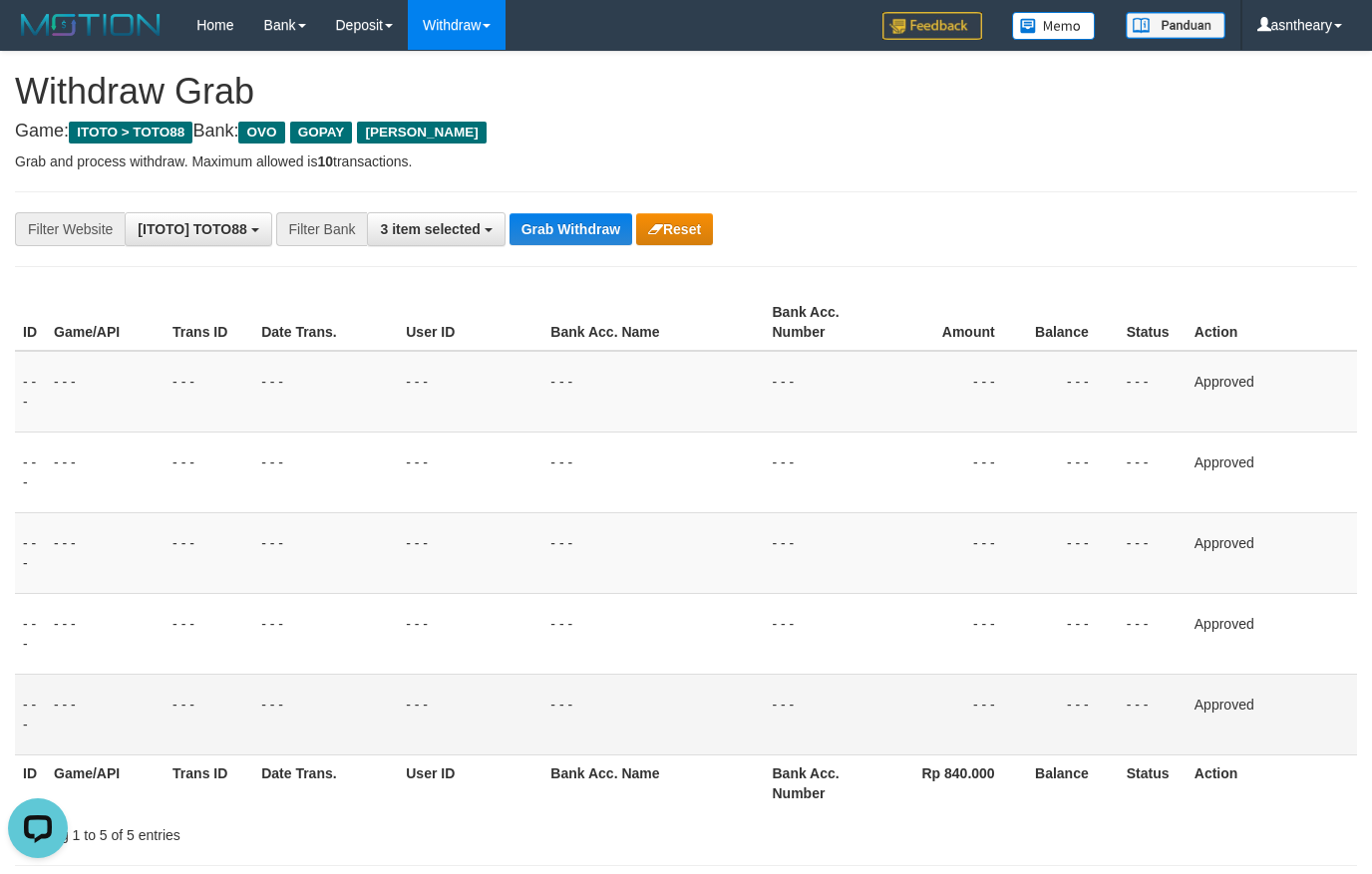 click on "**********" at bounding box center [686, 1281] 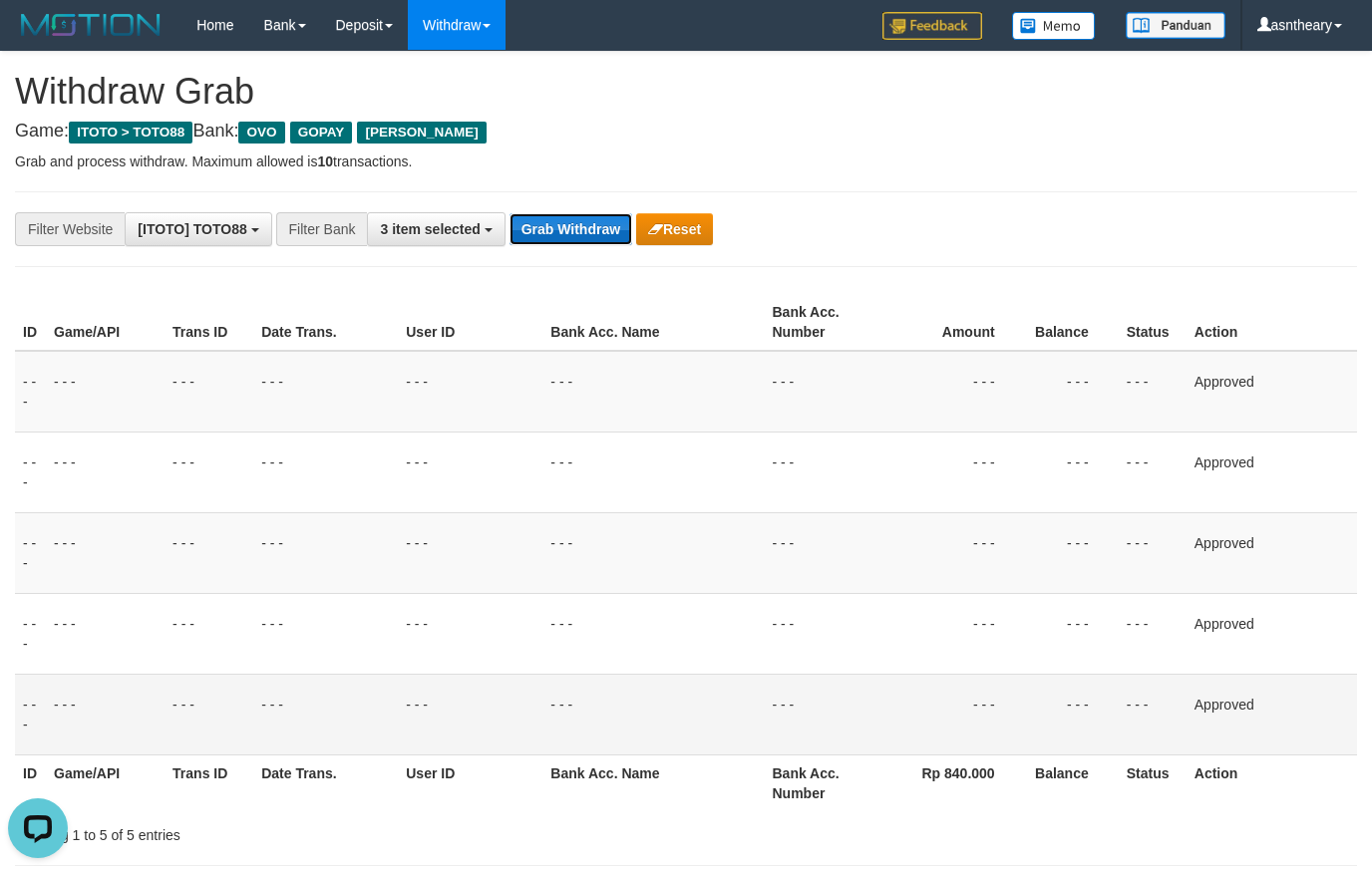 click on "Grab Withdraw" at bounding box center [570, 229] 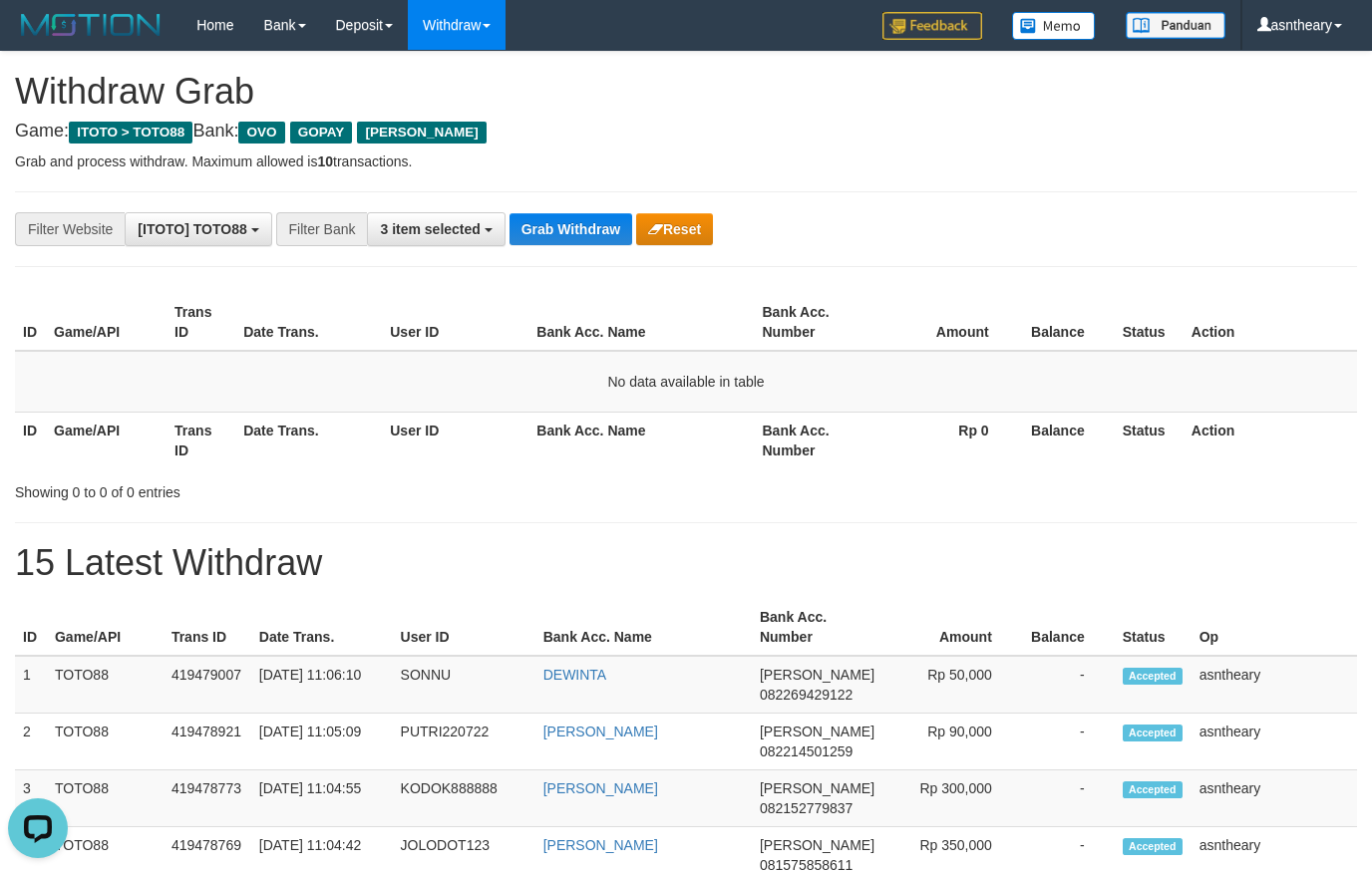 scroll, scrollTop: 0, scrollLeft: 0, axis: both 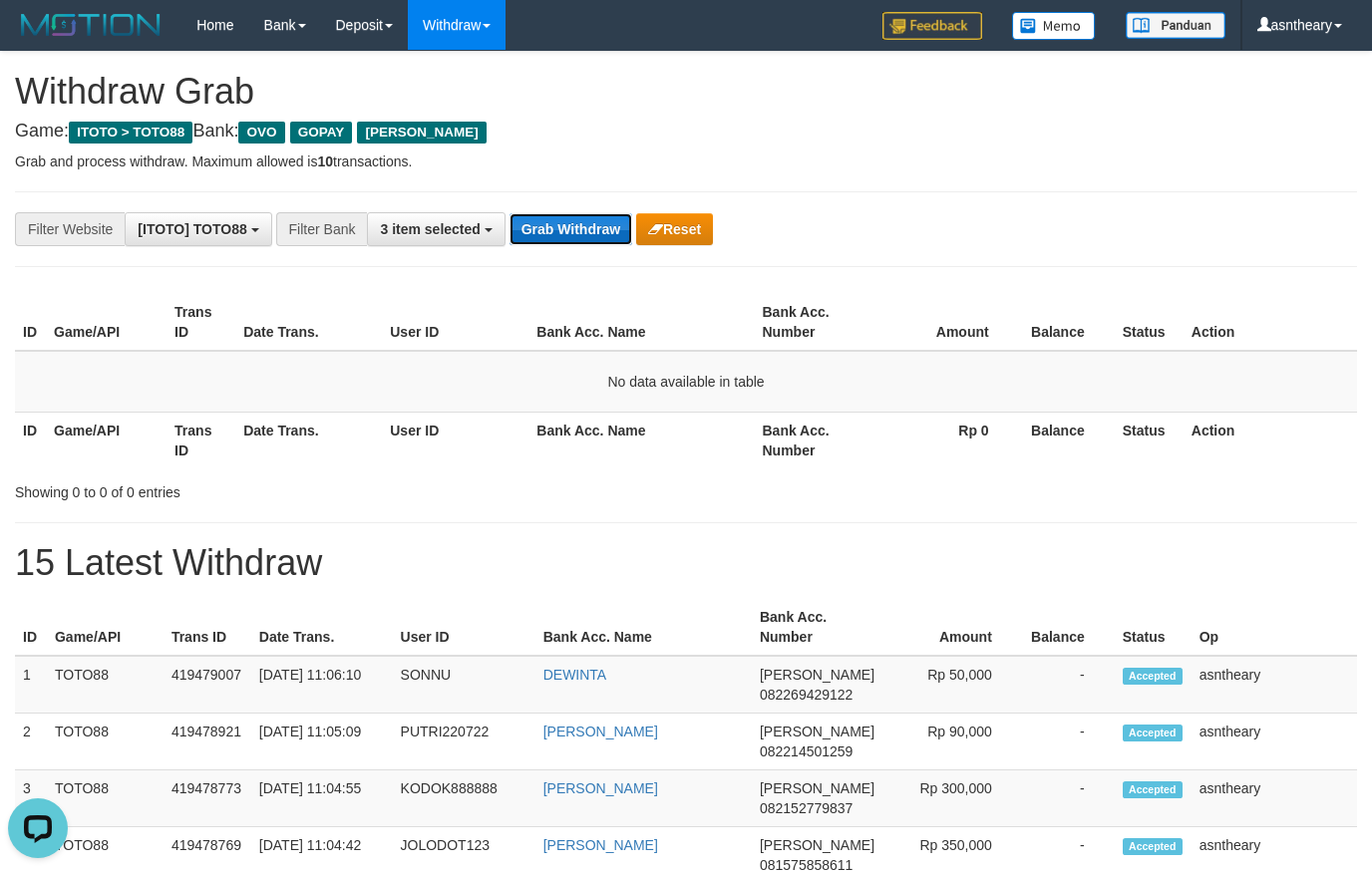 click on "Grab Withdraw" at bounding box center [570, 229] 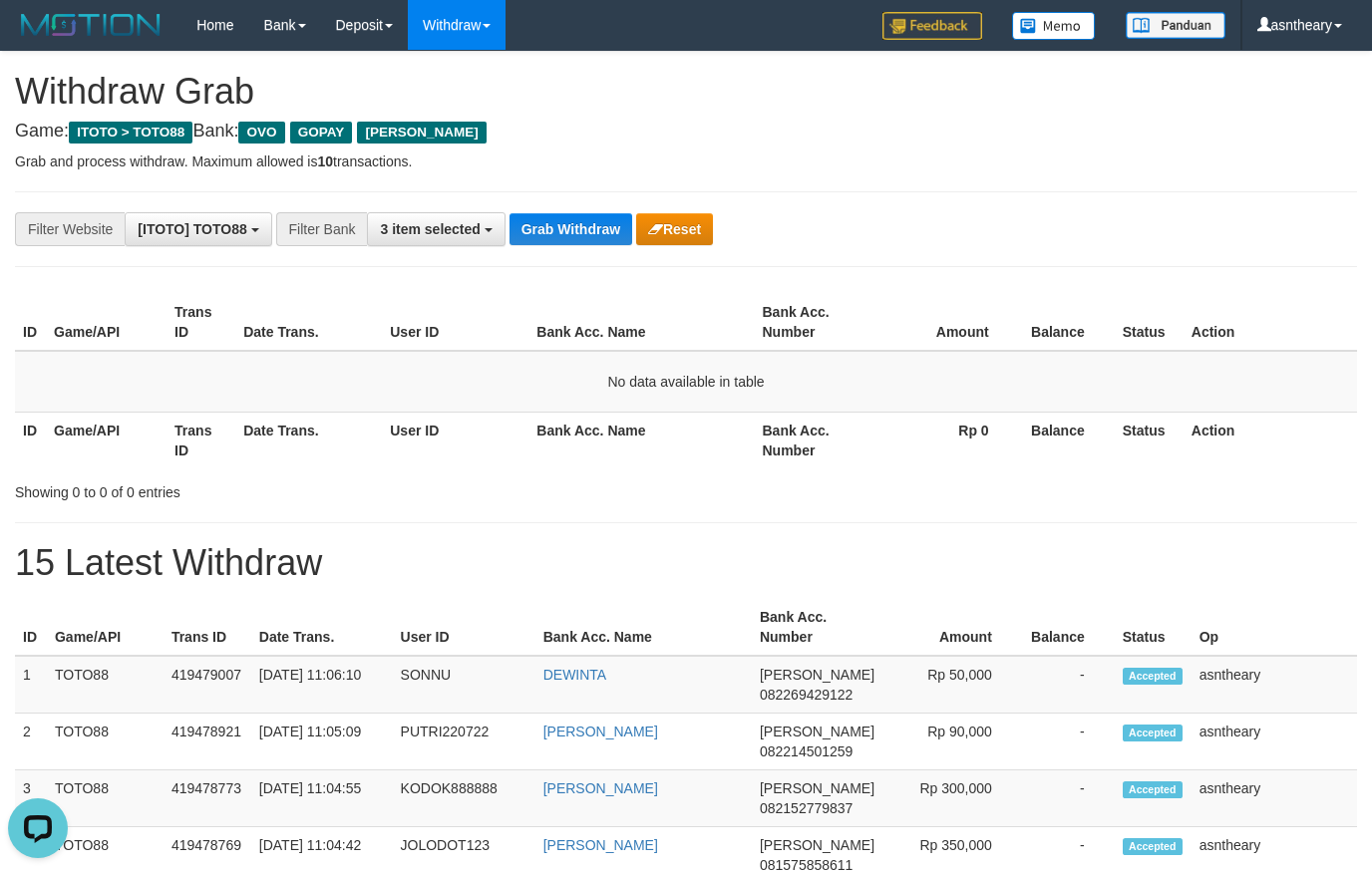 scroll, scrollTop: 0, scrollLeft: 0, axis: both 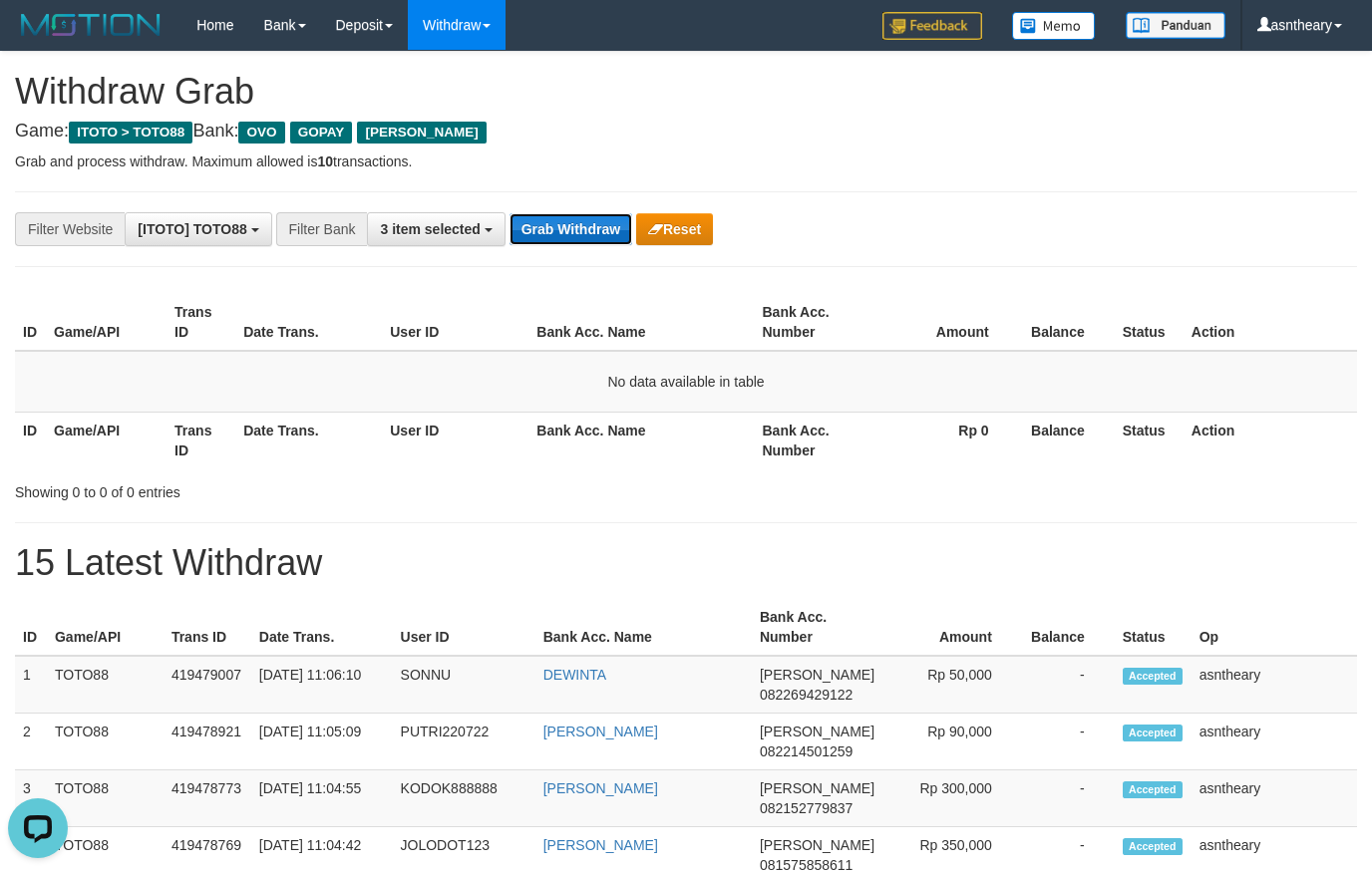 click on "Grab Withdraw" at bounding box center (570, 229) 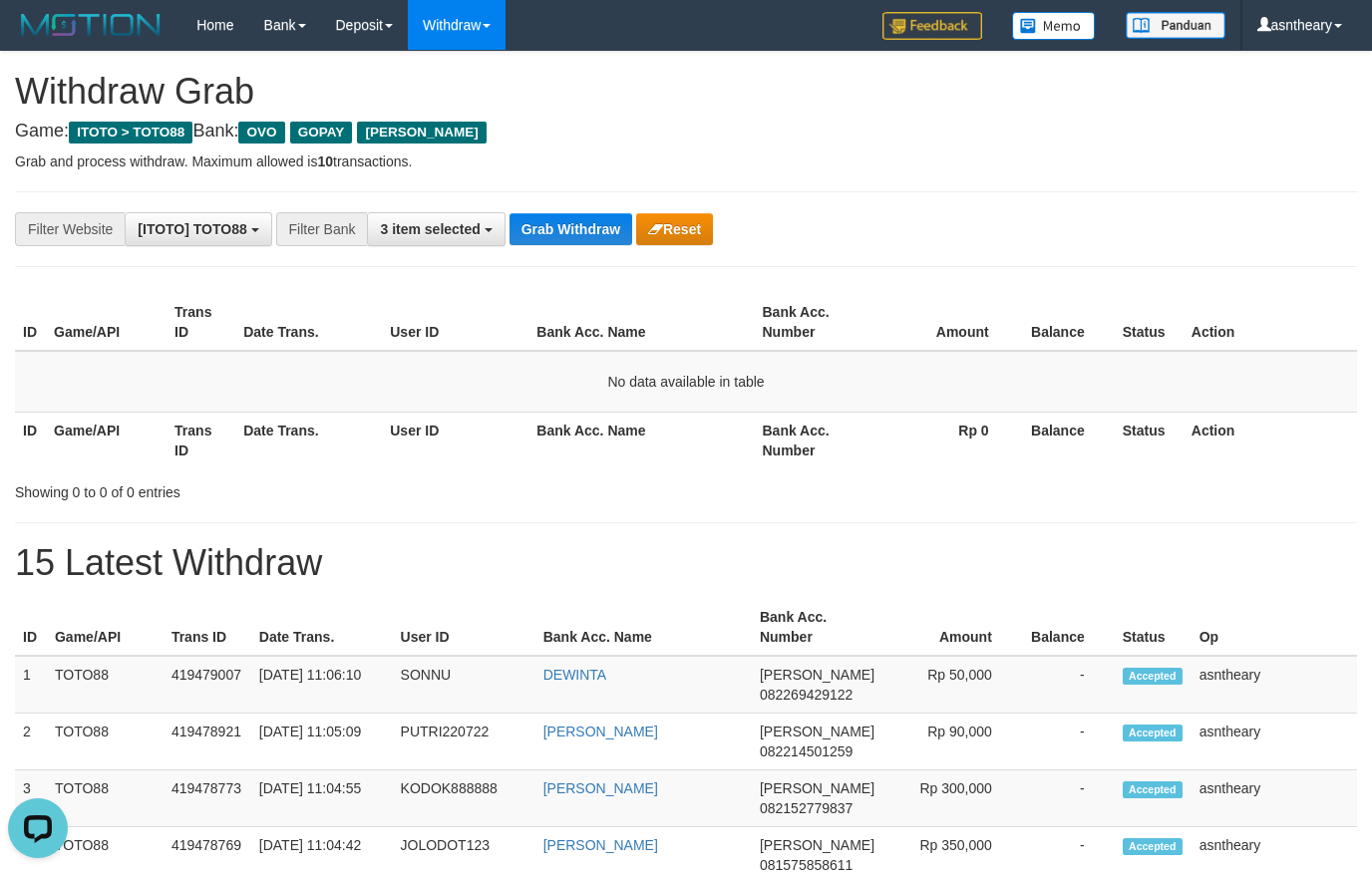 scroll, scrollTop: 0, scrollLeft: 0, axis: both 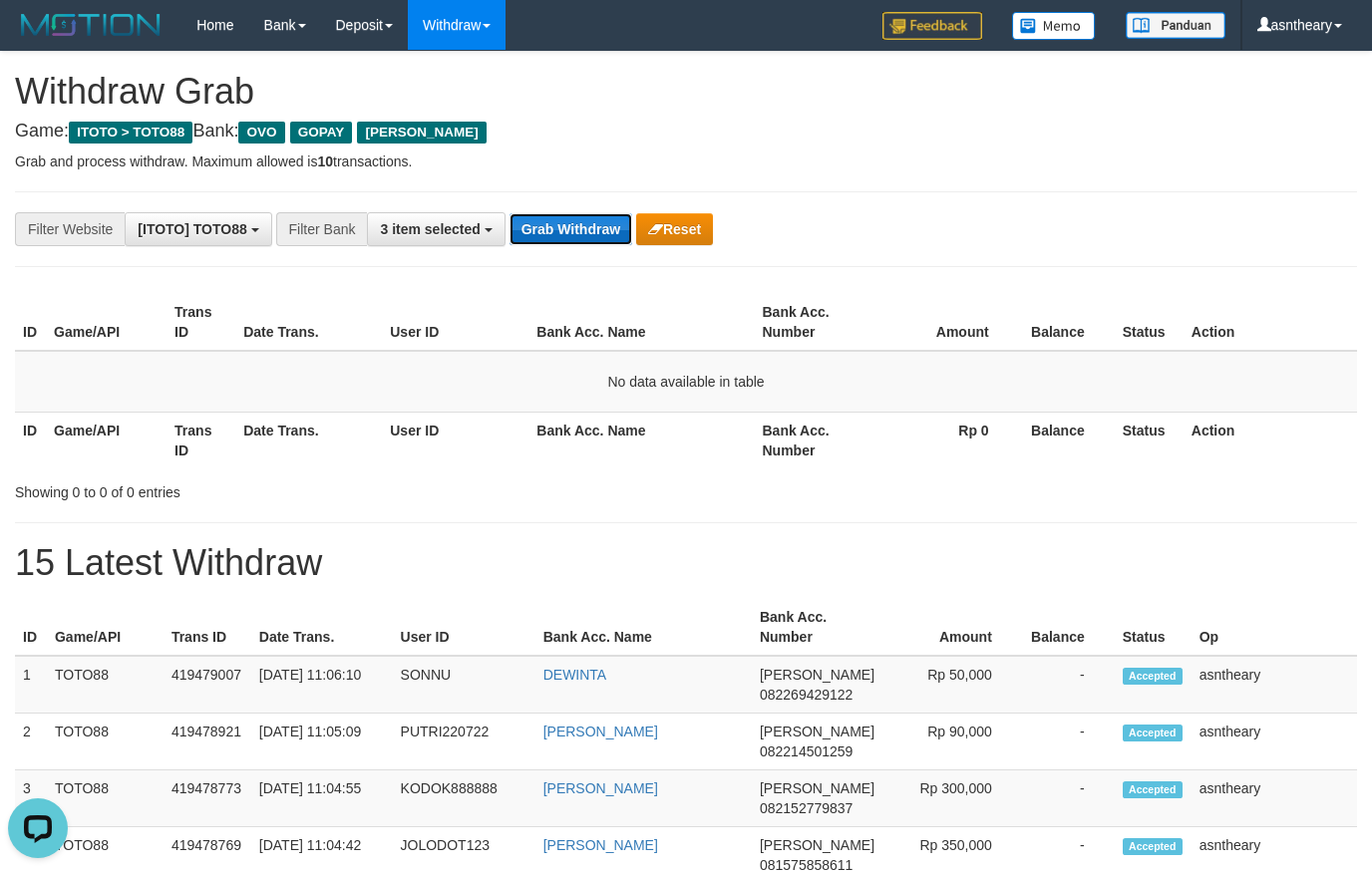 click on "Grab Withdraw" at bounding box center (570, 229) 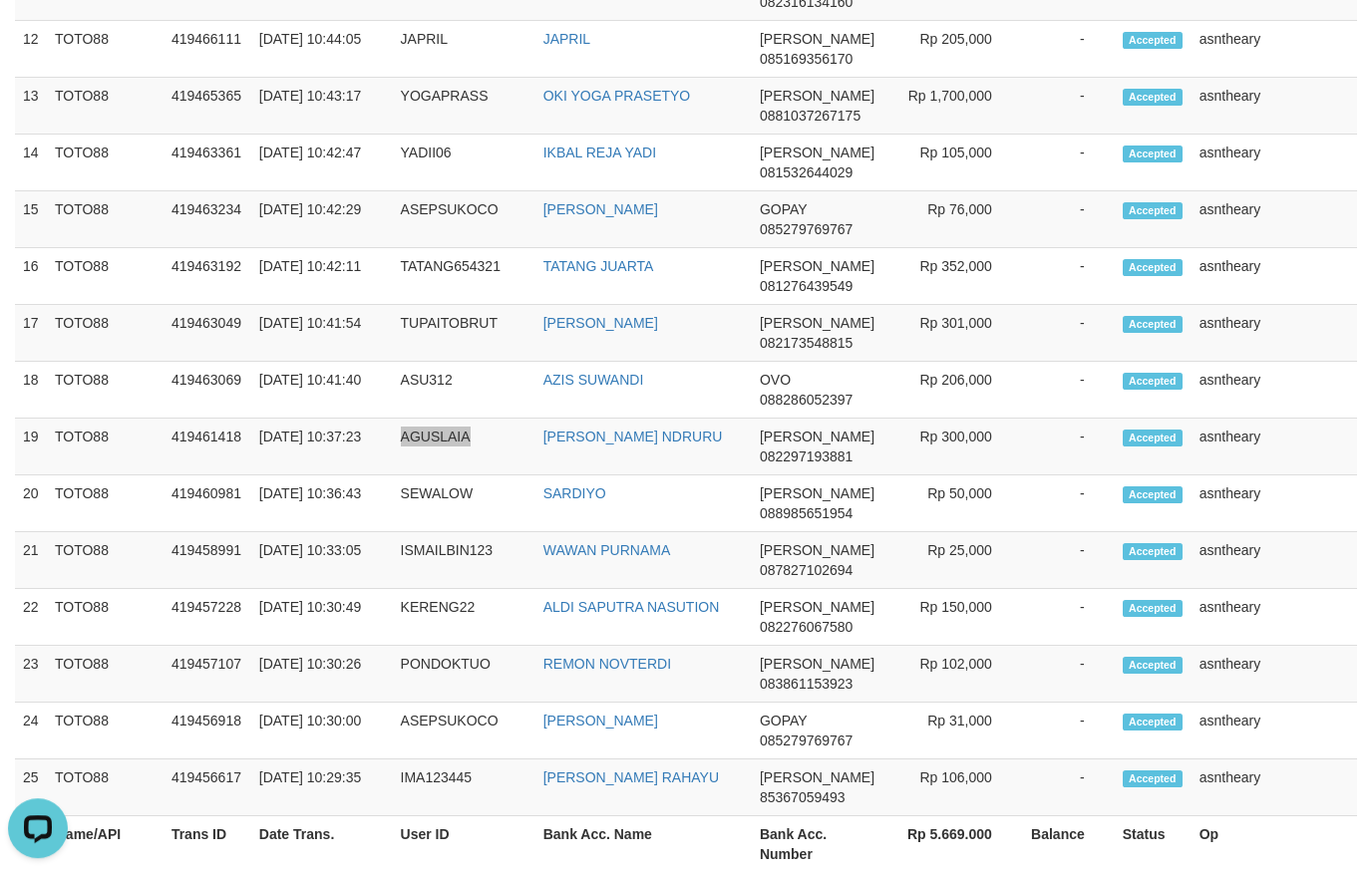 scroll, scrollTop: 0, scrollLeft: 0, axis: both 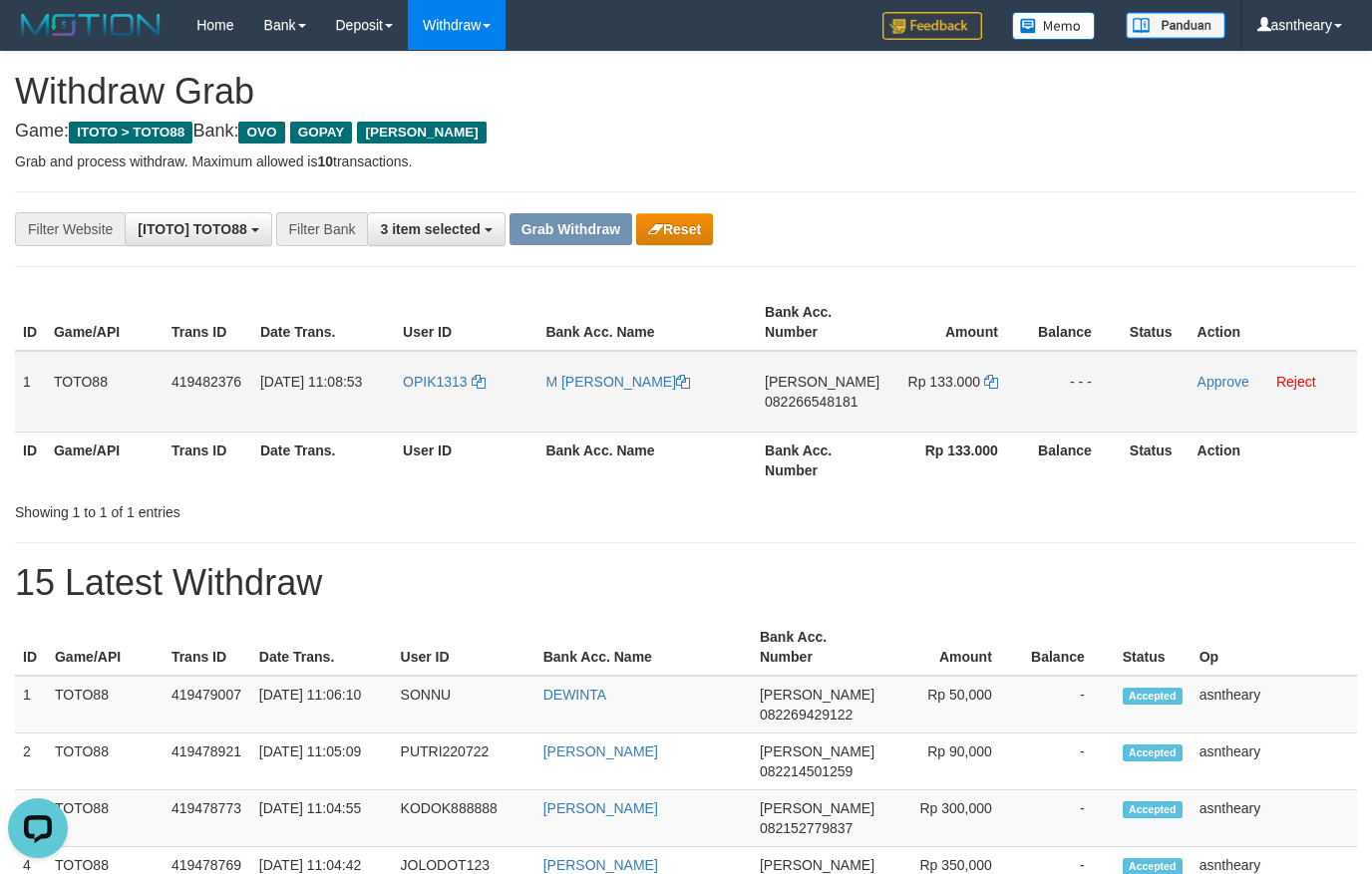 click on "DANA
082266548181" at bounding box center [822, 392] 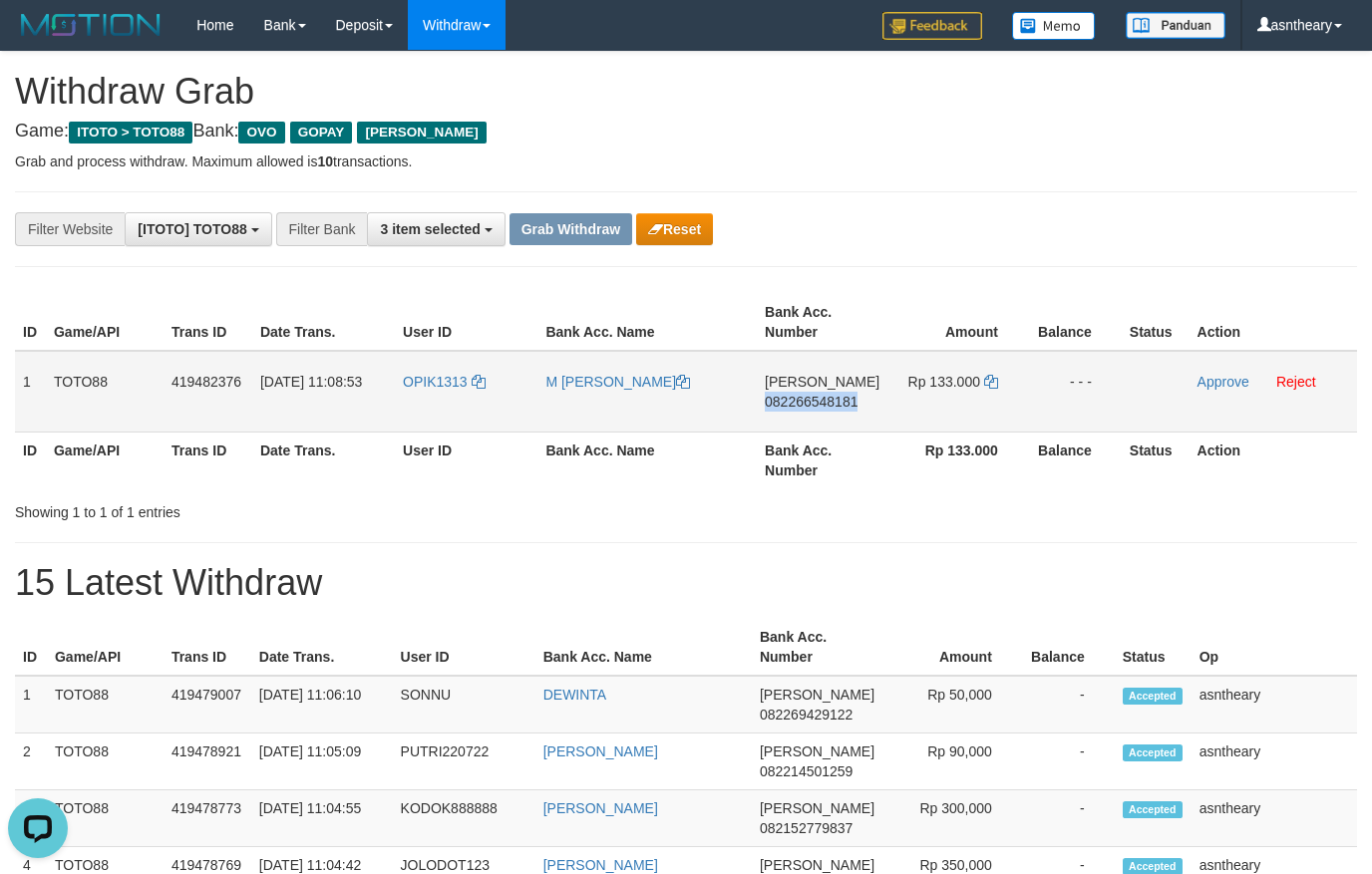 click on "DANA
082266548181" at bounding box center [822, 392] 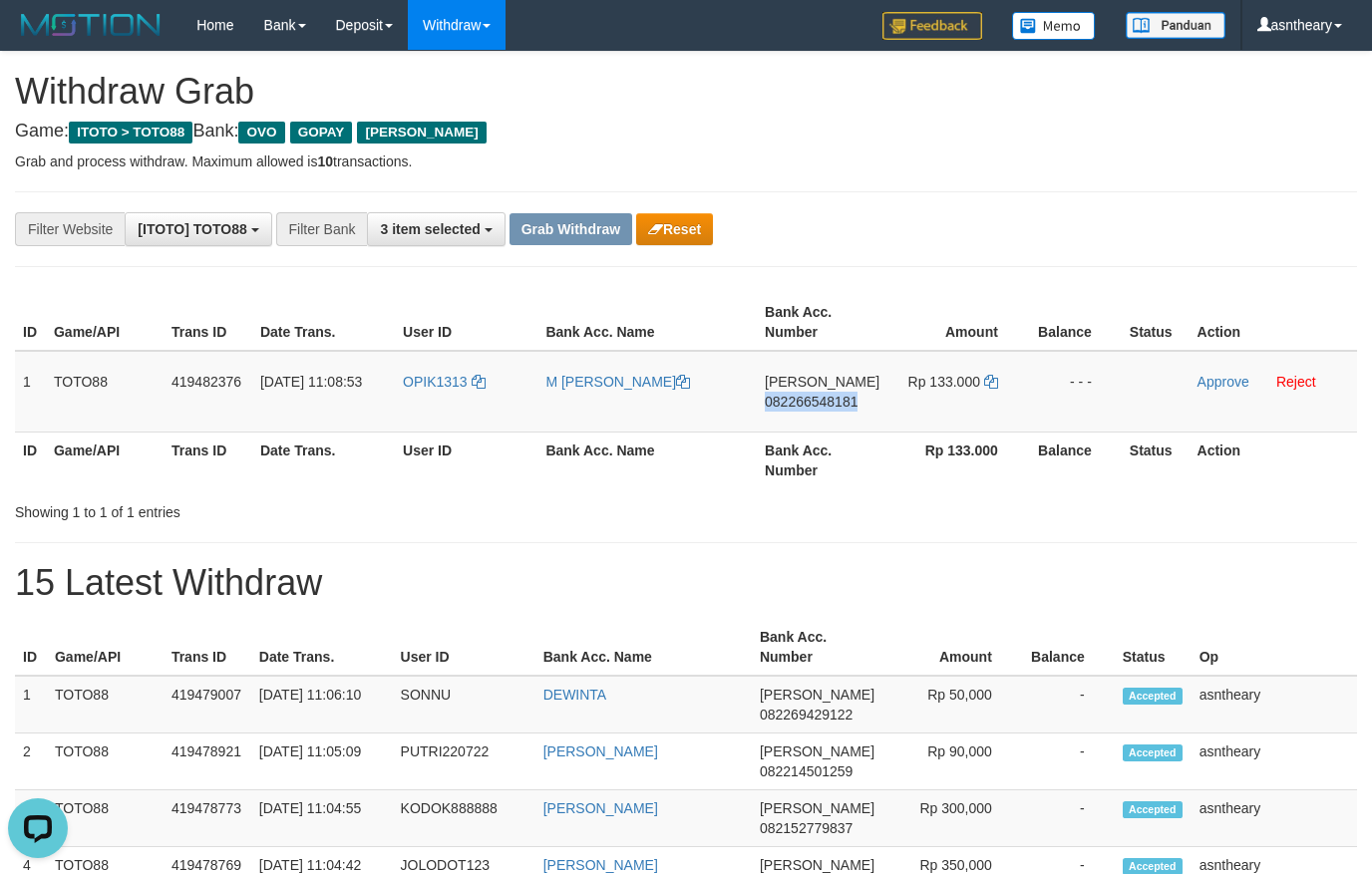 copy on "082266548181" 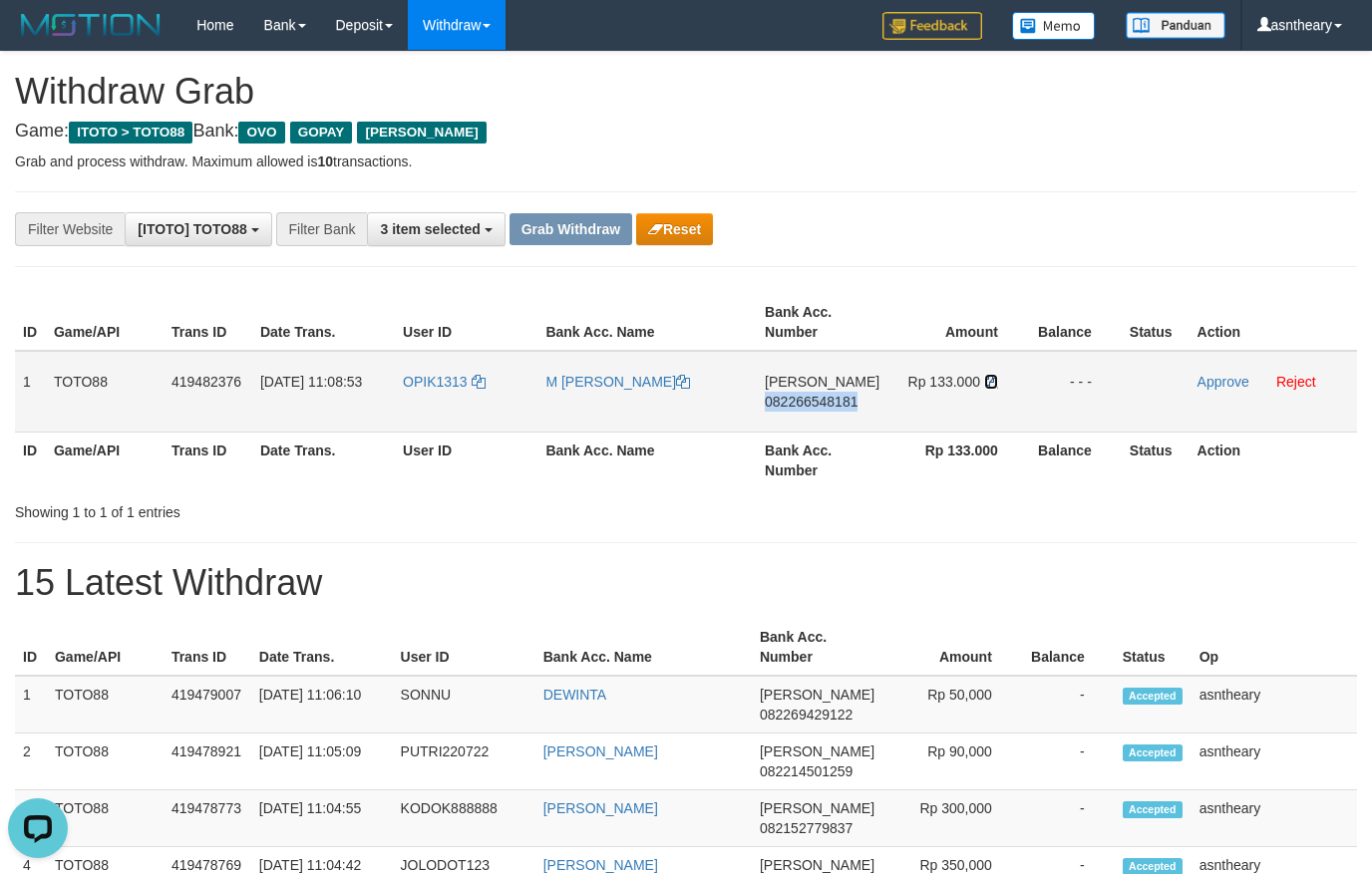click at bounding box center (991, 382) 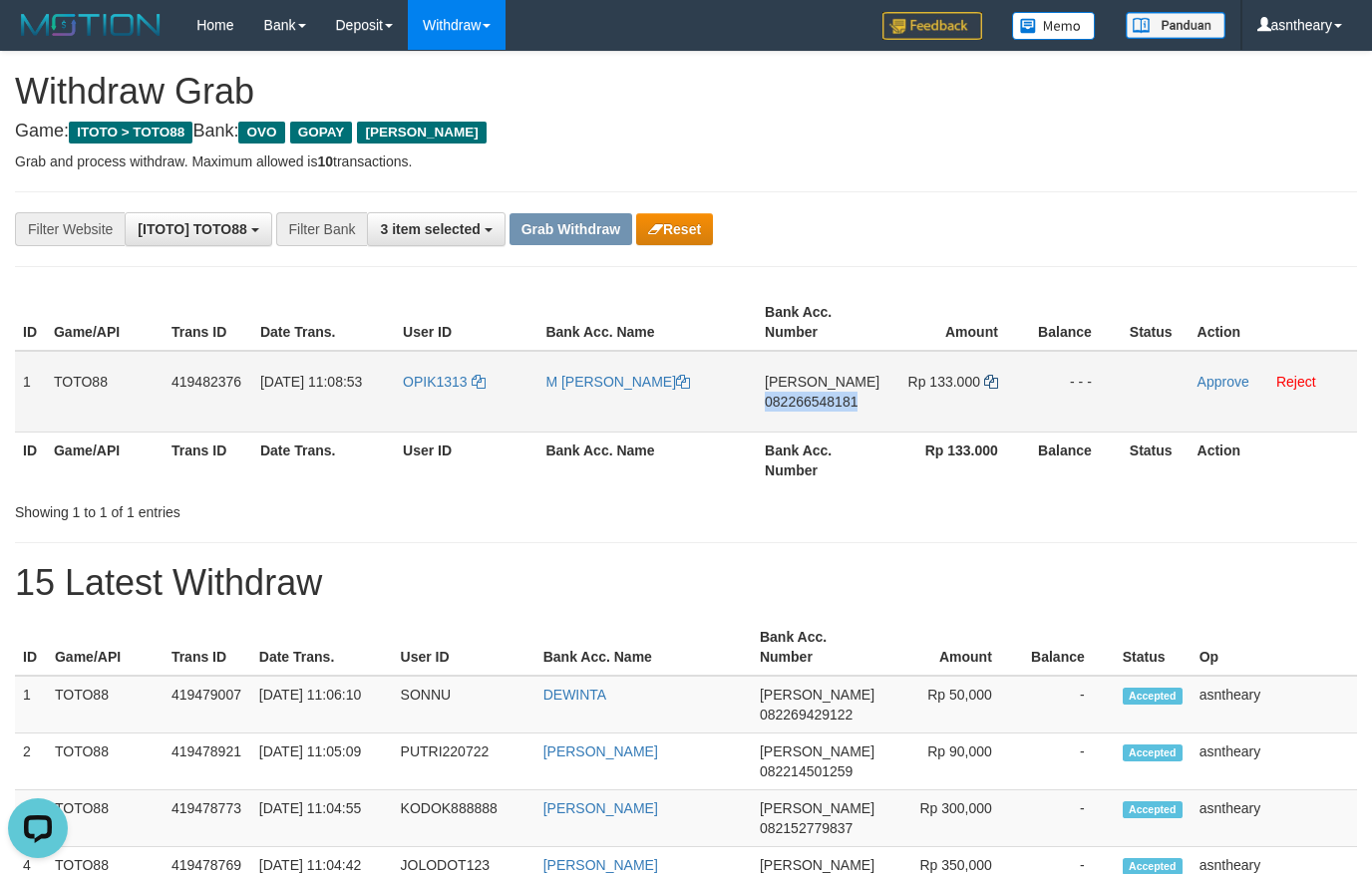 copy on "082266548181" 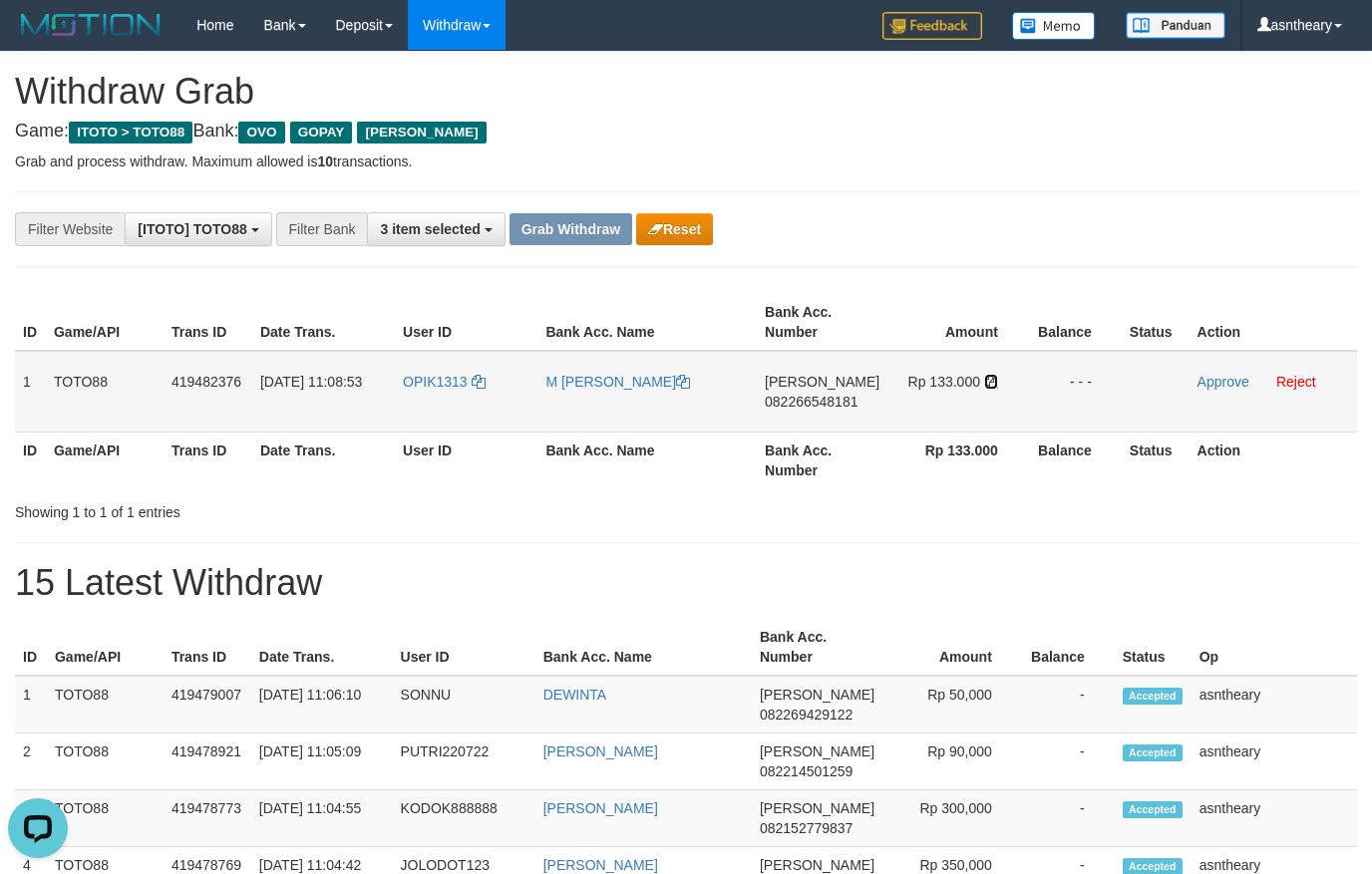 click at bounding box center [991, 382] 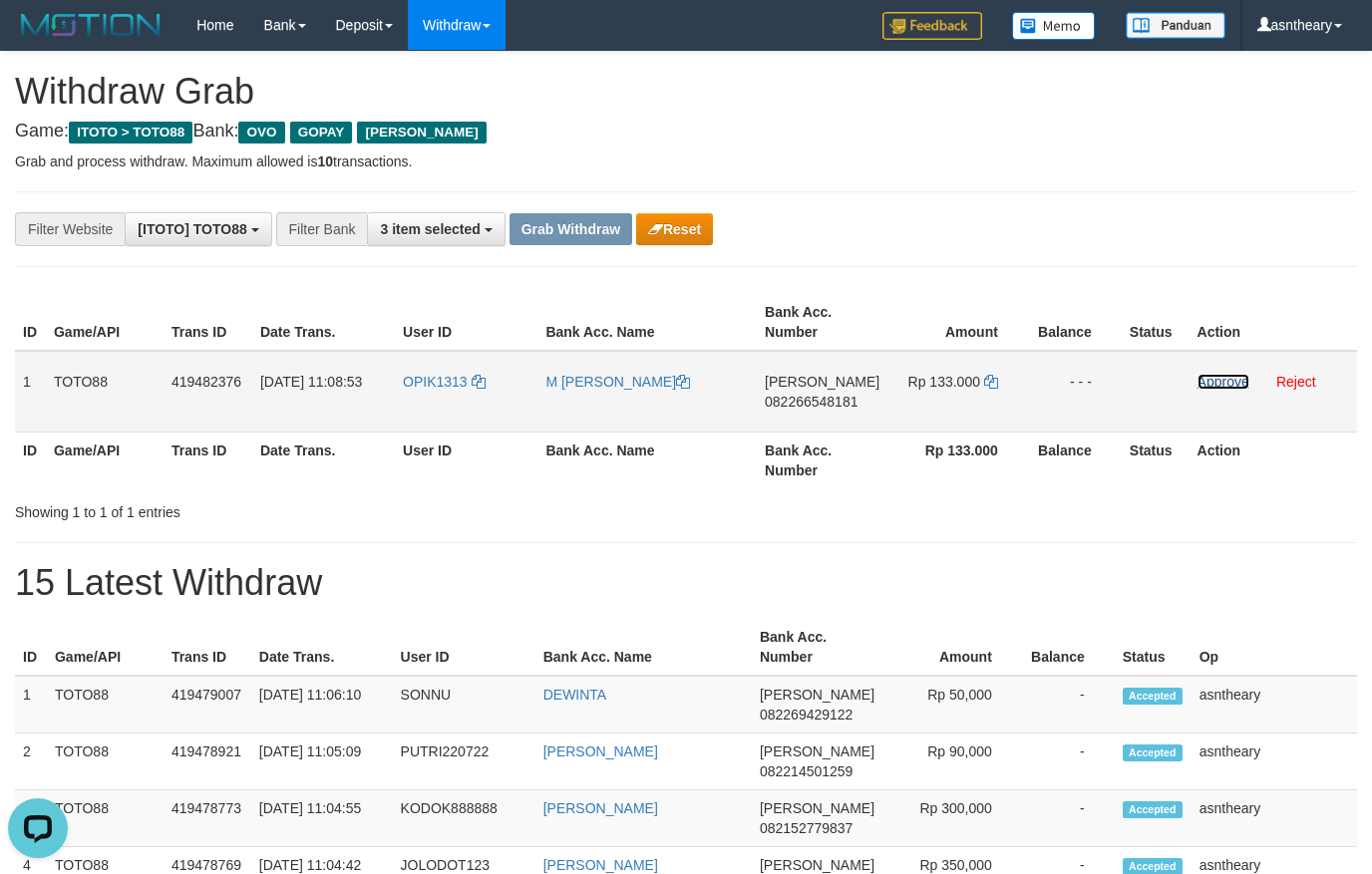 click on "Approve" at bounding box center [1223, 382] 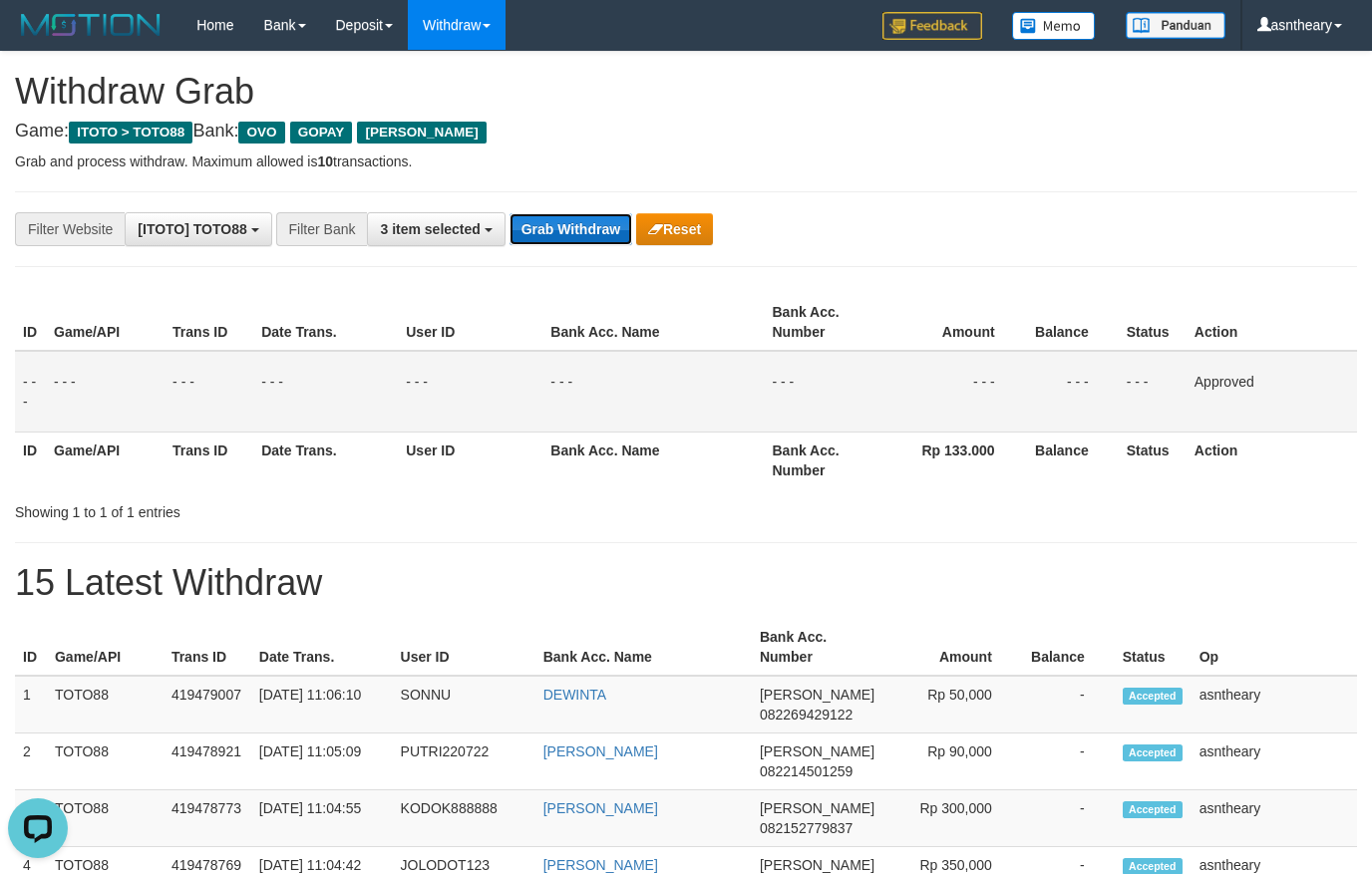 click on "Grab Withdraw" at bounding box center [570, 229] 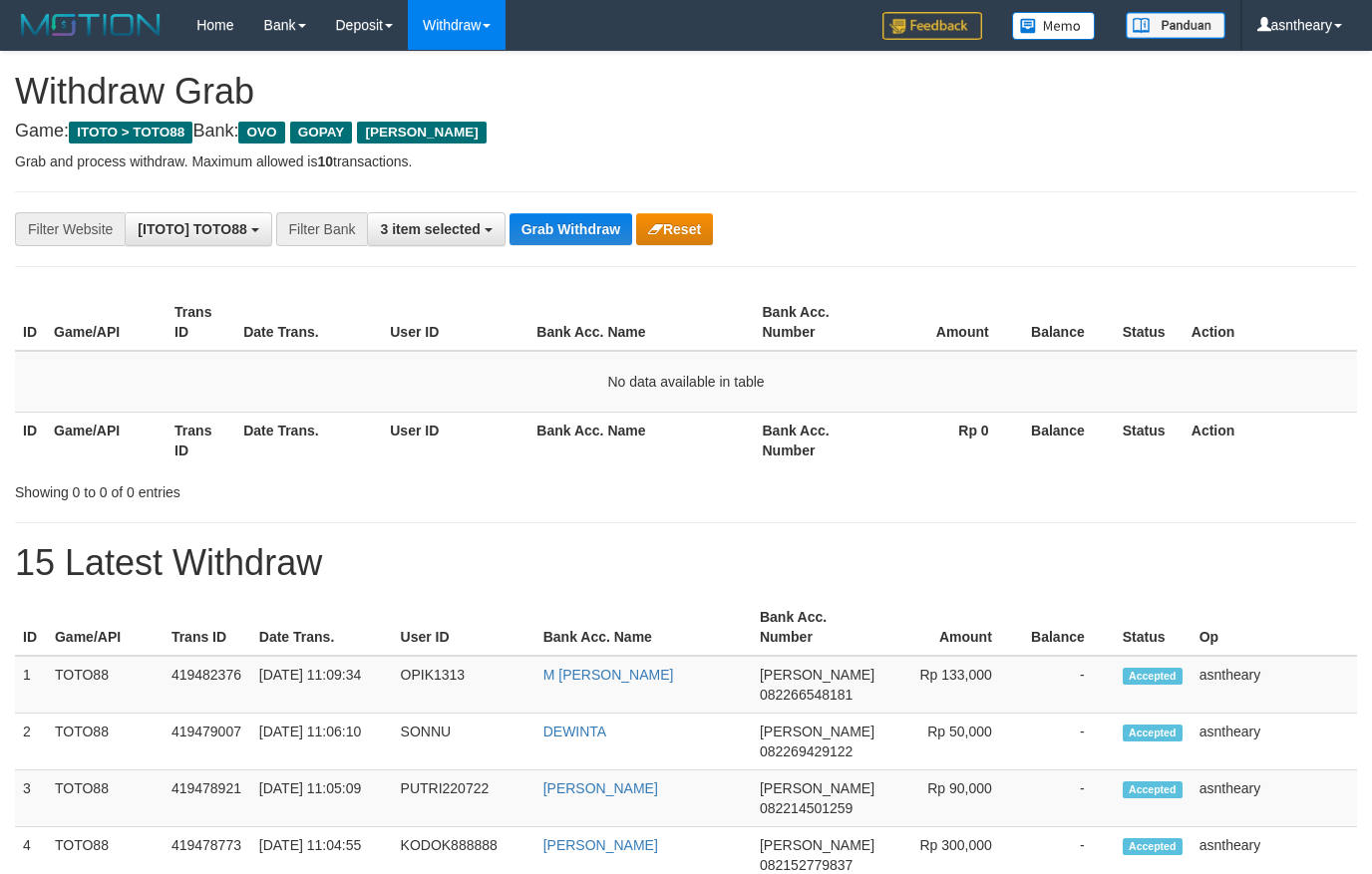 scroll, scrollTop: 0, scrollLeft: 0, axis: both 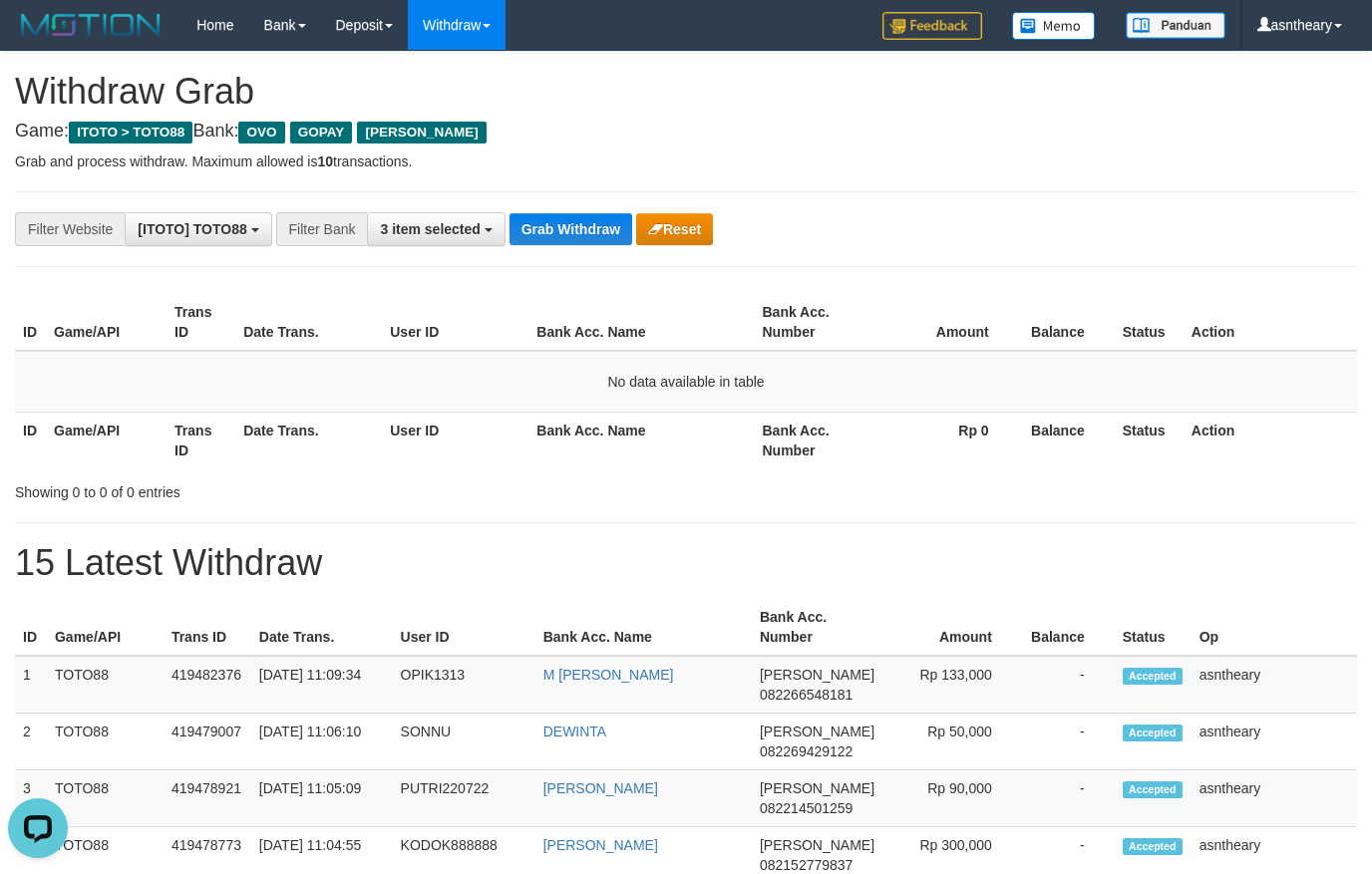 click on "**********" at bounding box center (686, 1109) 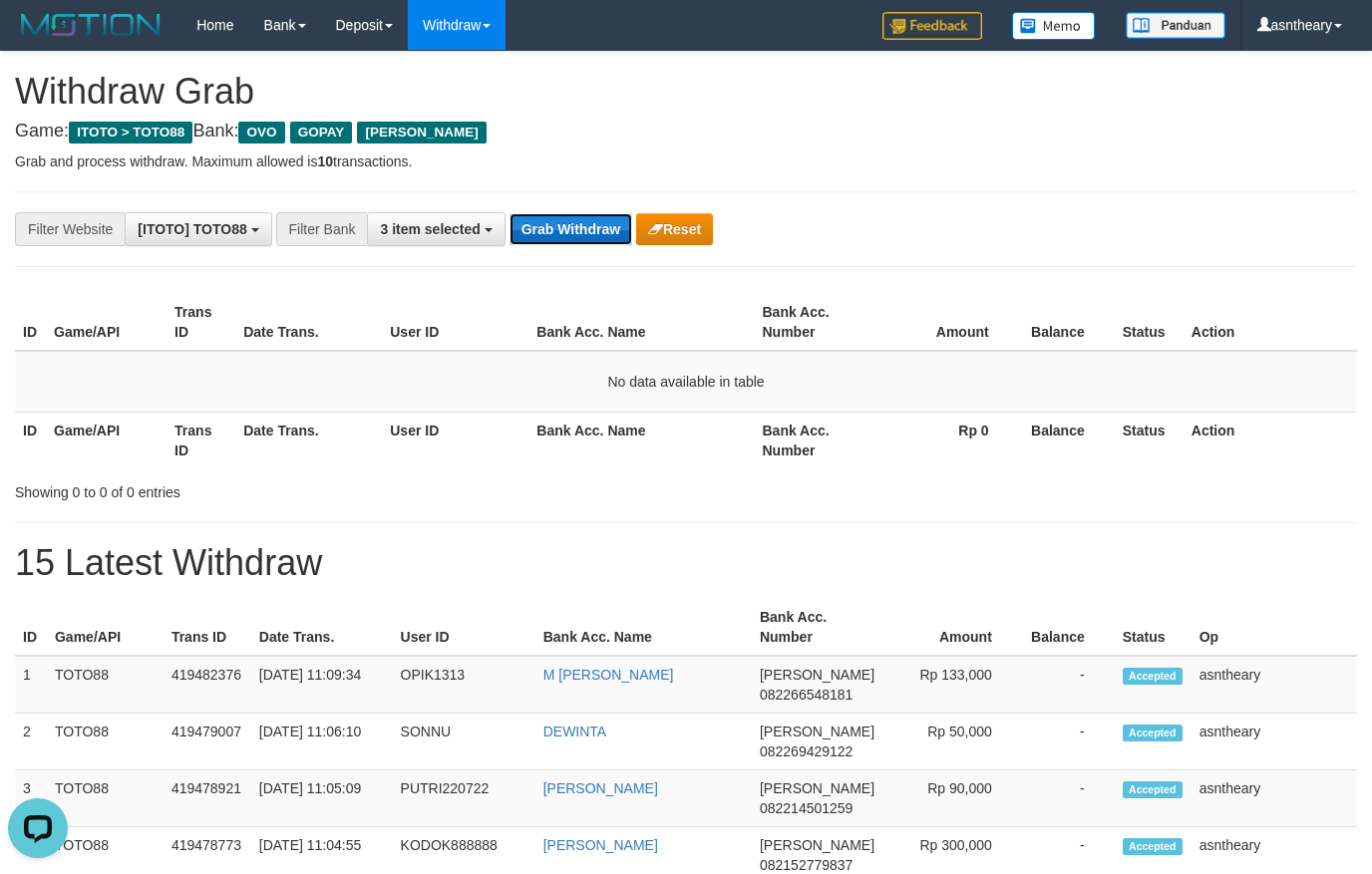 click on "Grab Withdraw" at bounding box center [570, 229] 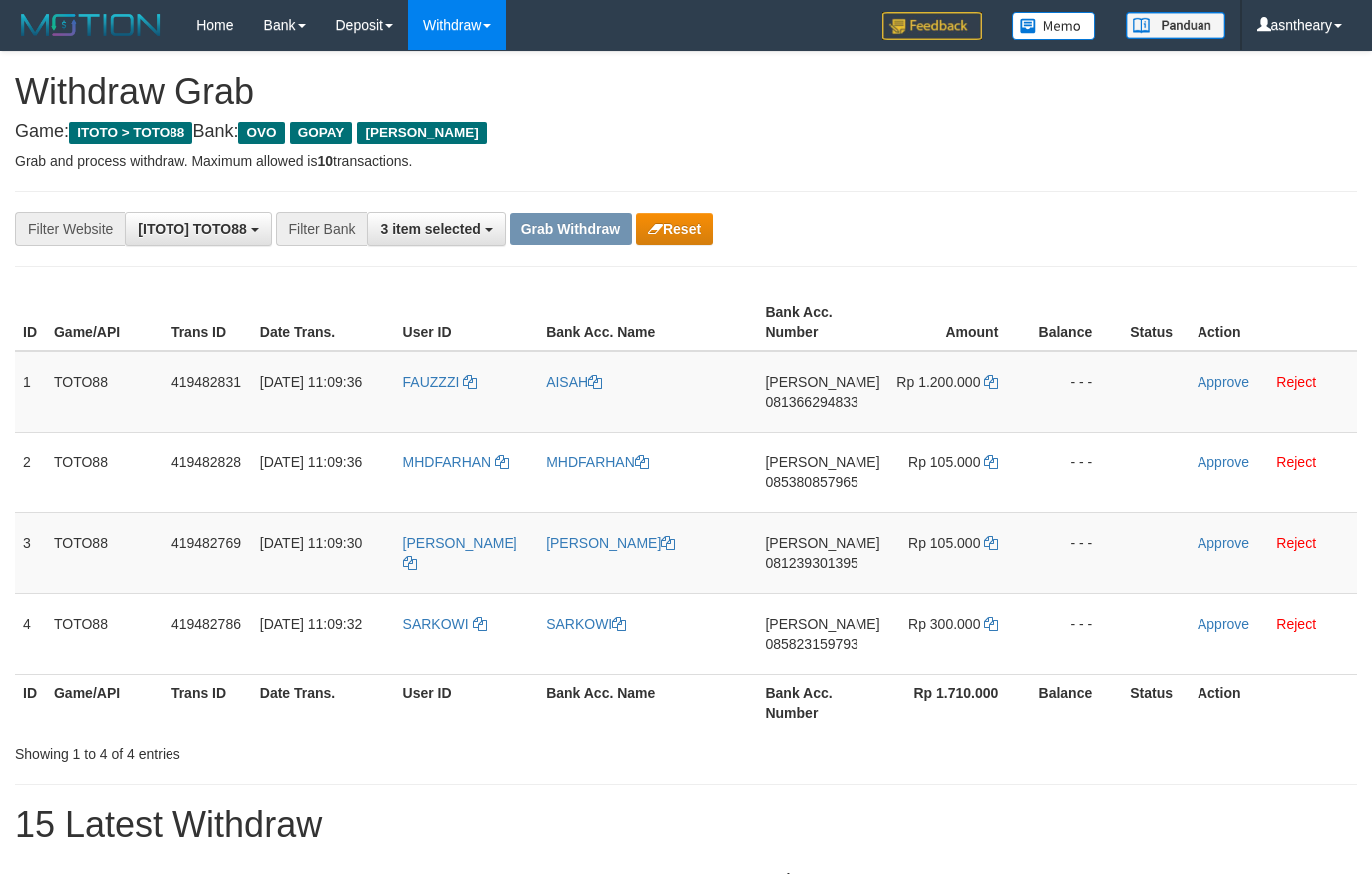 scroll, scrollTop: 898, scrollLeft: 0, axis: vertical 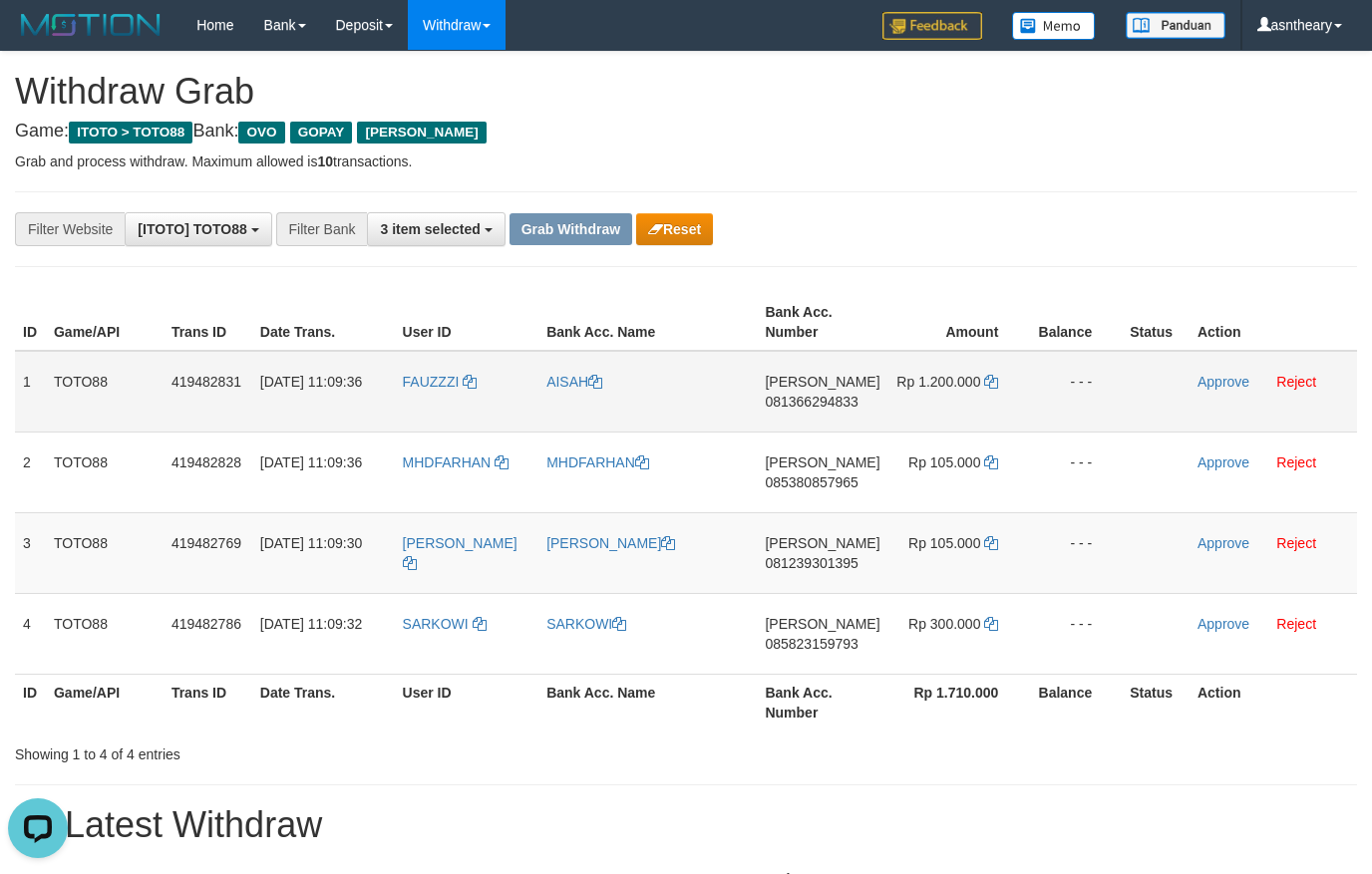 click on "DANA
081366294833" at bounding box center [822, 392] 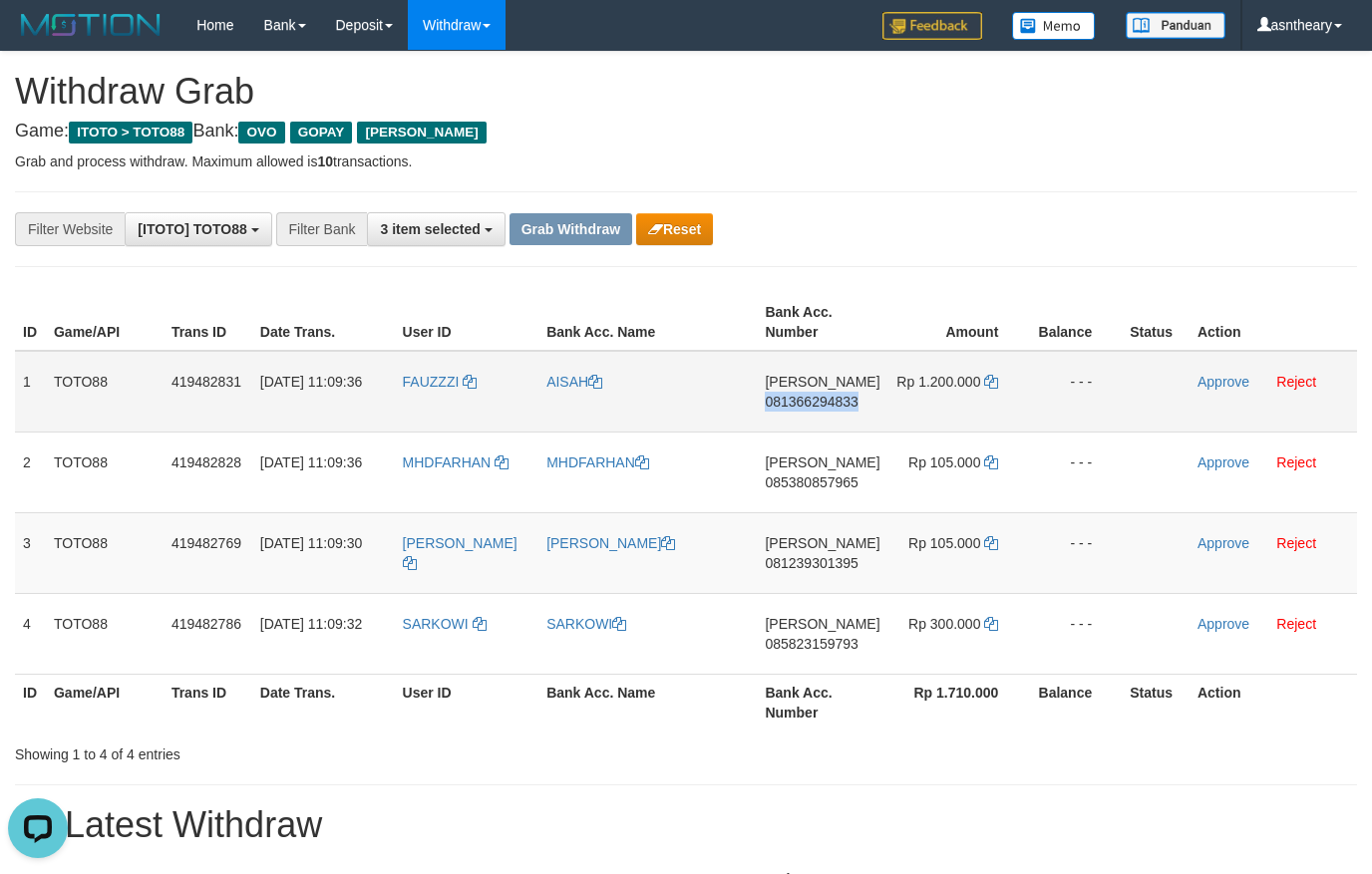 click on "DANA
081366294833" at bounding box center (822, 392) 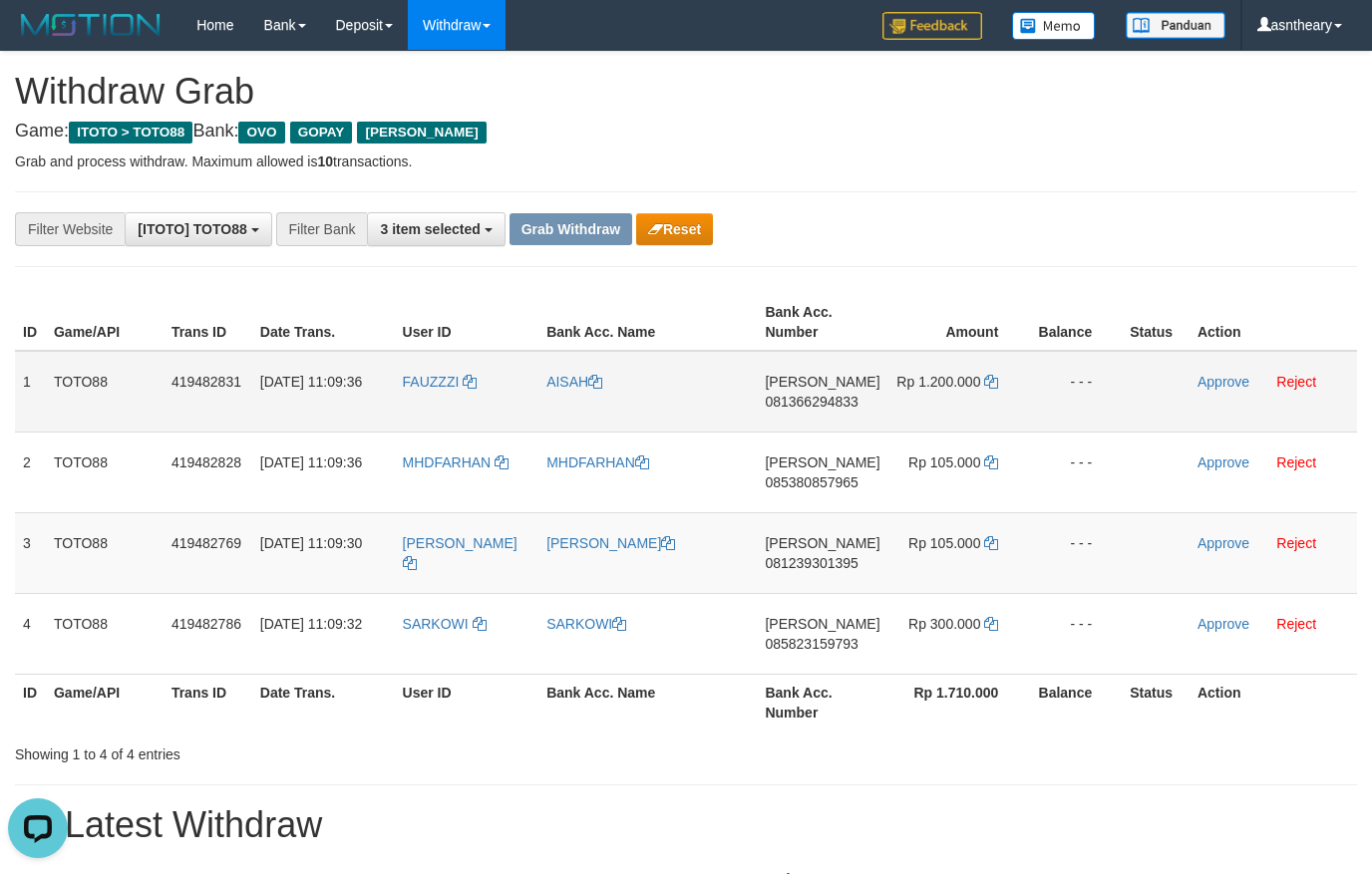 click on "Rp 1.200.000" at bounding box center (958, 392) 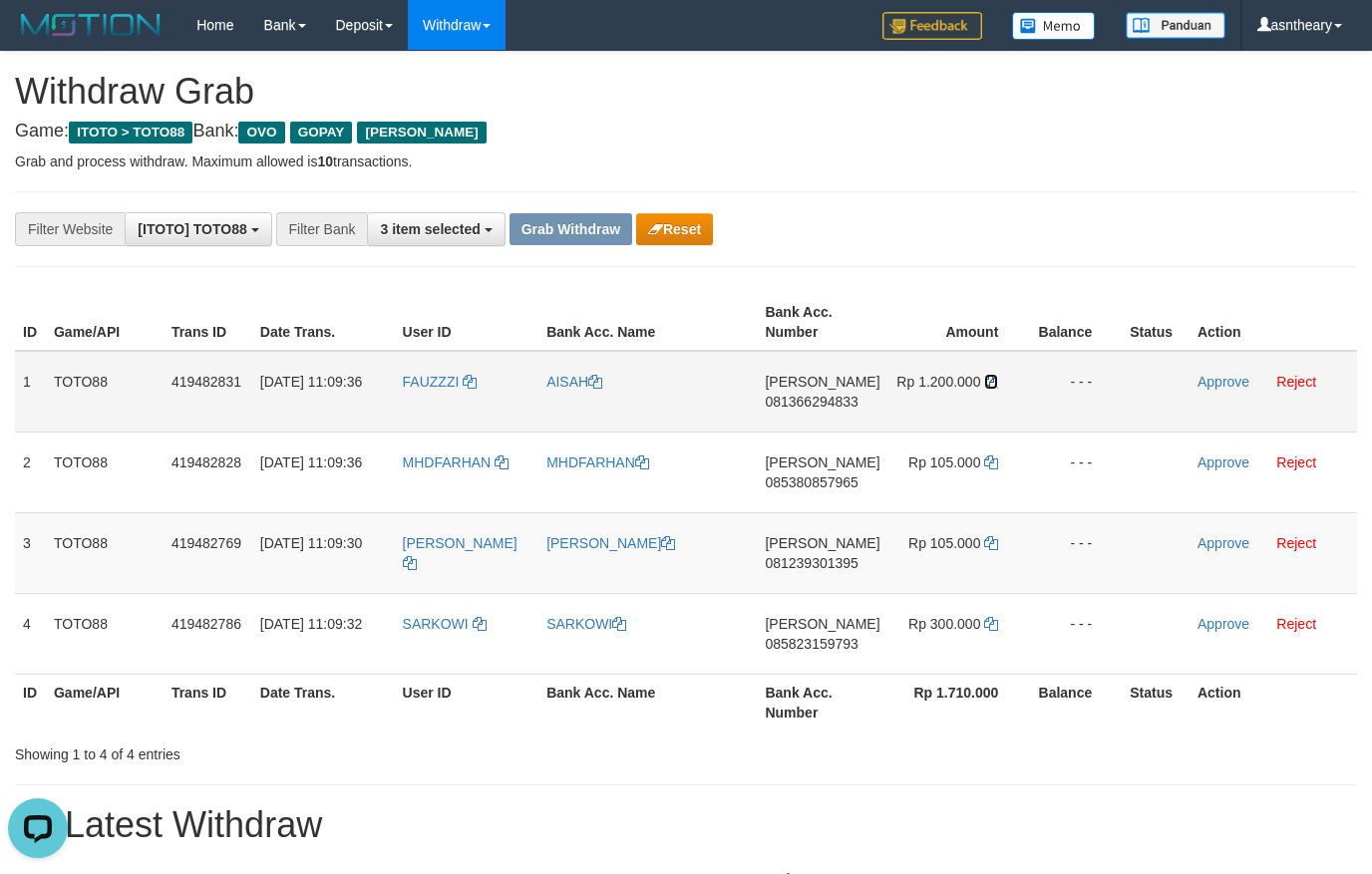 click at bounding box center [991, 382] 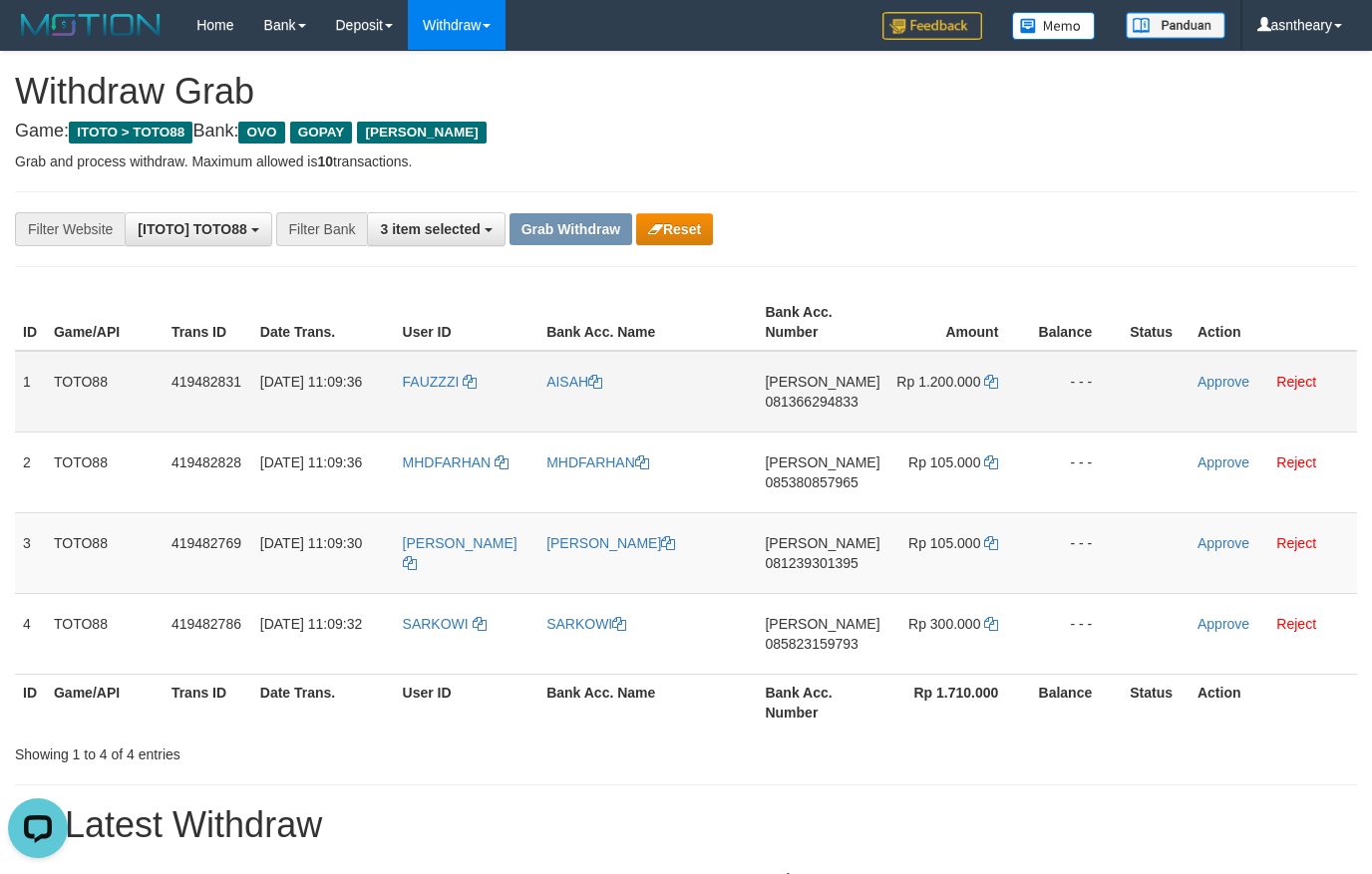 click on "Approve
Reject" at bounding box center (1273, 392) 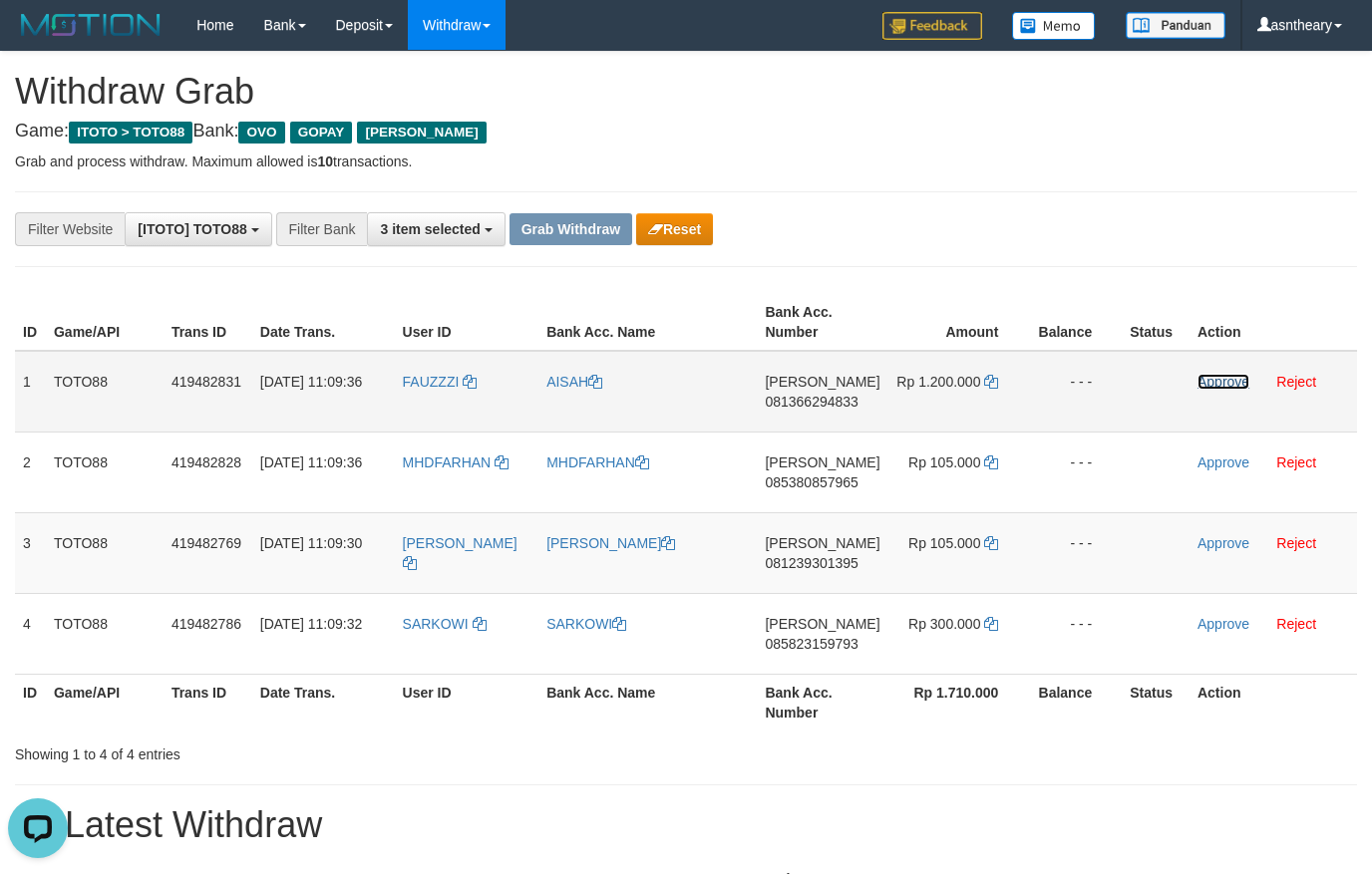 click on "Approve" at bounding box center [1223, 382] 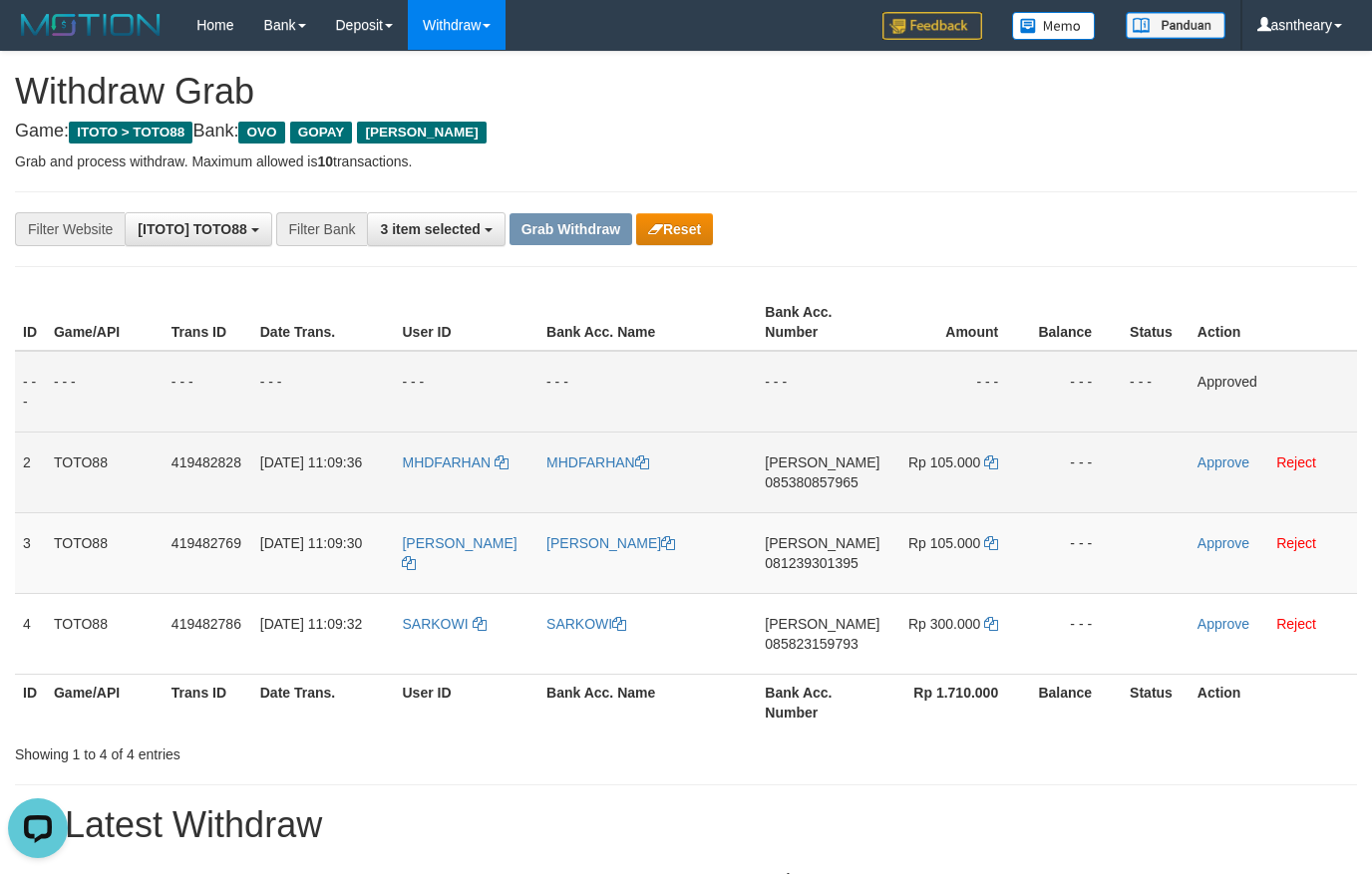 click on "DANA
085380857965" at bounding box center [822, 471] 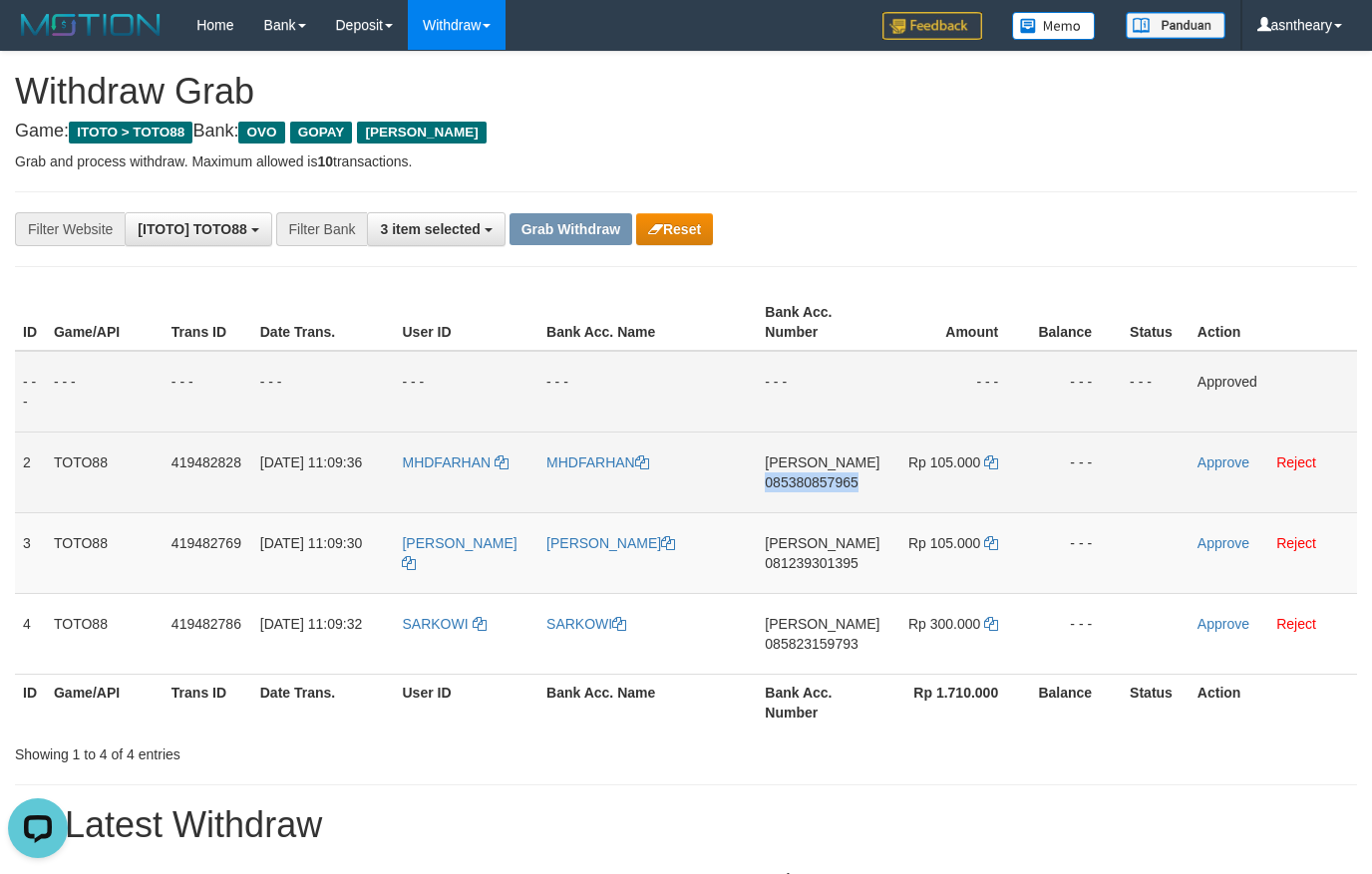 click on "DANA
085380857965" at bounding box center [822, 471] 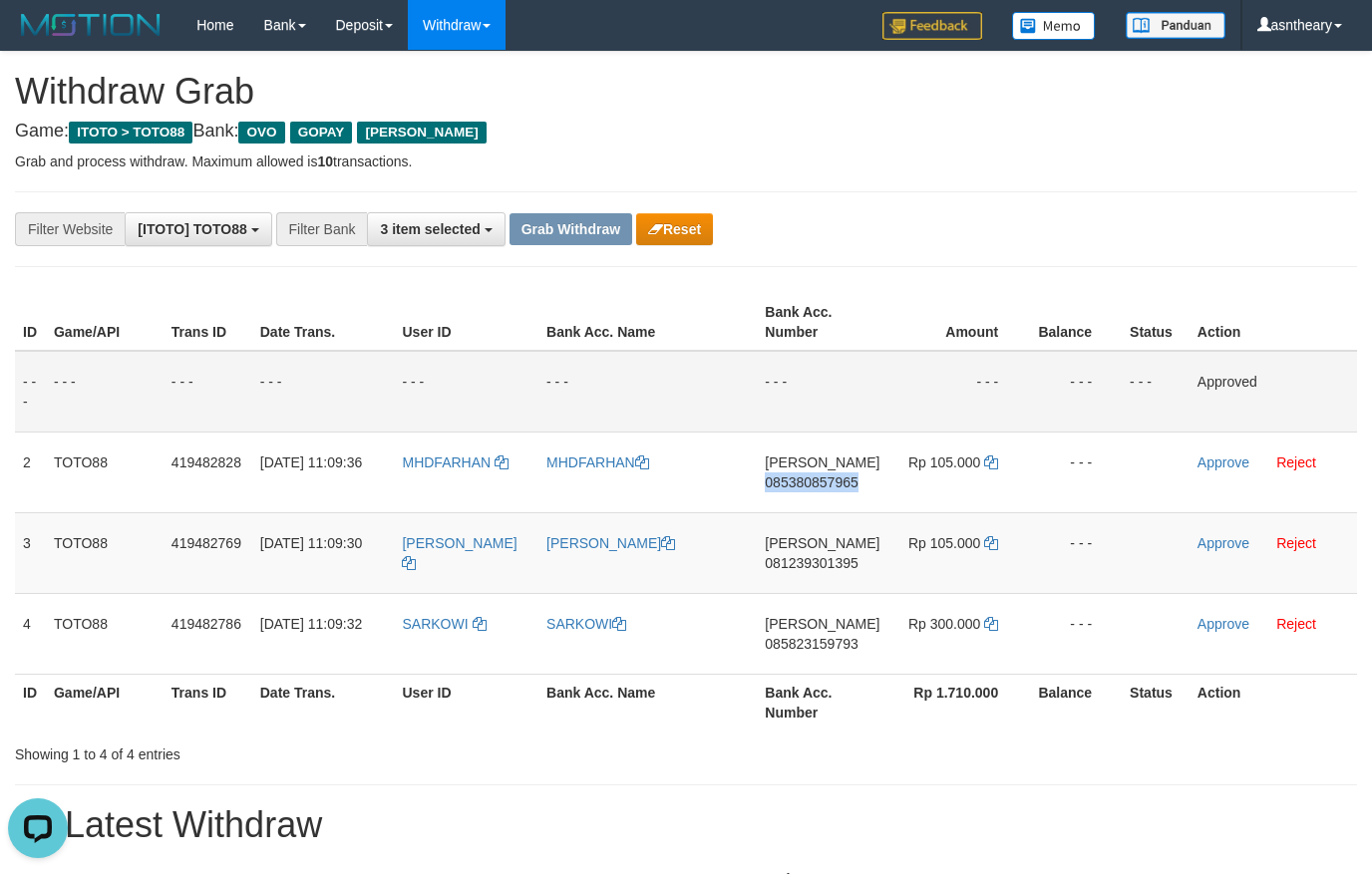 copy on "085380857965" 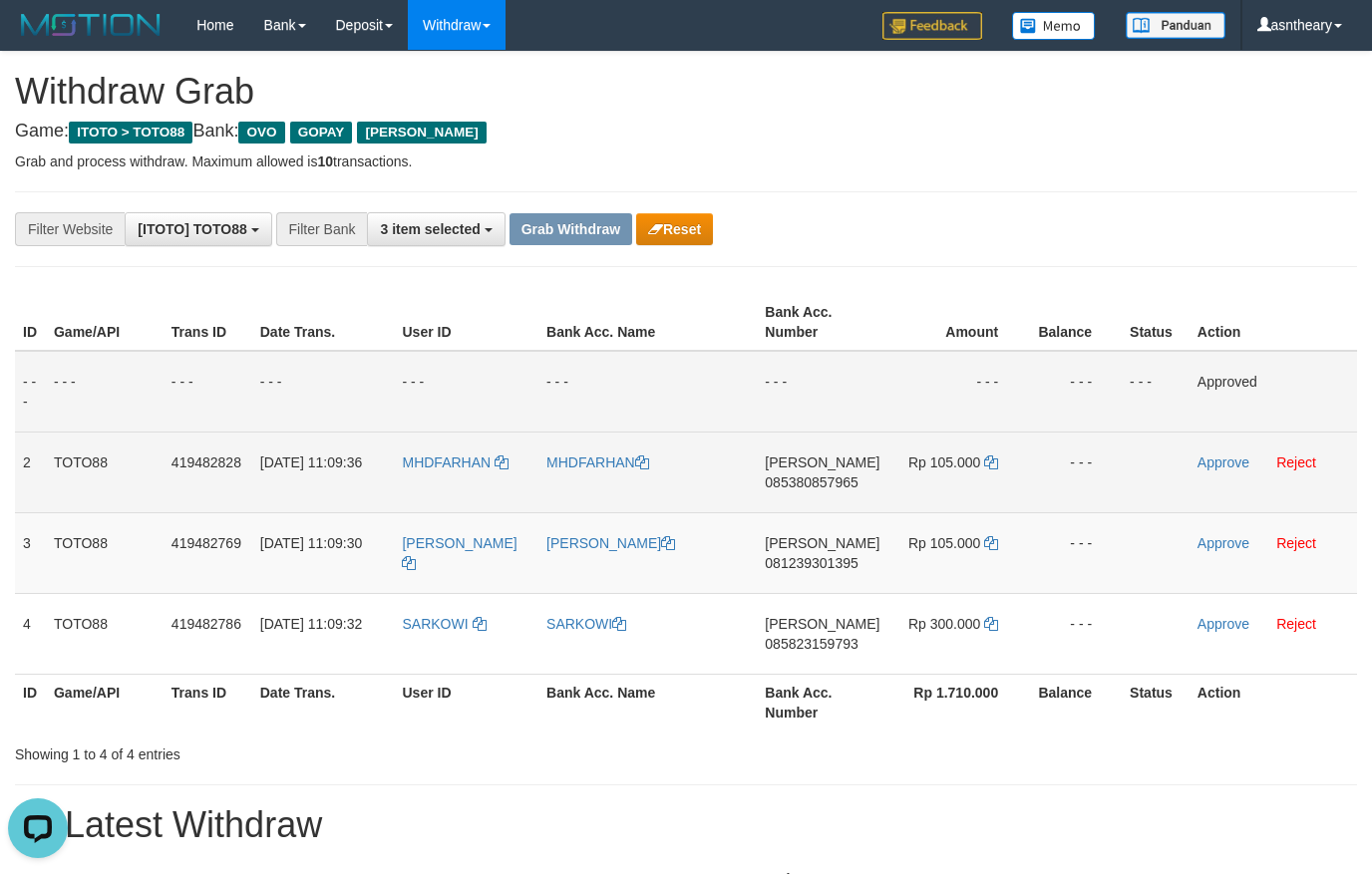 click on "Rp 105.000" at bounding box center [957, 471] 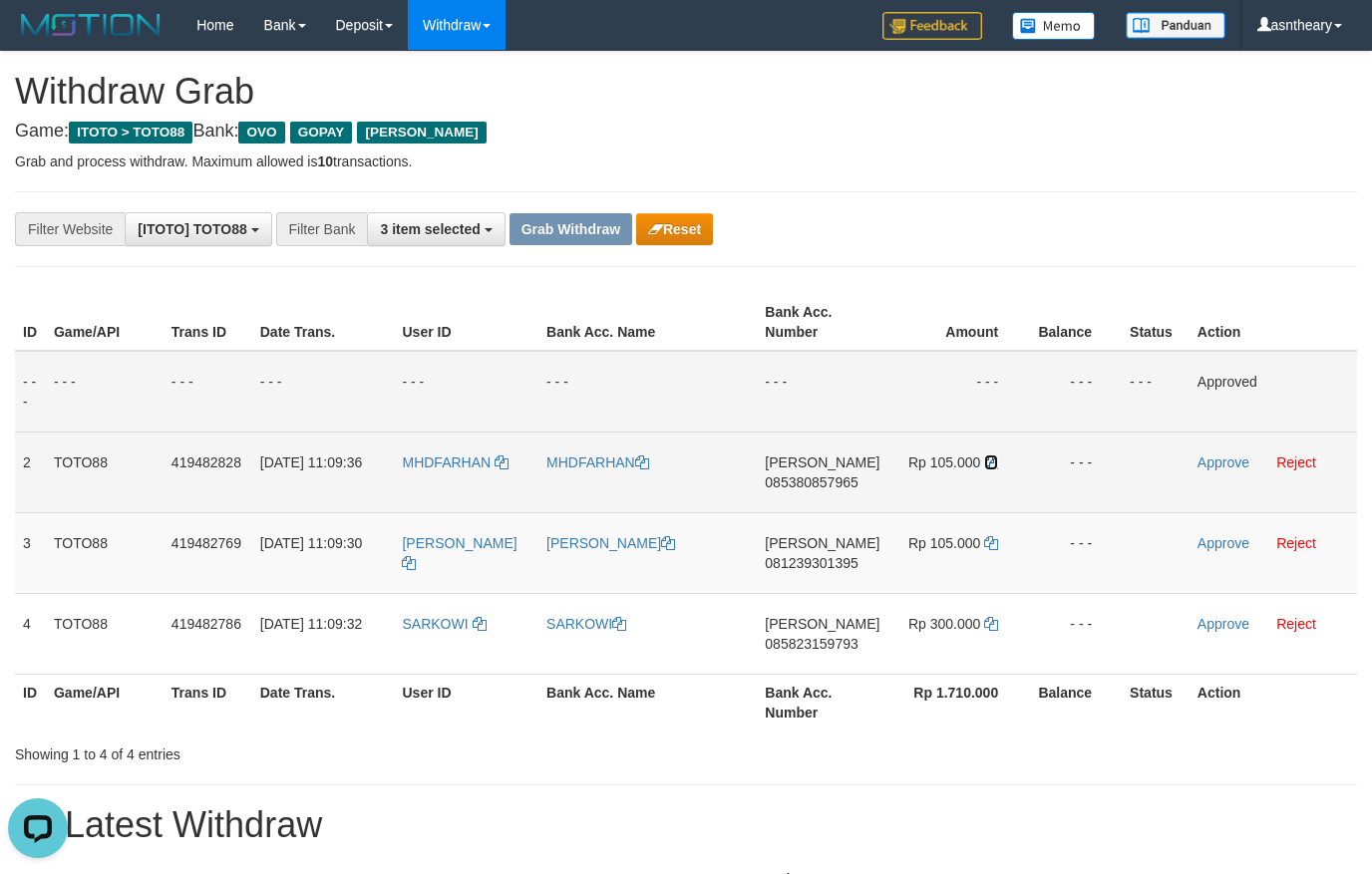 click at bounding box center [991, 462] 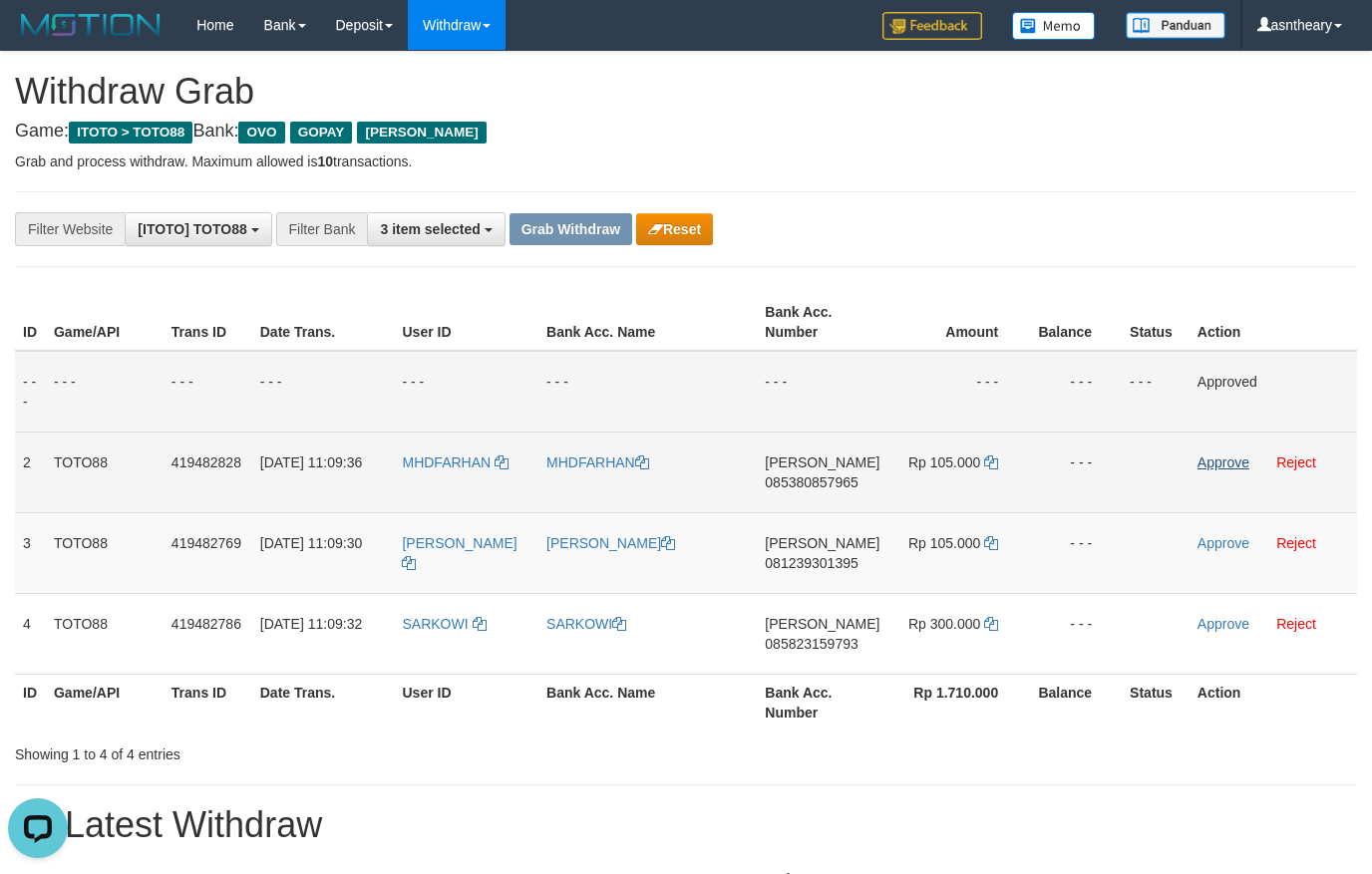drag, startPoint x: 1204, startPoint y: 451, endPoint x: 1210, endPoint y: 463, distance: 13.416408 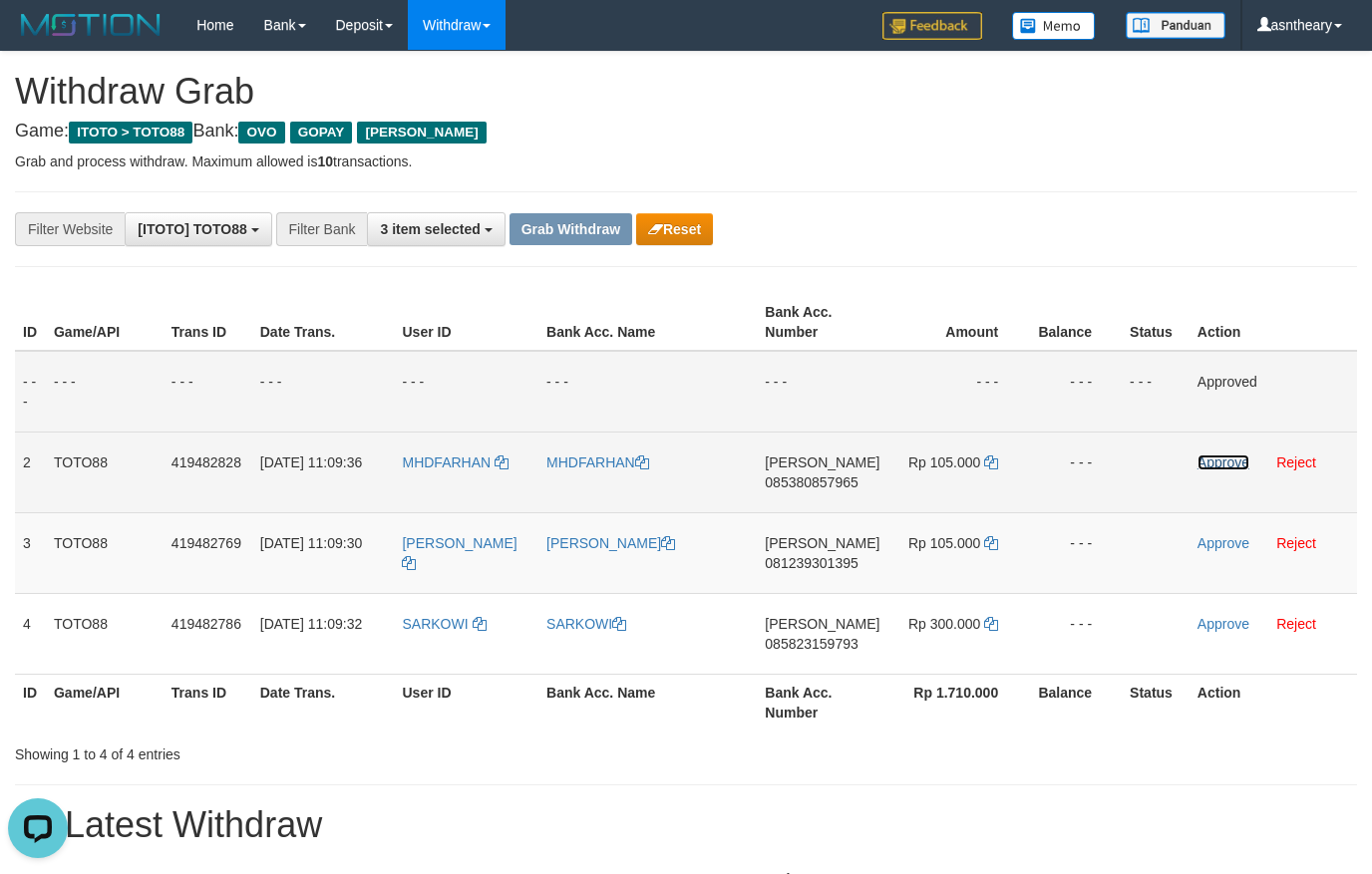 click on "Approve" at bounding box center [1223, 462] 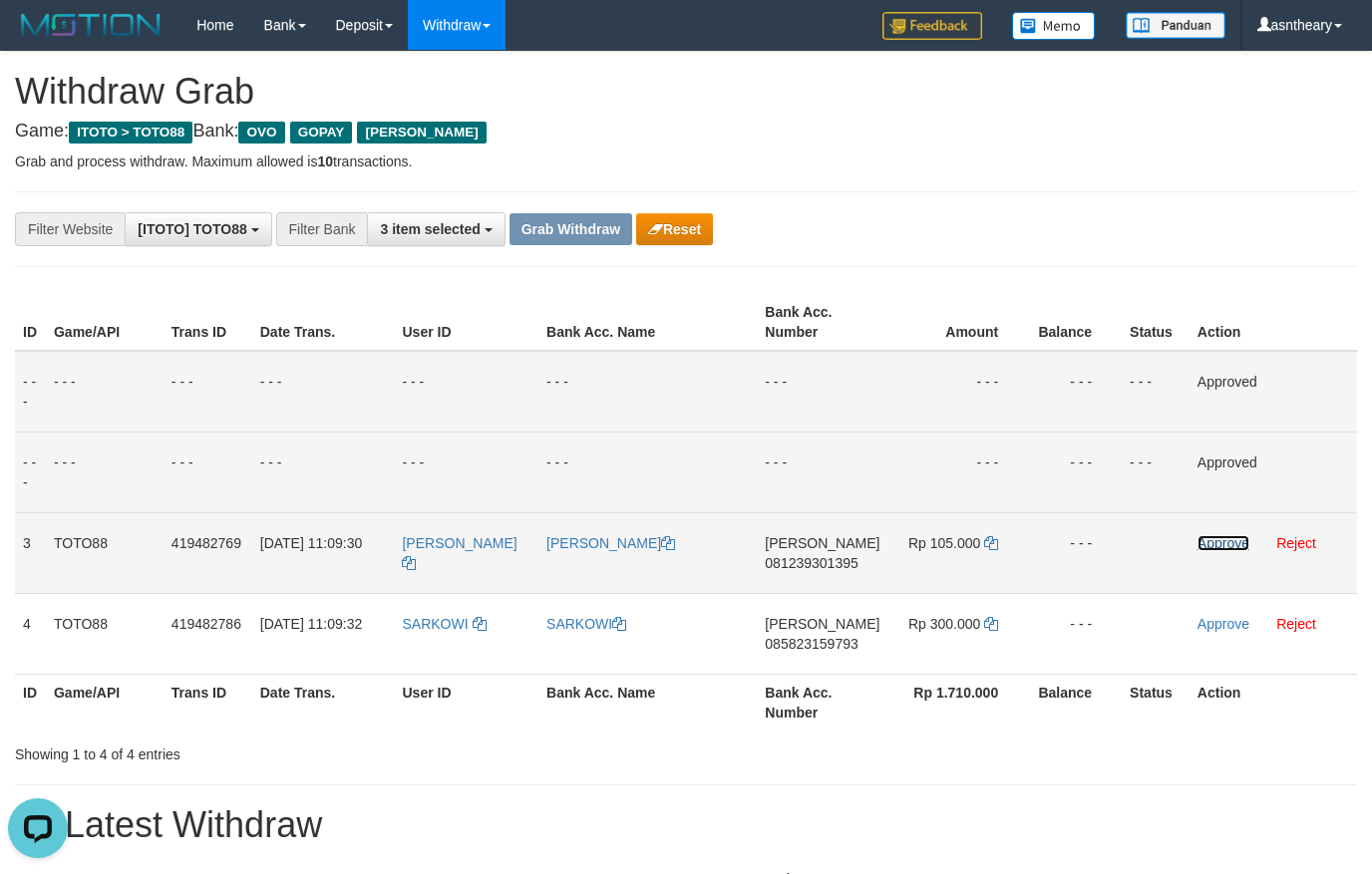click on "Approve" at bounding box center [1223, 543] 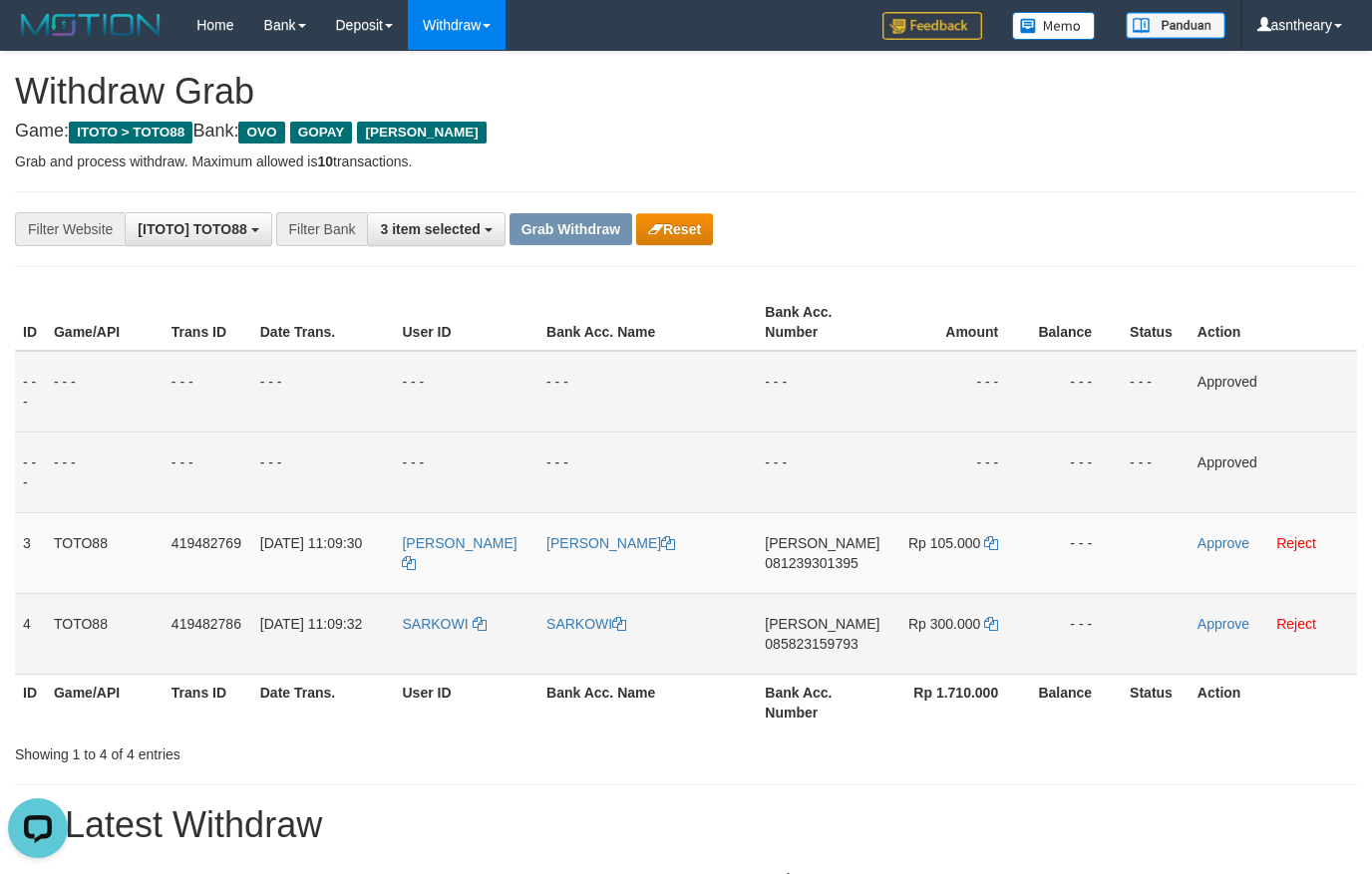 click on "DANA
085823159793" at bounding box center [822, 633] 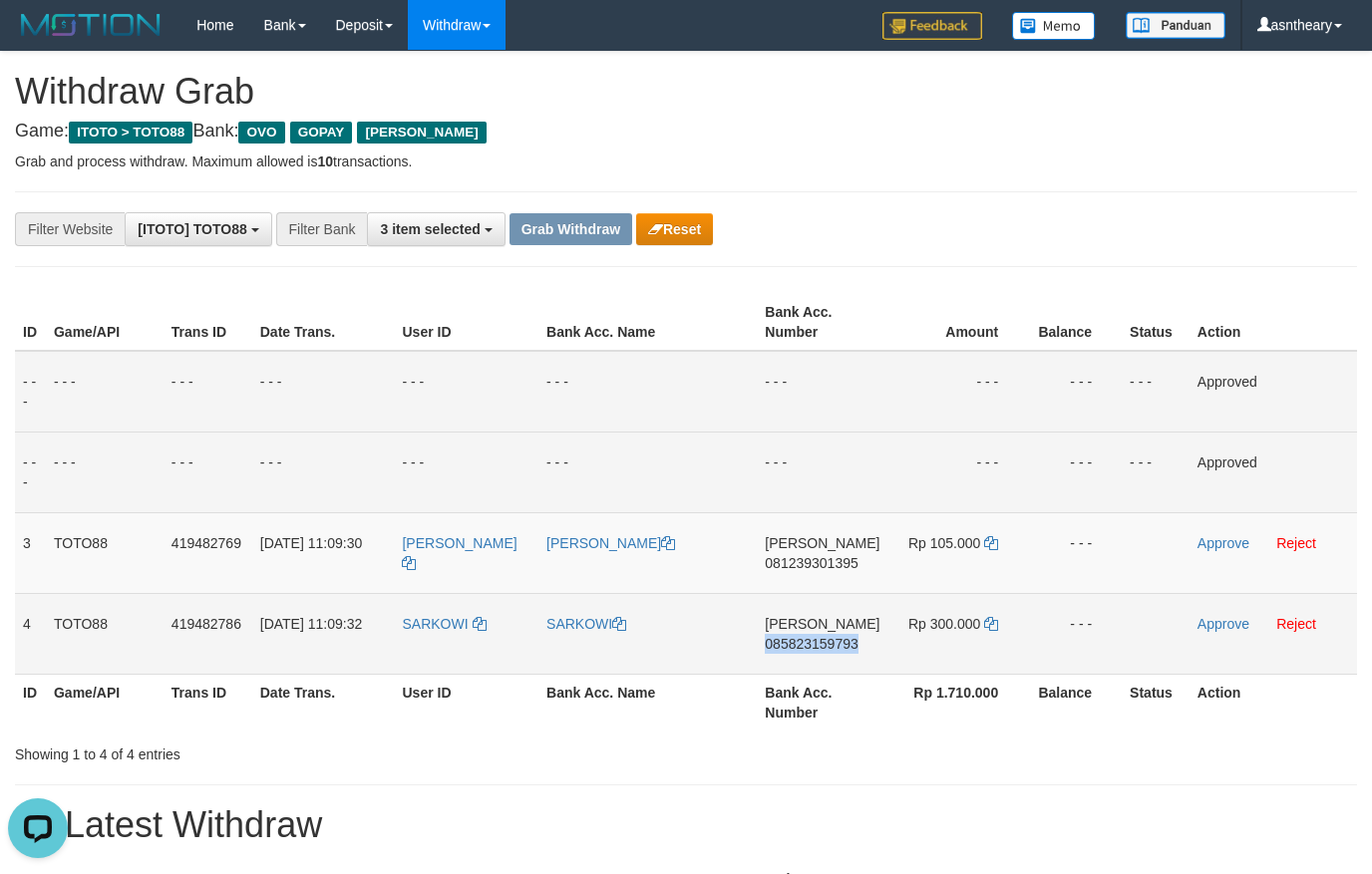 copy on "085823159793" 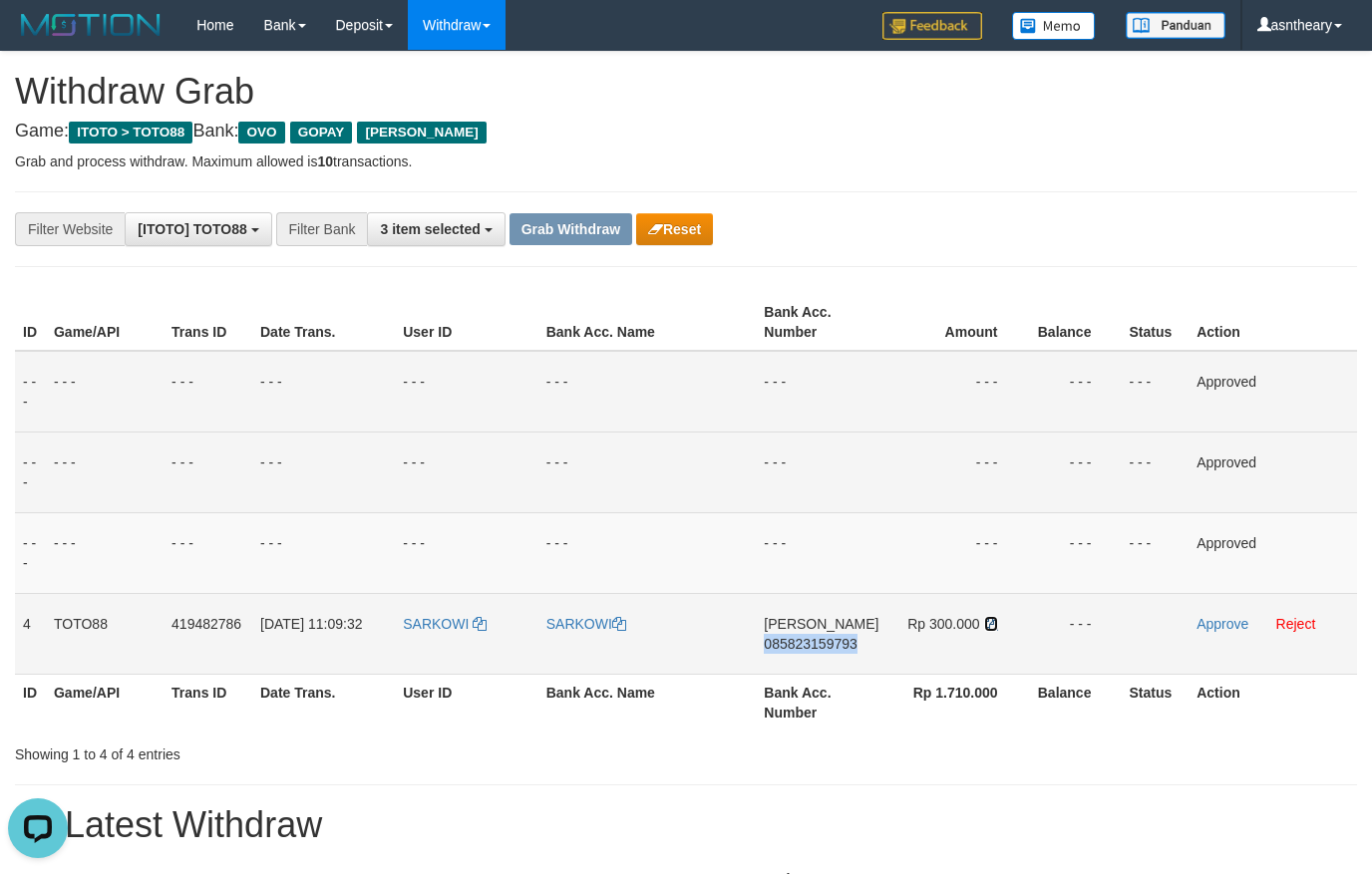 click at bounding box center (991, 624) 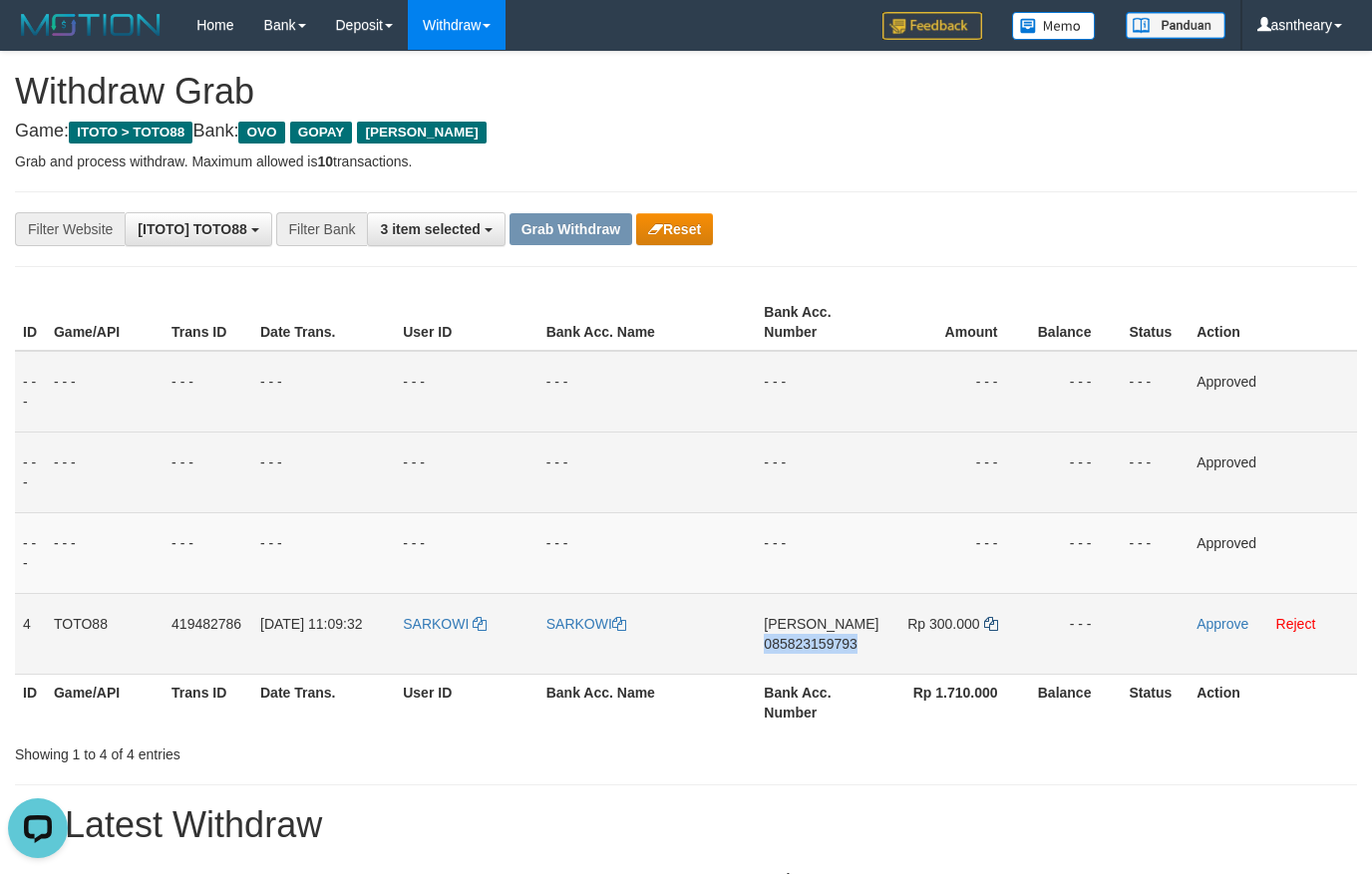 copy on "085823159793" 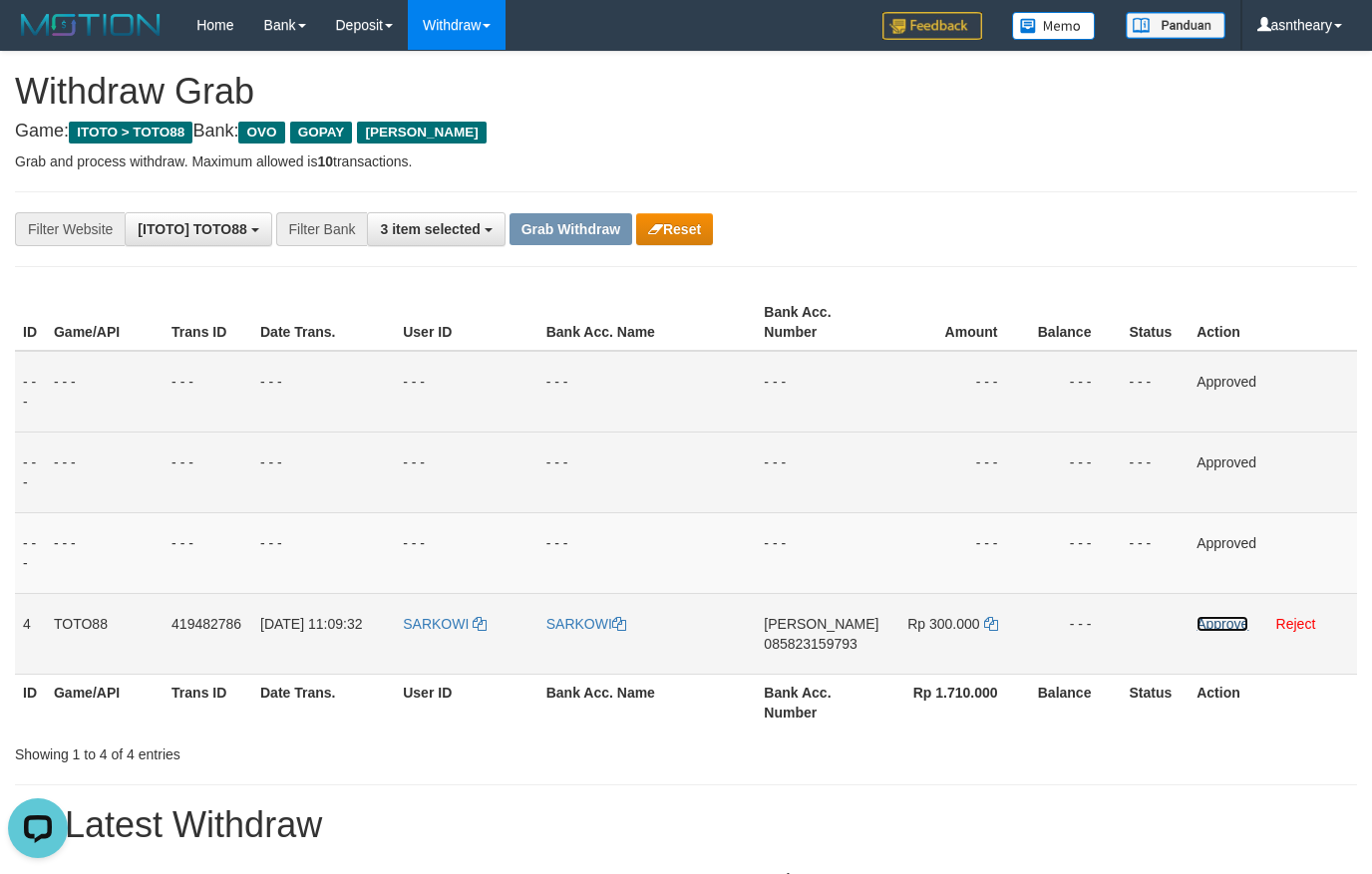 click on "Approve" at bounding box center [1222, 624] 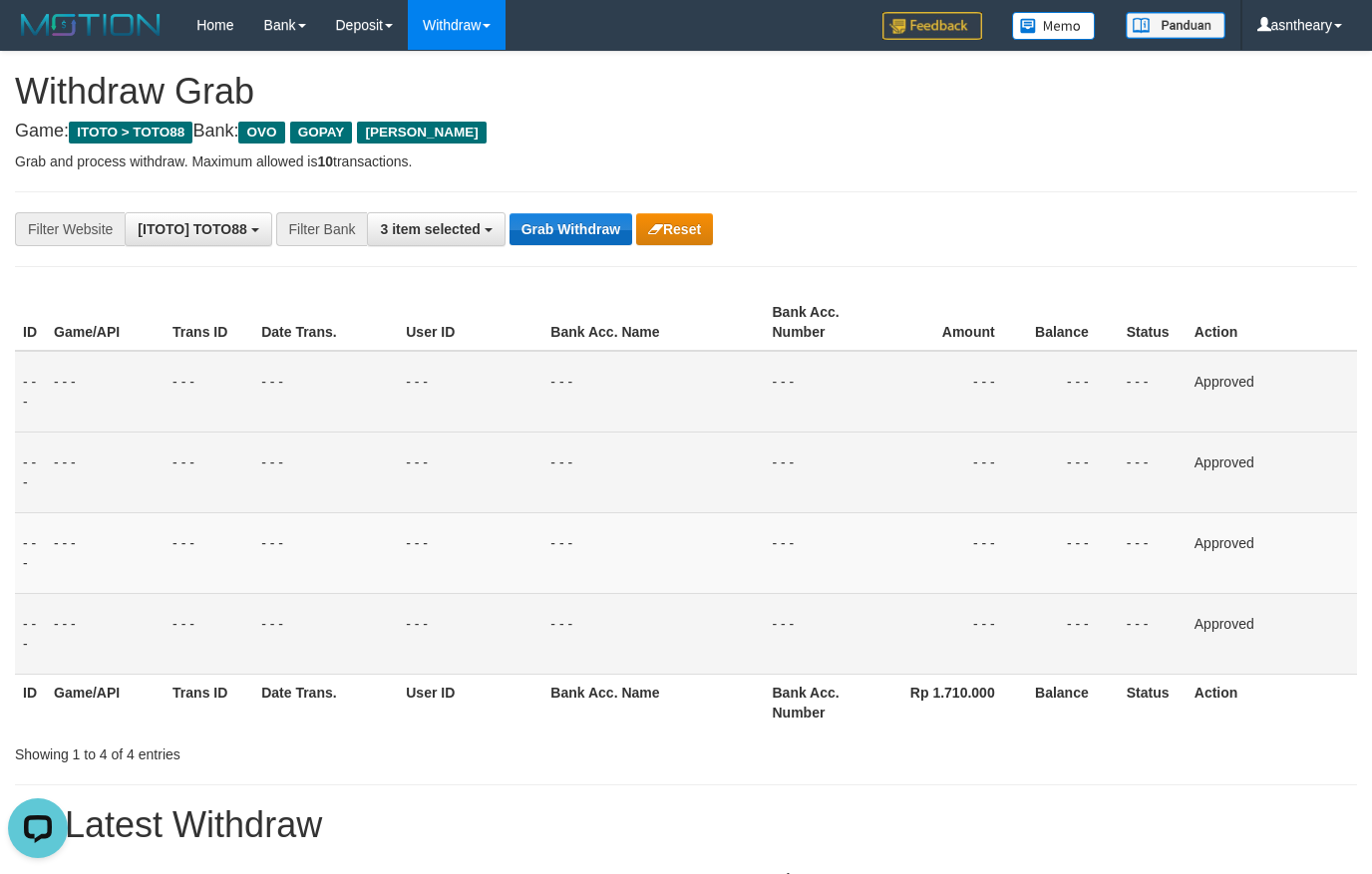 click on "Grab Withdraw" at bounding box center (570, 229) 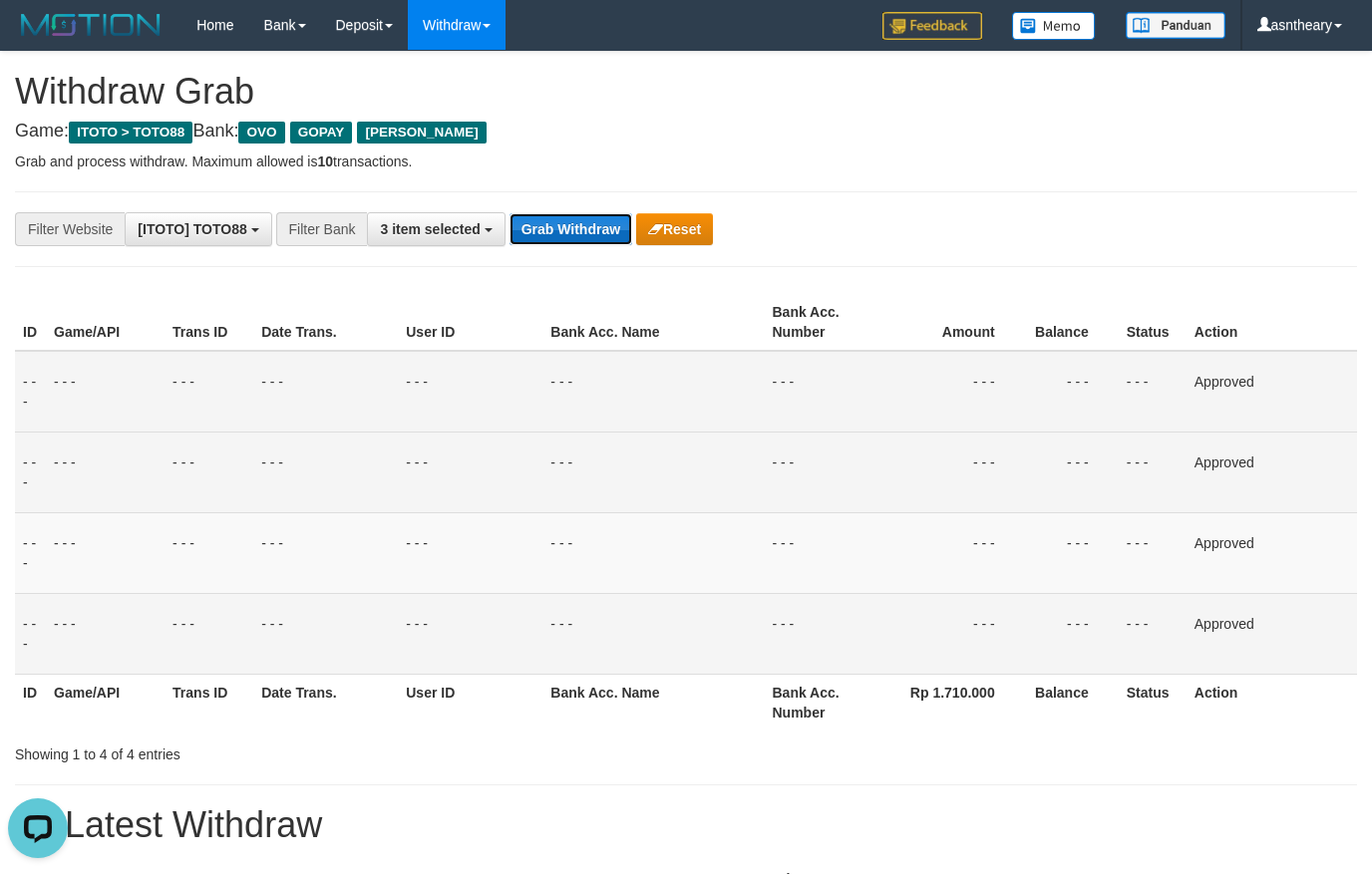 click on "Grab Withdraw" at bounding box center (570, 229) 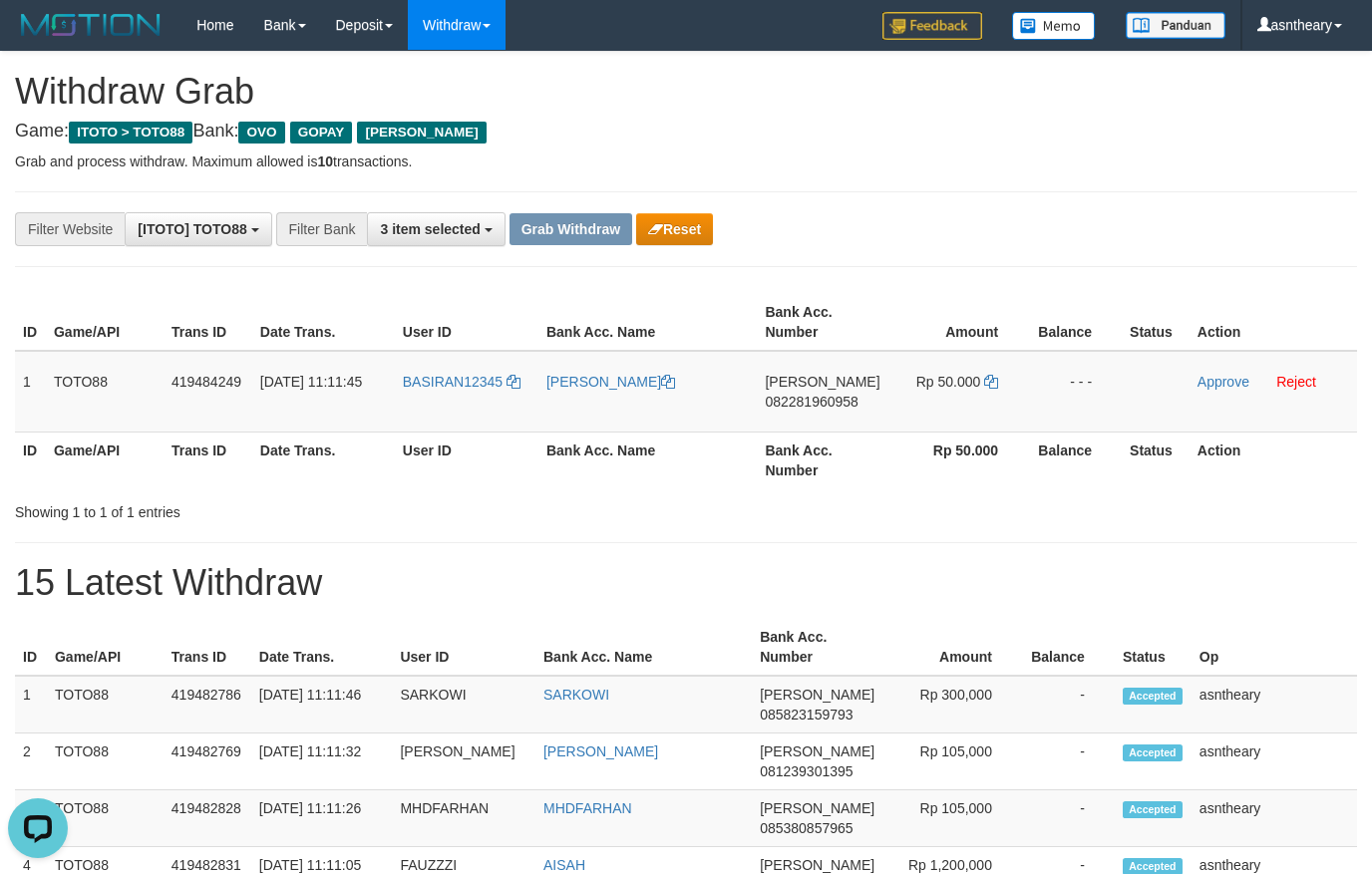 scroll, scrollTop: 0, scrollLeft: 0, axis: both 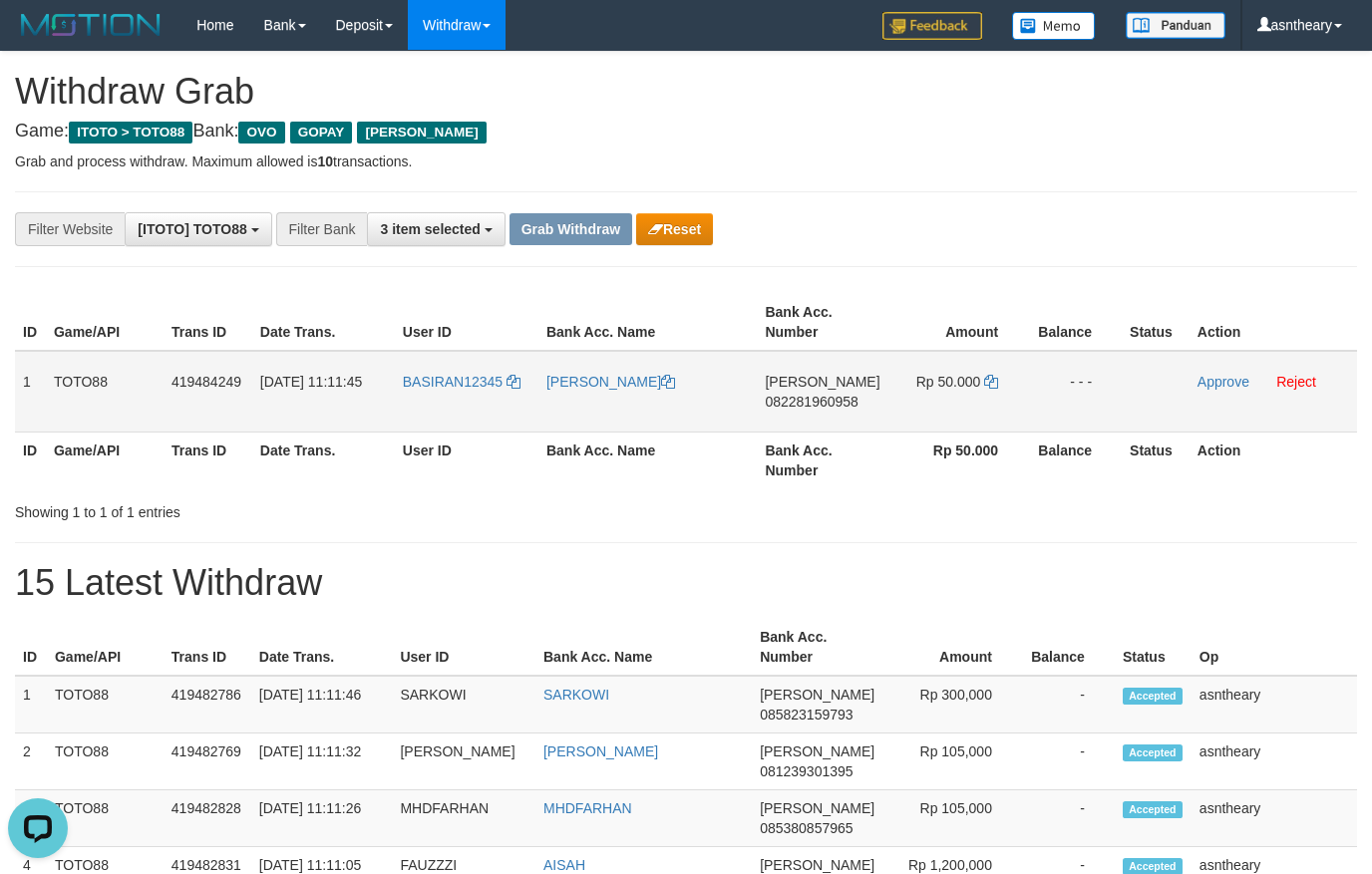 drag, startPoint x: 977, startPoint y: 378, endPoint x: 1003, endPoint y: 384, distance: 26.683328 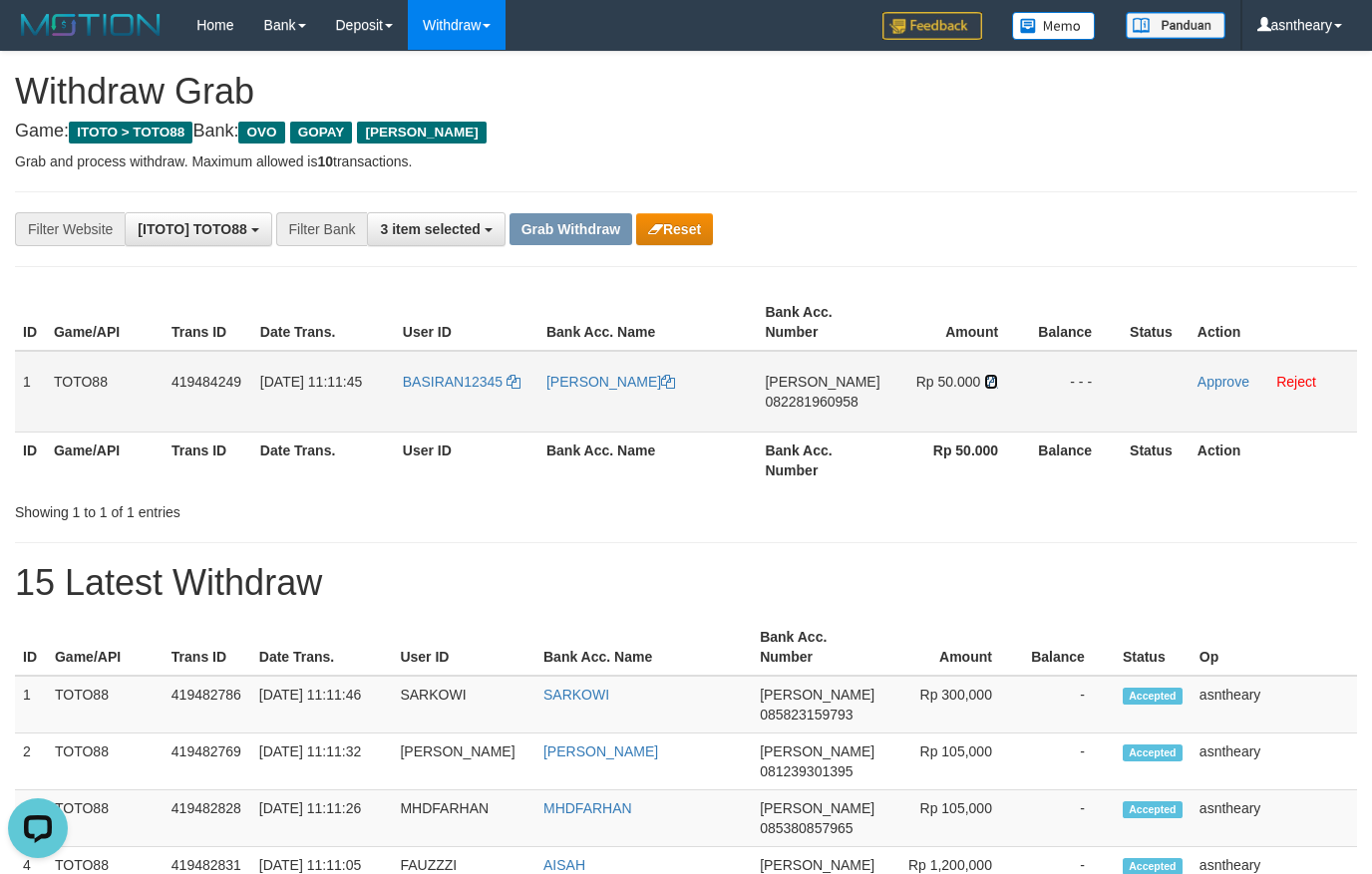 click at bounding box center [991, 382] 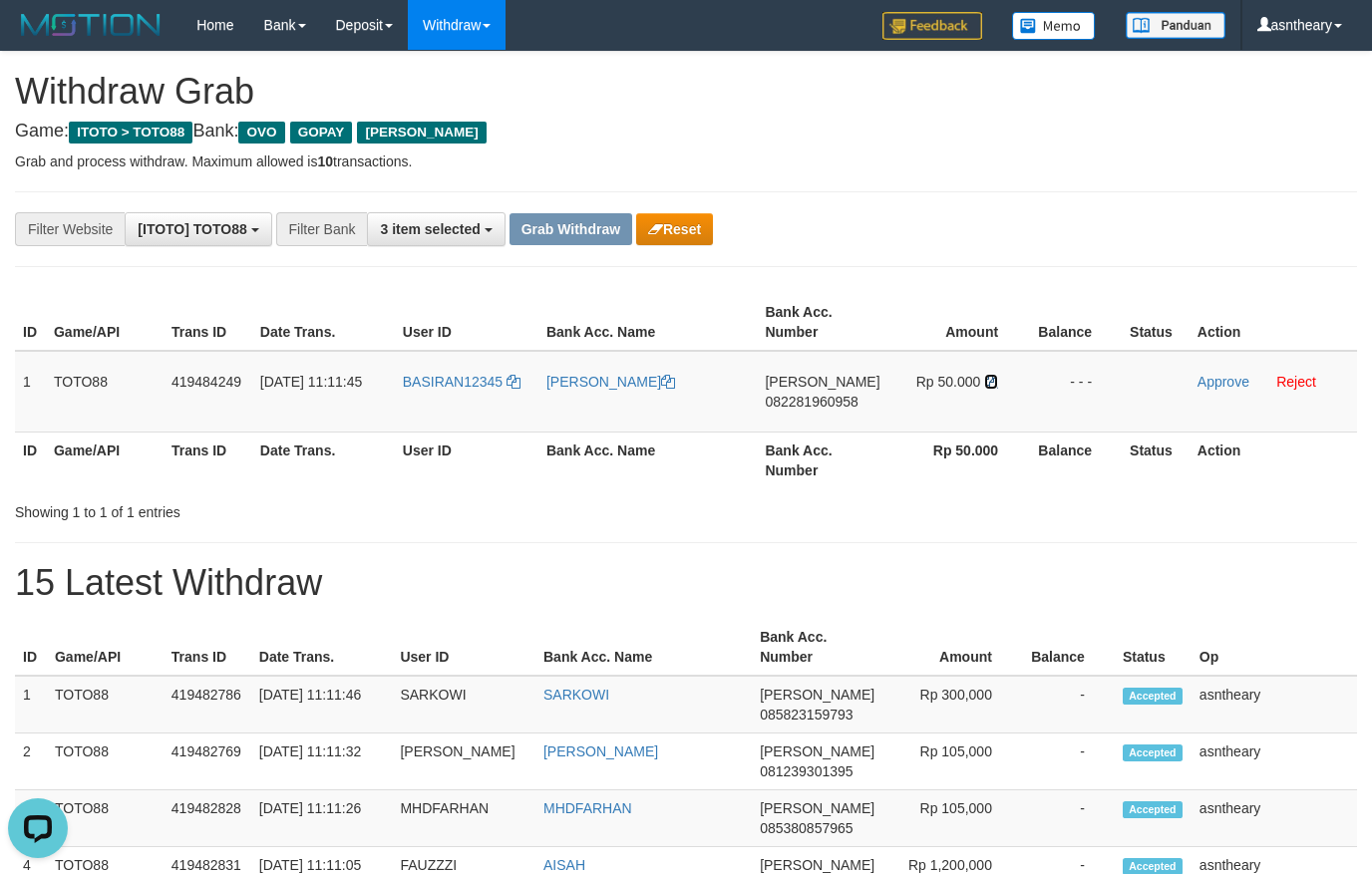 drag, startPoint x: 991, startPoint y: 384, endPoint x: 505, endPoint y: 322, distance: 489.93877 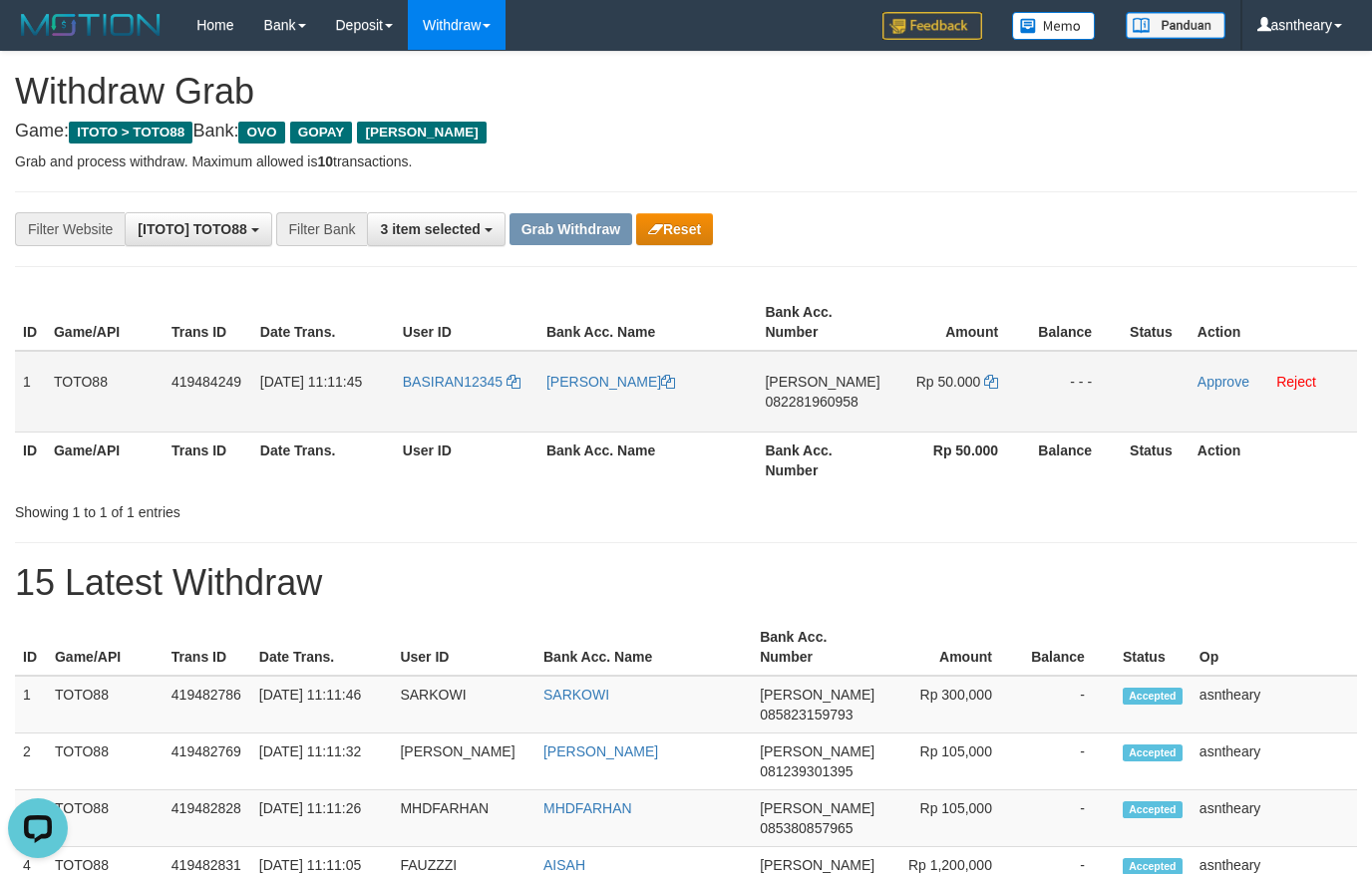 click on "Approve
Reject" at bounding box center [1273, 392] 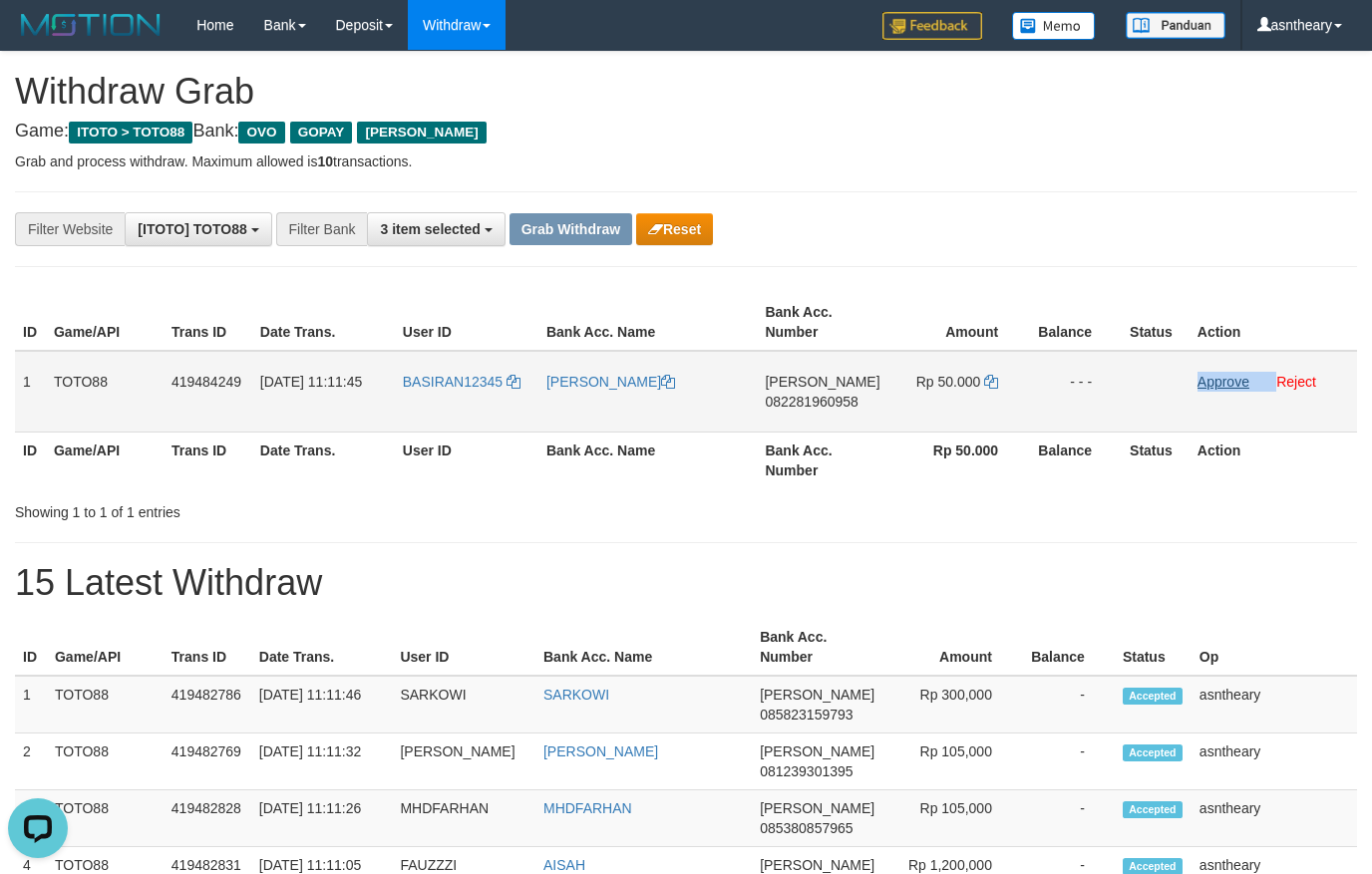click on "Approve
Reject" at bounding box center (1273, 392) 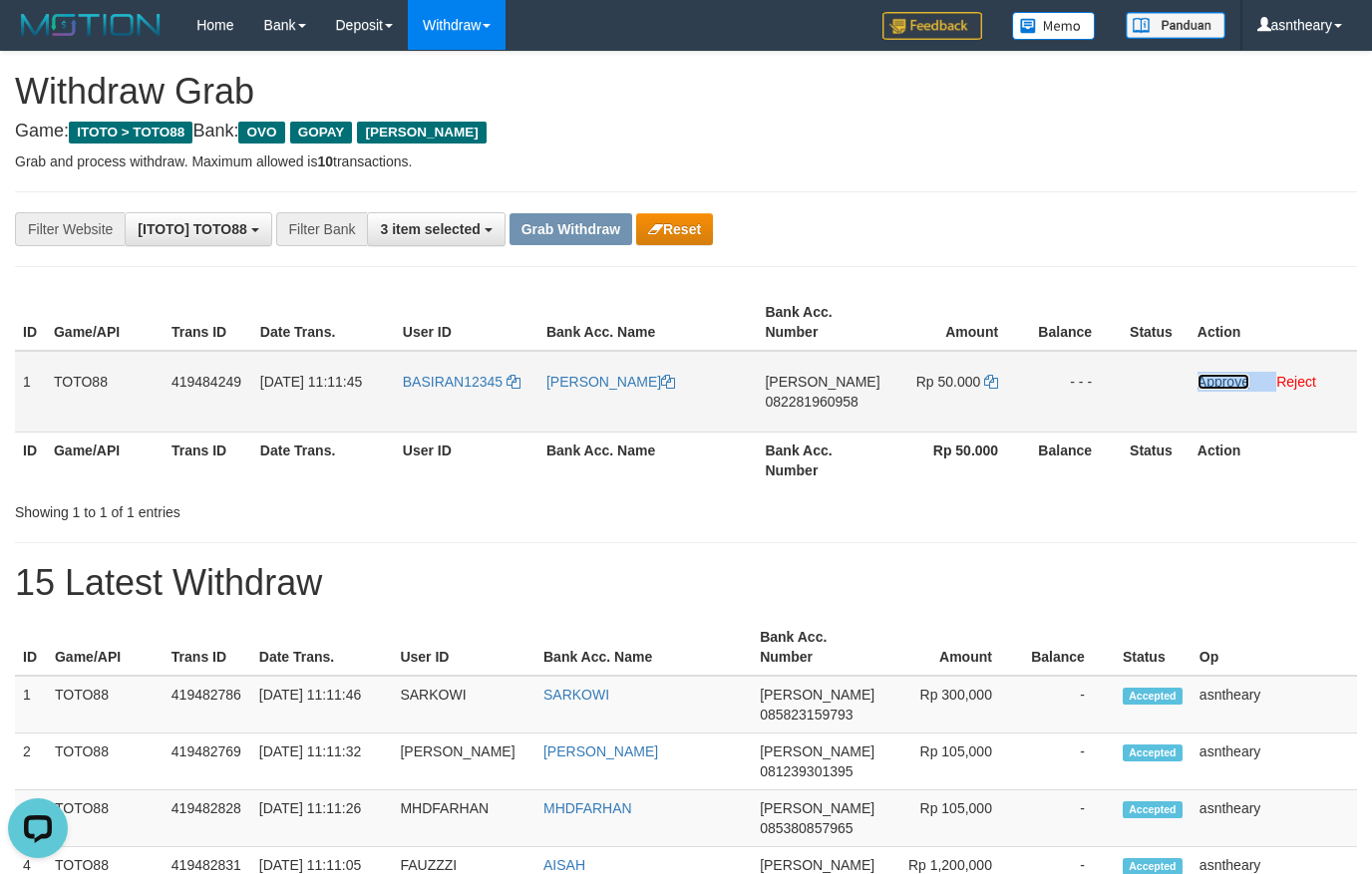 click on "Approve" at bounding box center [1223, 382] 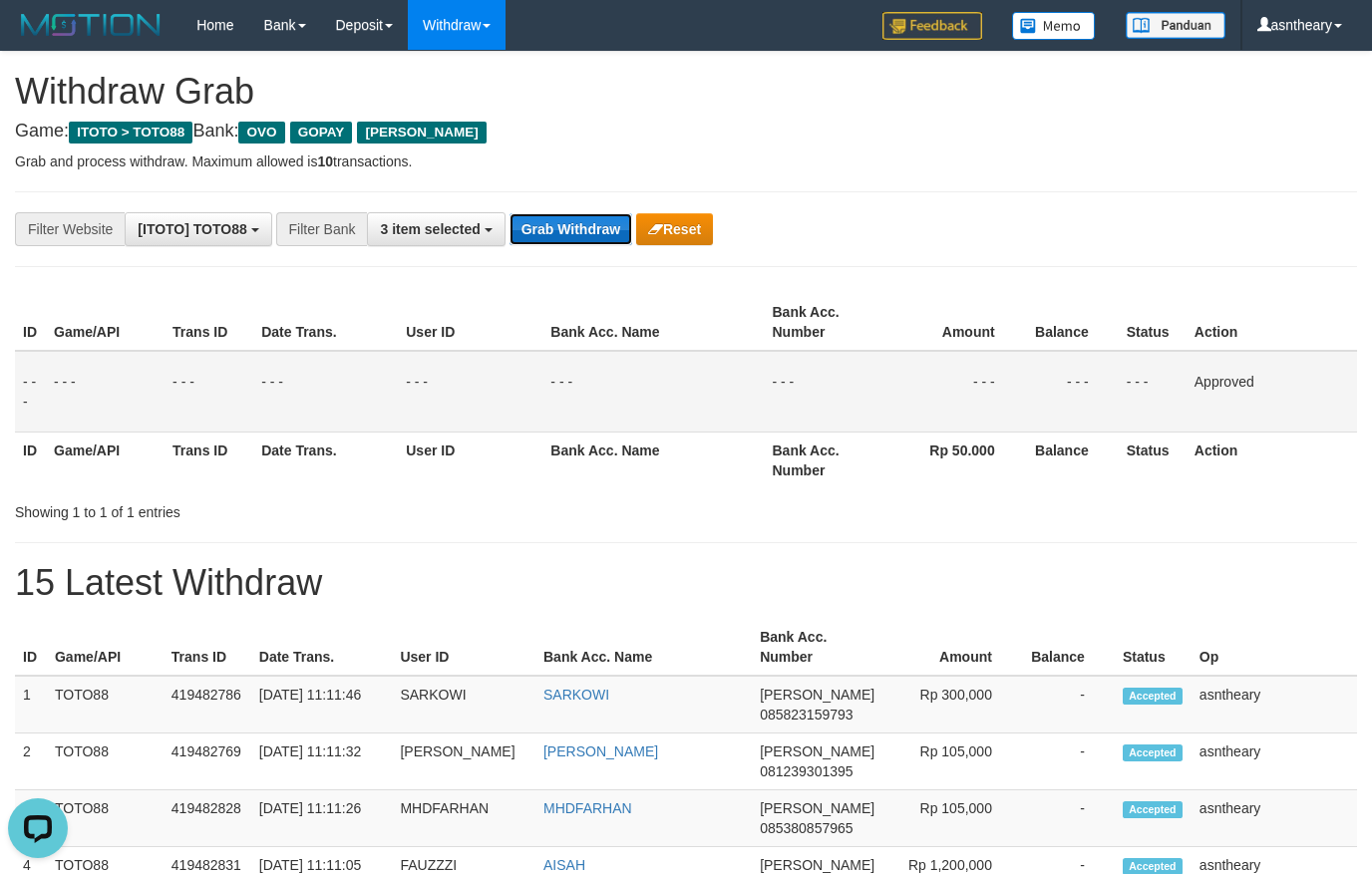 click on "Grab Withdraw" at bounding box center (570, 229) 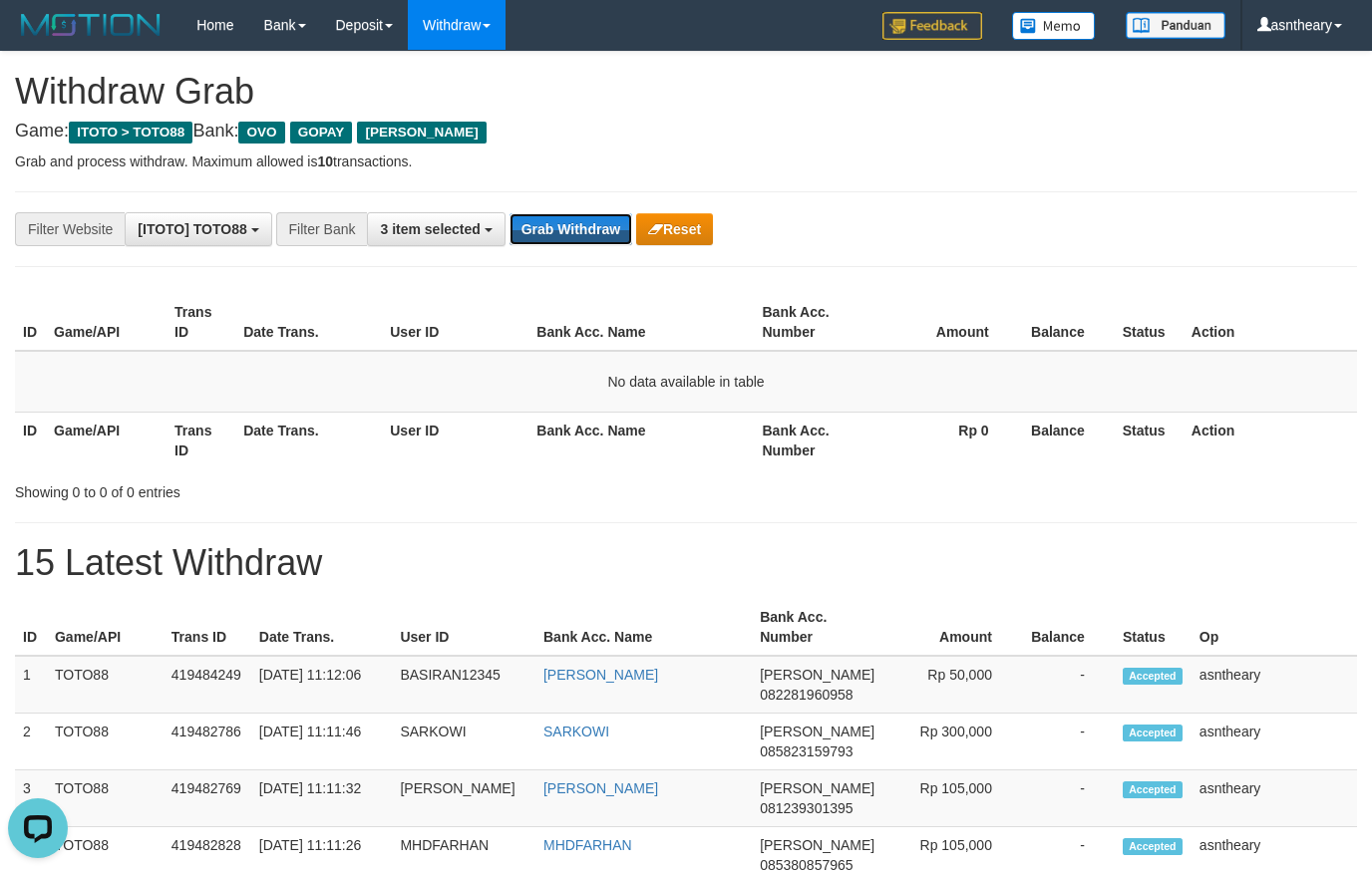 scroll, scrollTop: 0, scrollLeft: 0, axis: both 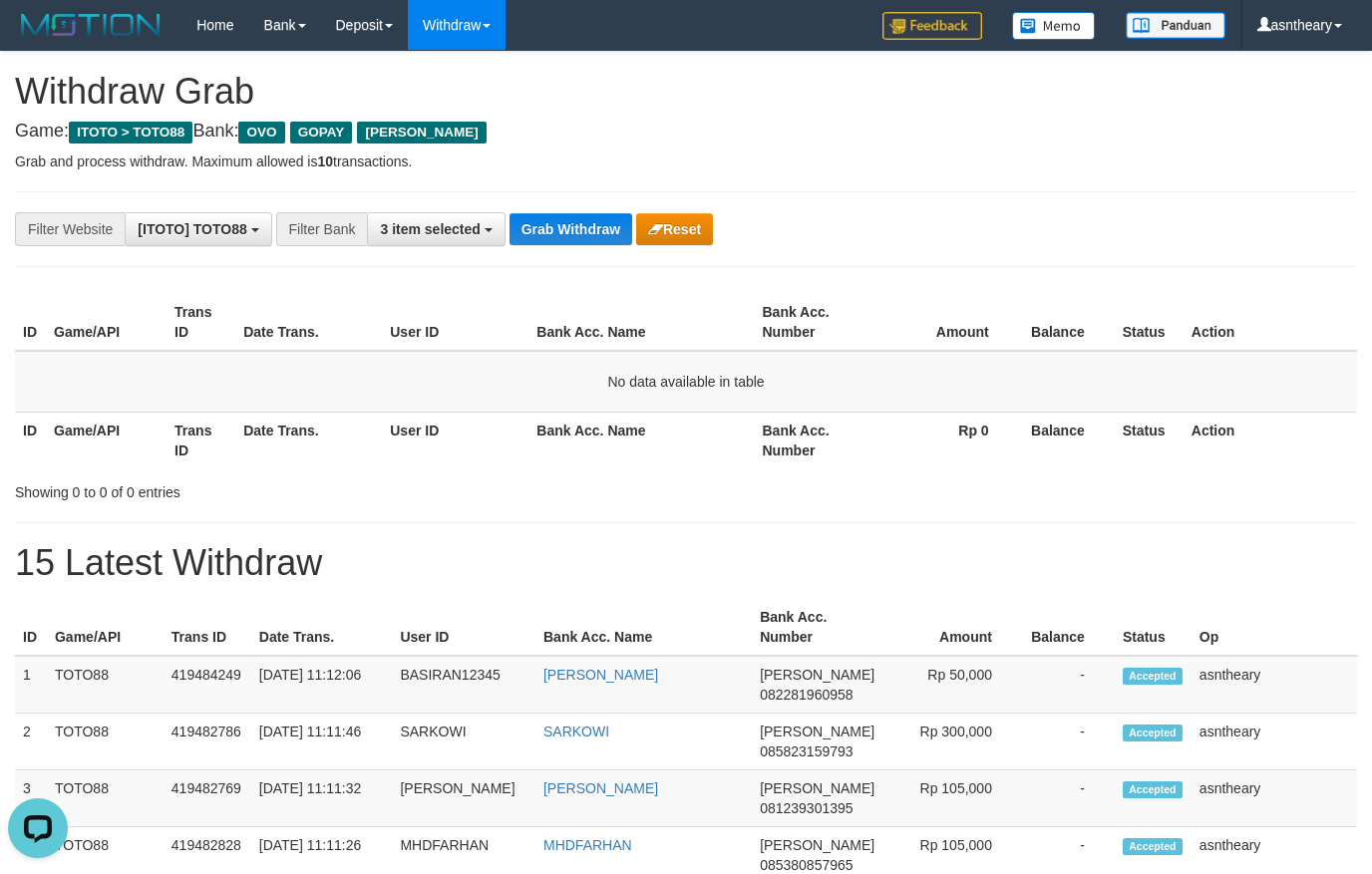 click on "**********" at bounding box center [686, 1109] 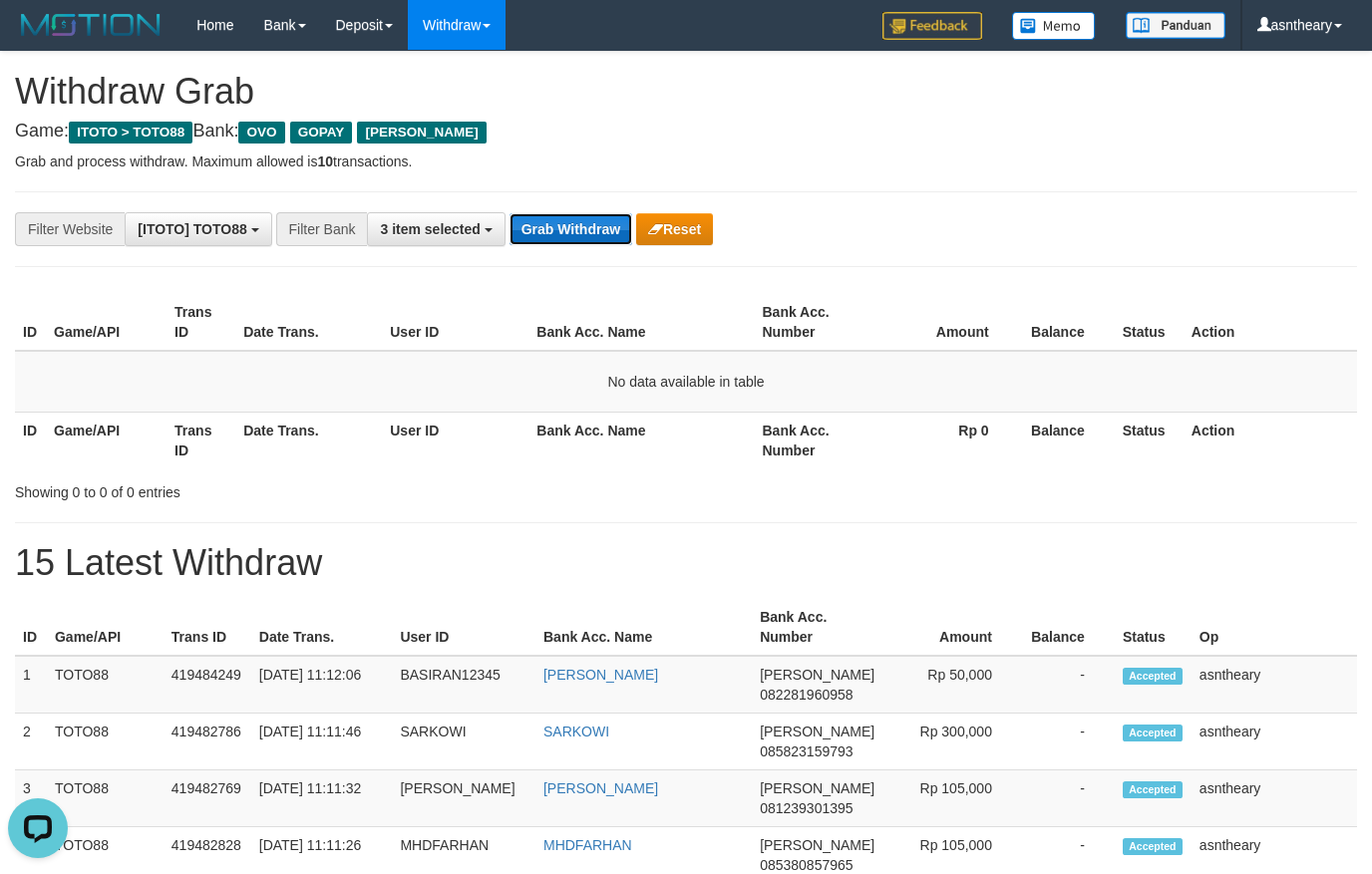 click on "Grab Withdraw" at bounding box center (570, 229) 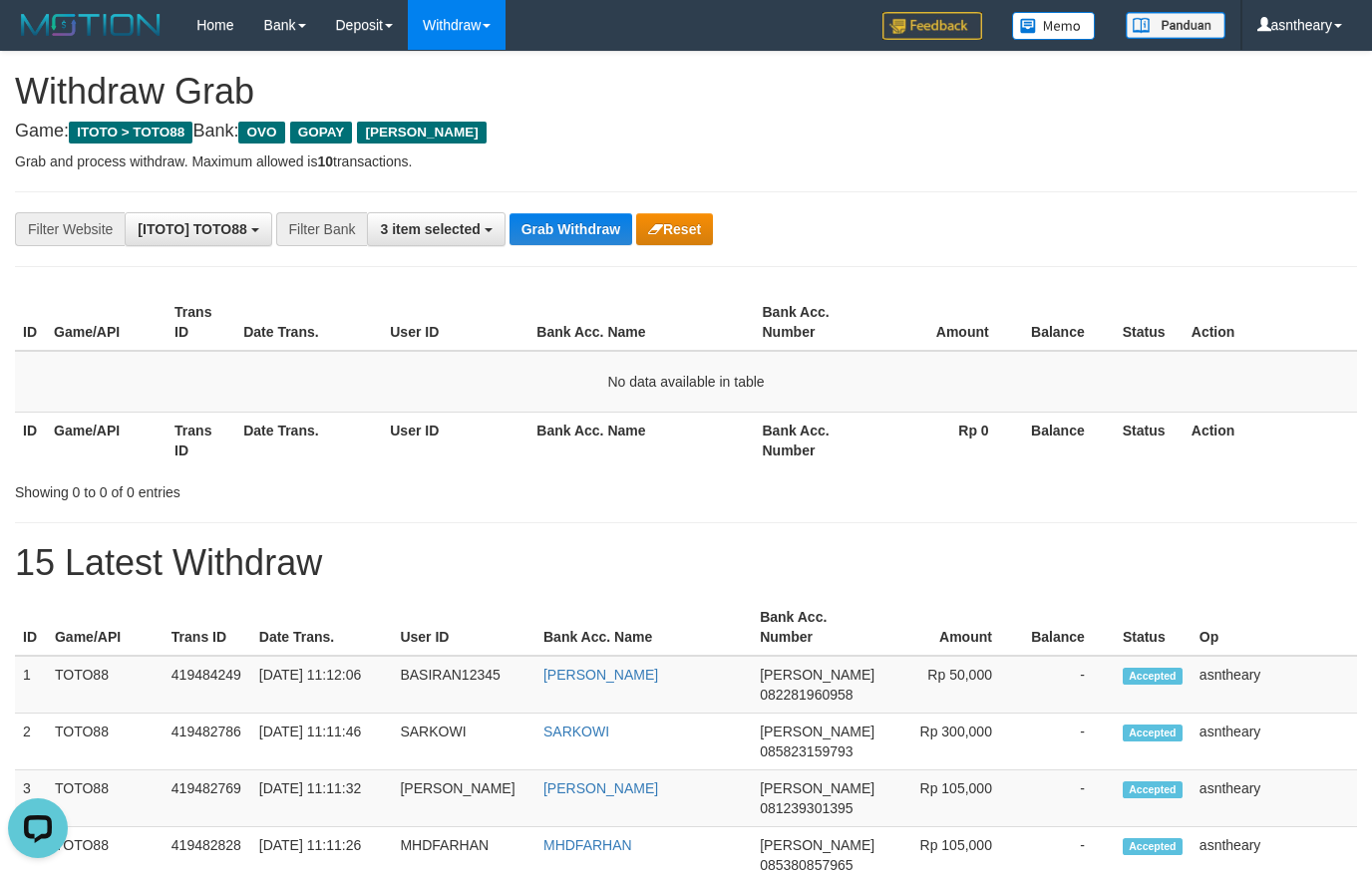scroll, scrollTop: 0, scrollLeft: 0, axis: both 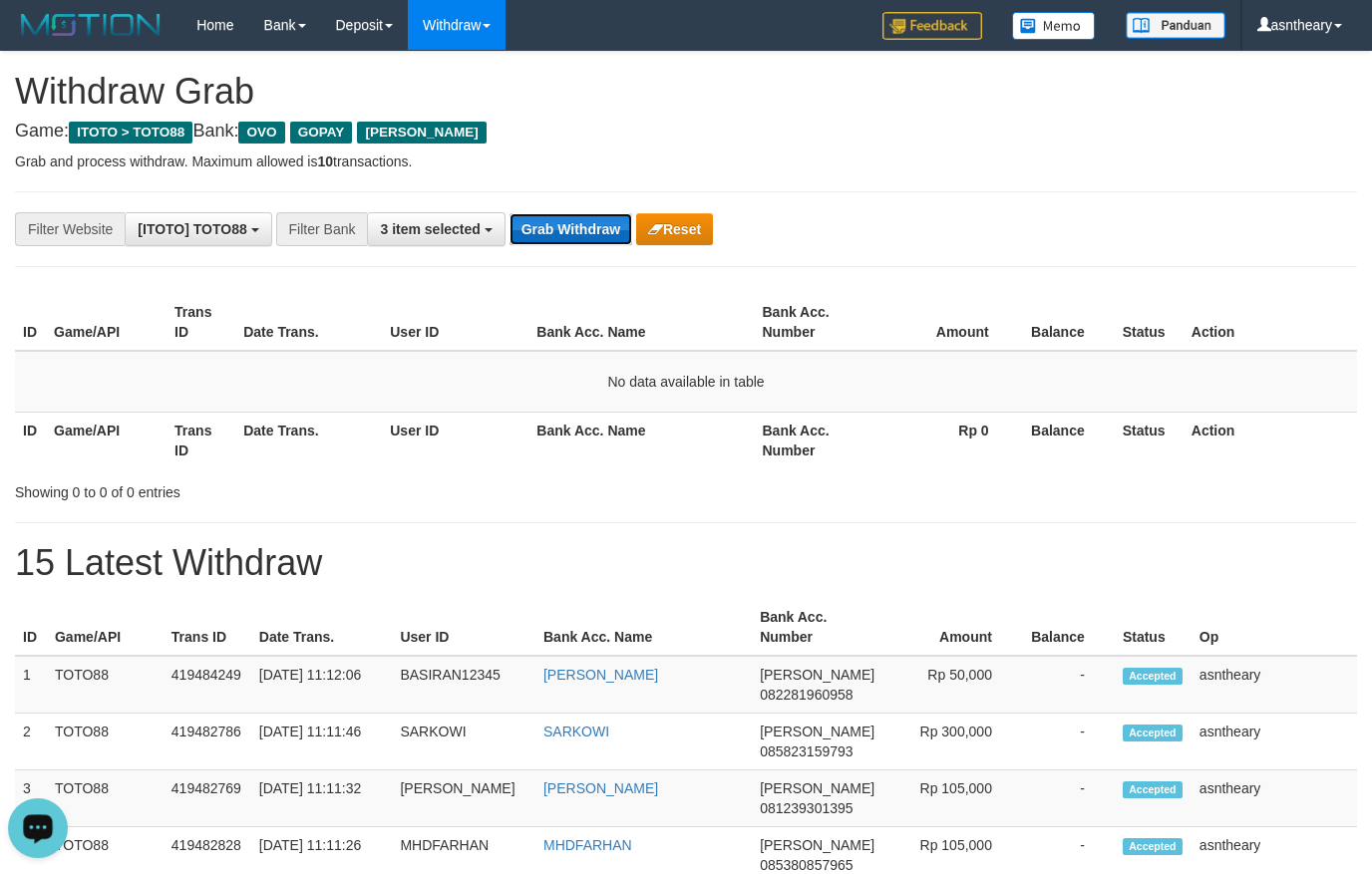 drag, startPoint x: 574, startPoint y: 224, endPoint x: 562, endPoint y: 238, distance: 18.439089 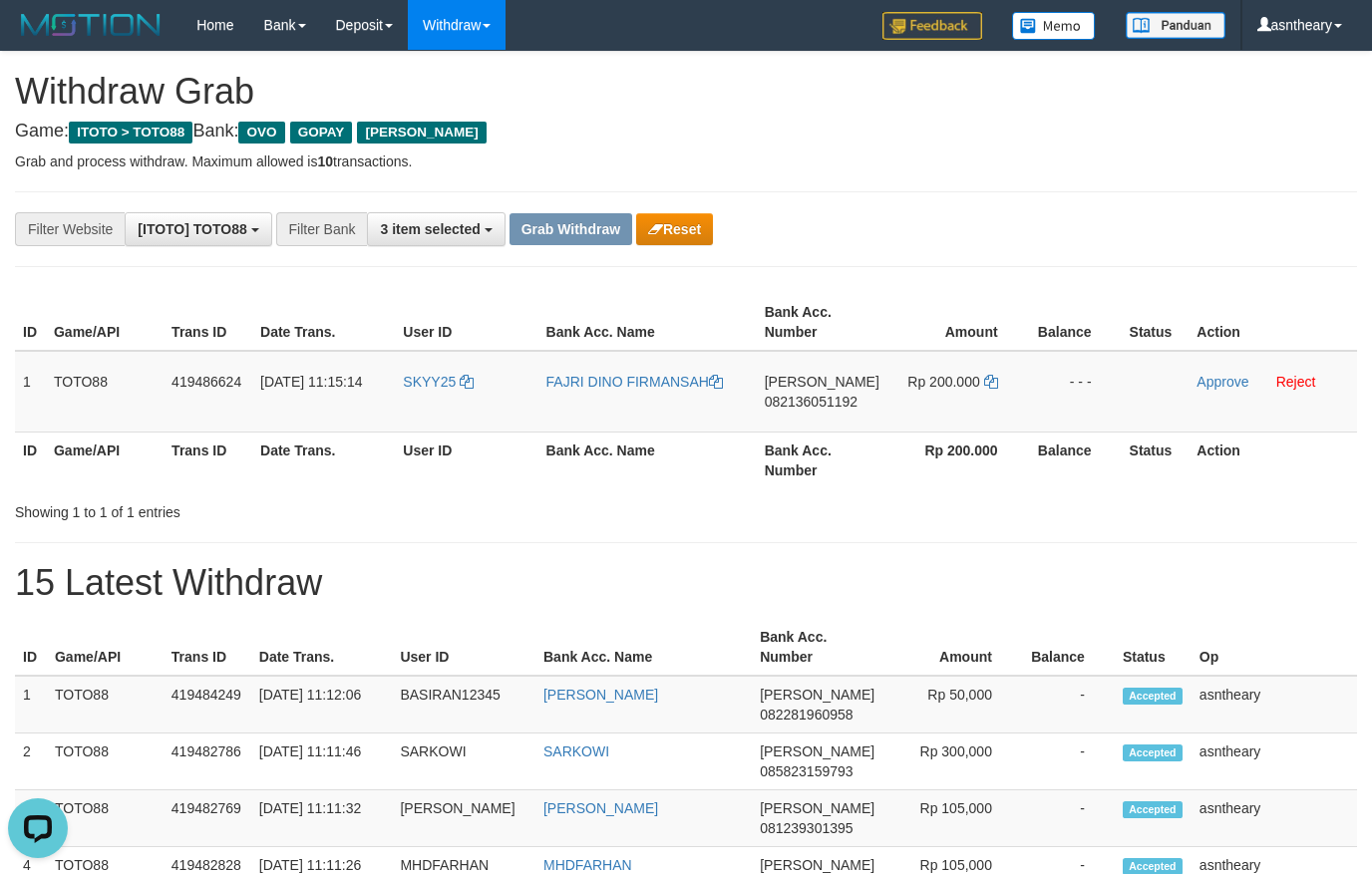scroll, scrollTop: 0, scrollLeft: 0, axis: both 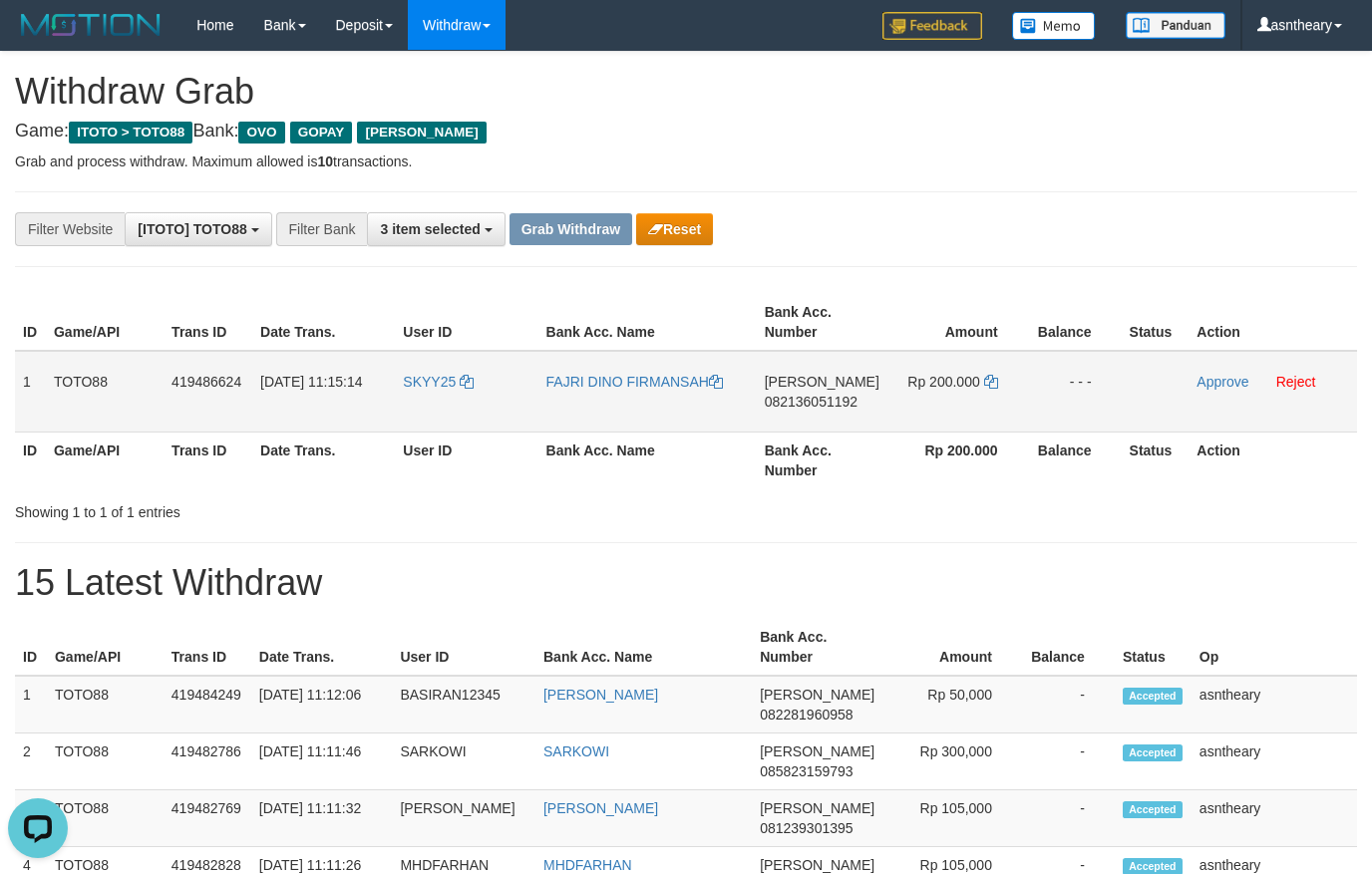 click on "Rp 200.000" at bounding box center [957, 392] 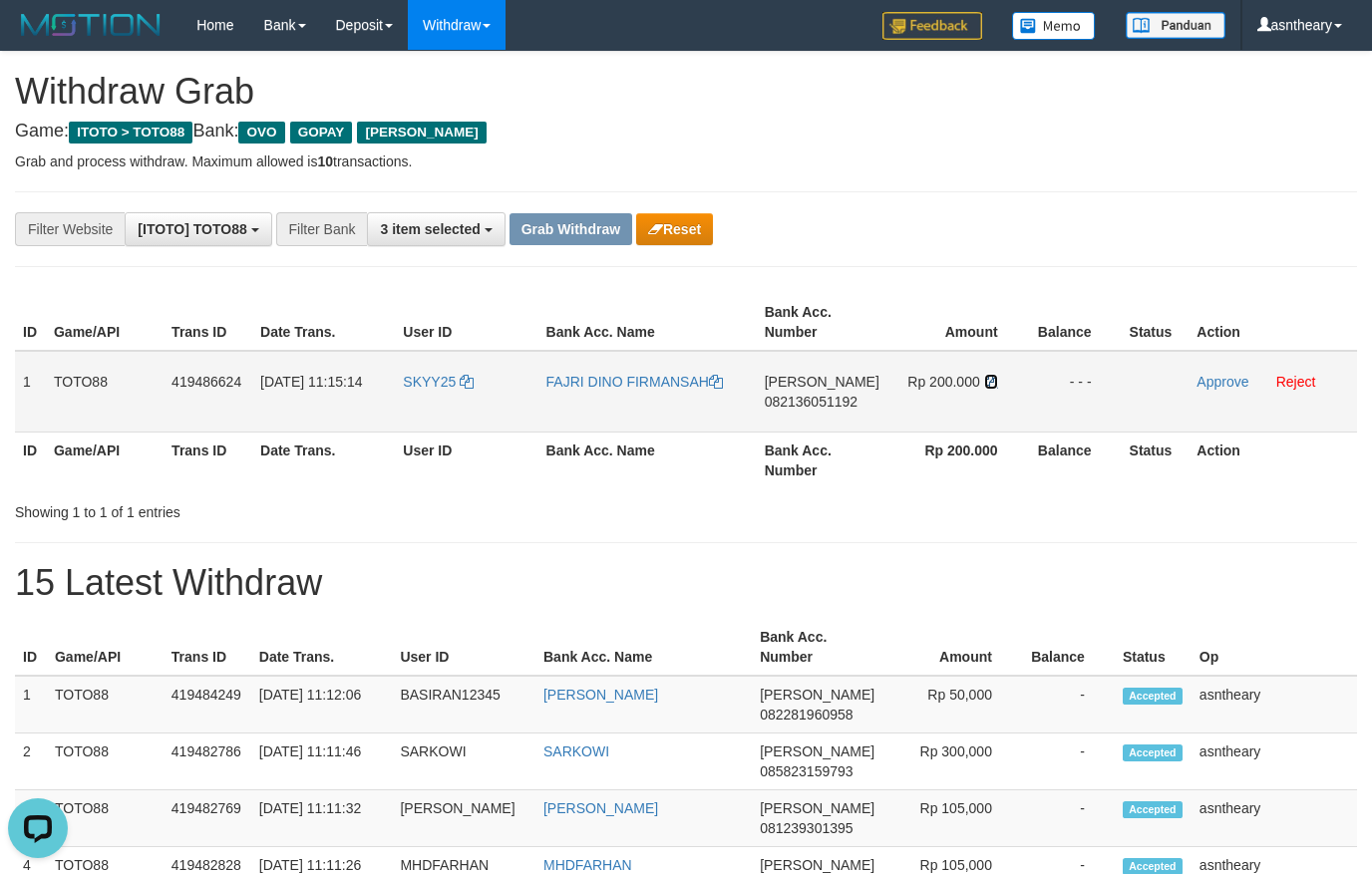 click at bounding box center [991, 382] 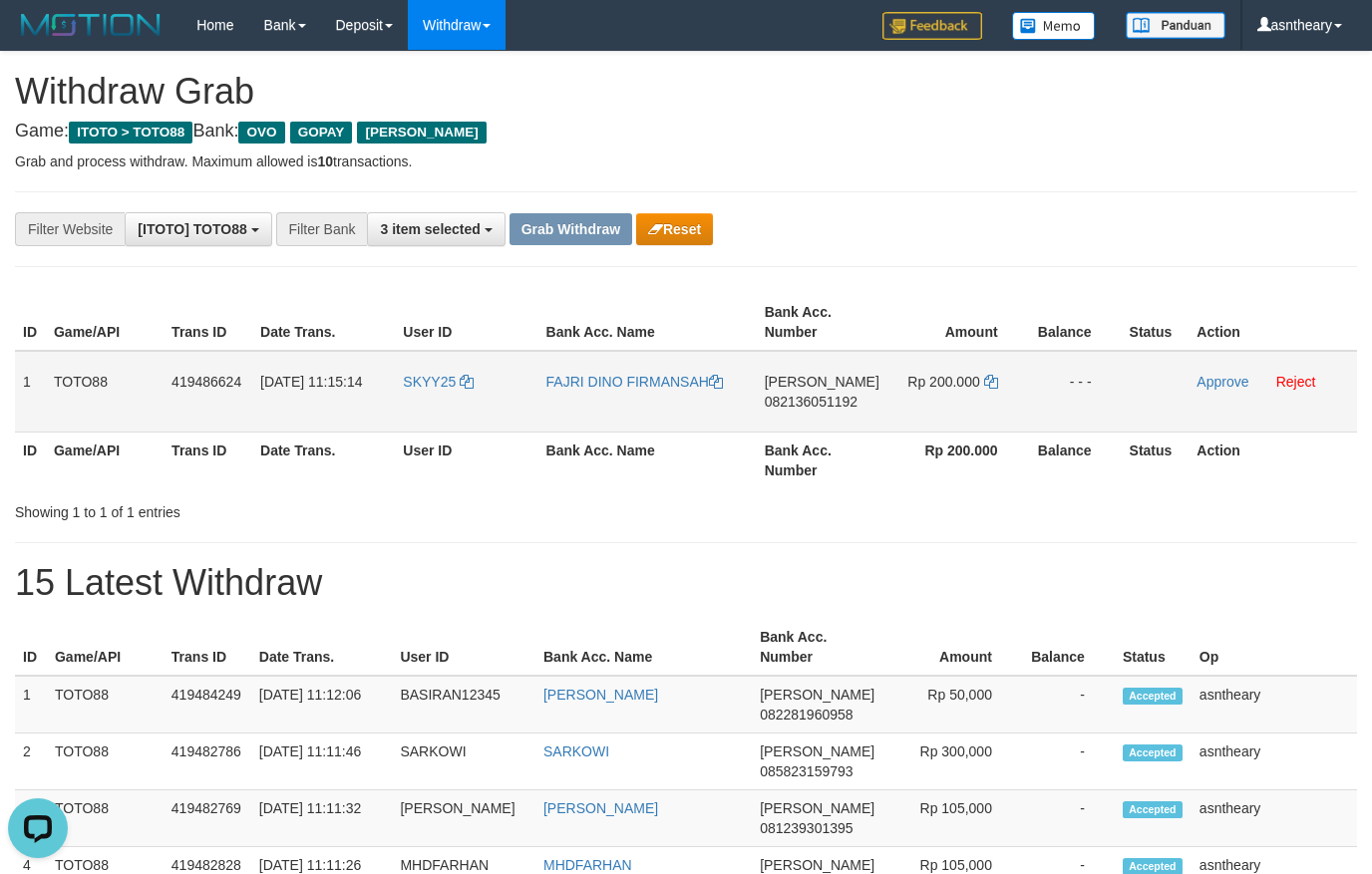 click on "Approve
Reject" at bounding box center (1272, 392) 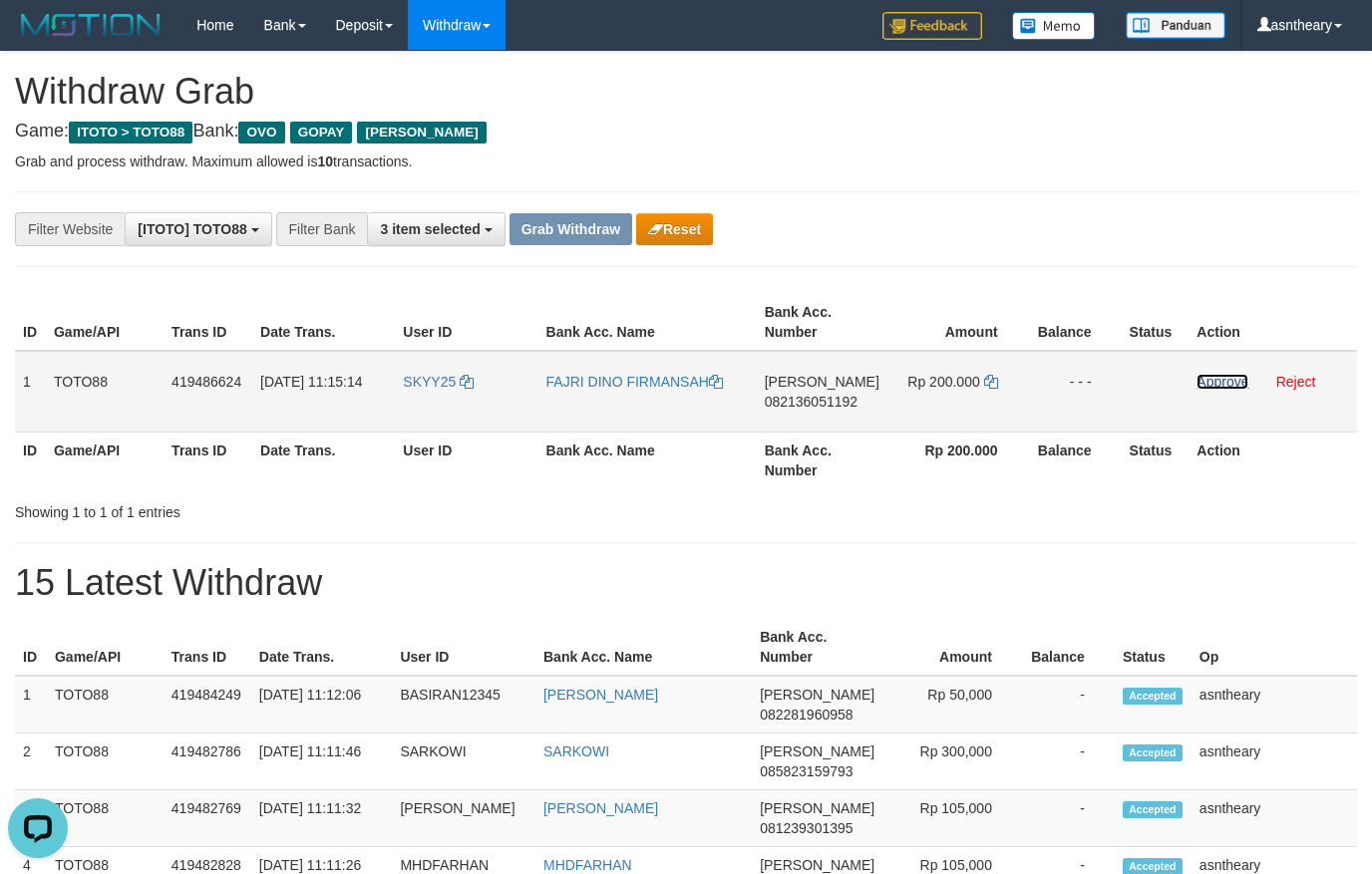 click on "Approve" at bounding box center [1222, 382] 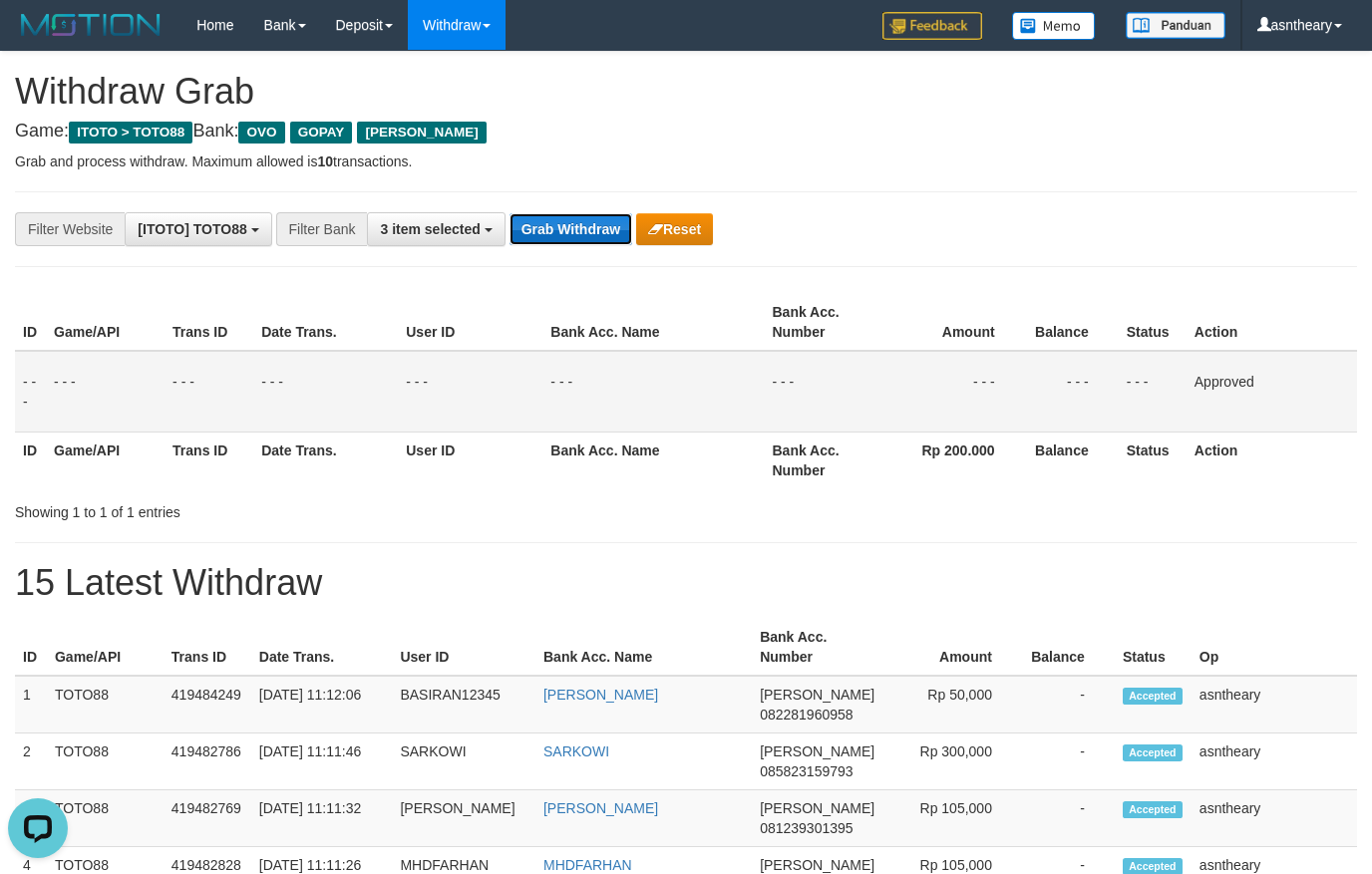 click on "Grab Withdraw" at bounding box center (570, 229) 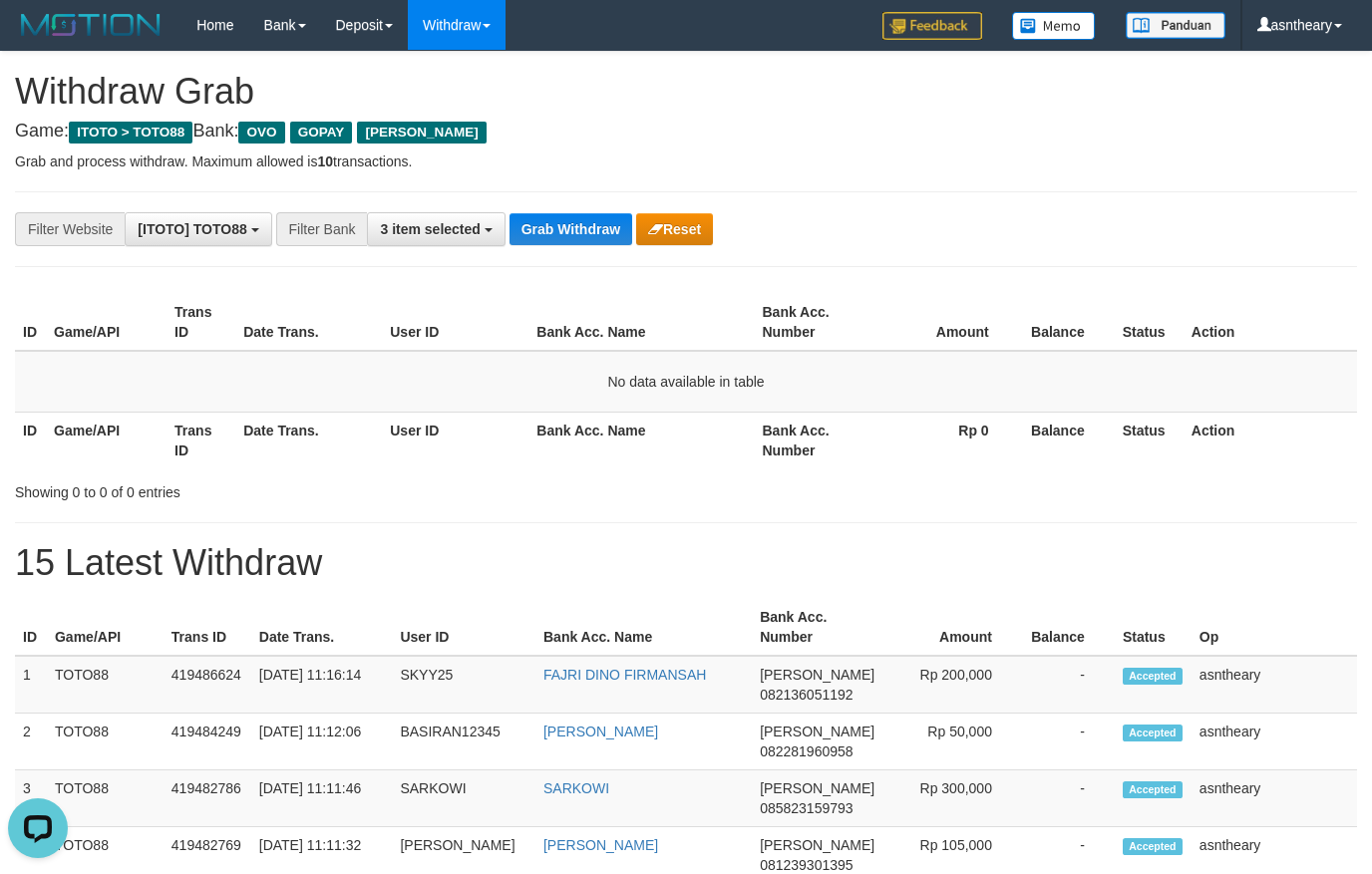 scroll, scrollTop: 0, scrollLeft: 0, axis: both 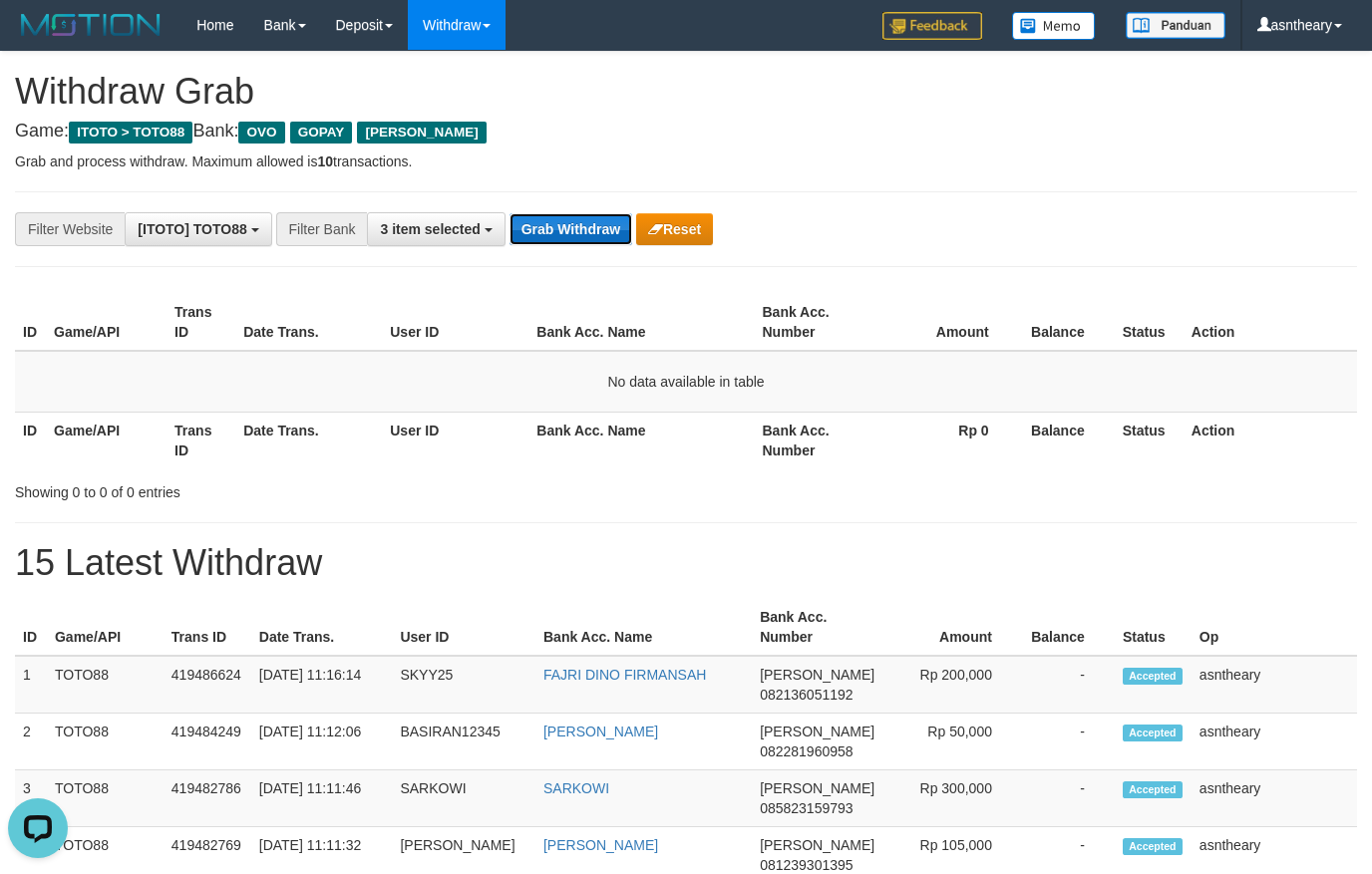 click on "Grab Withdraw" at bounding box center (570, 229) 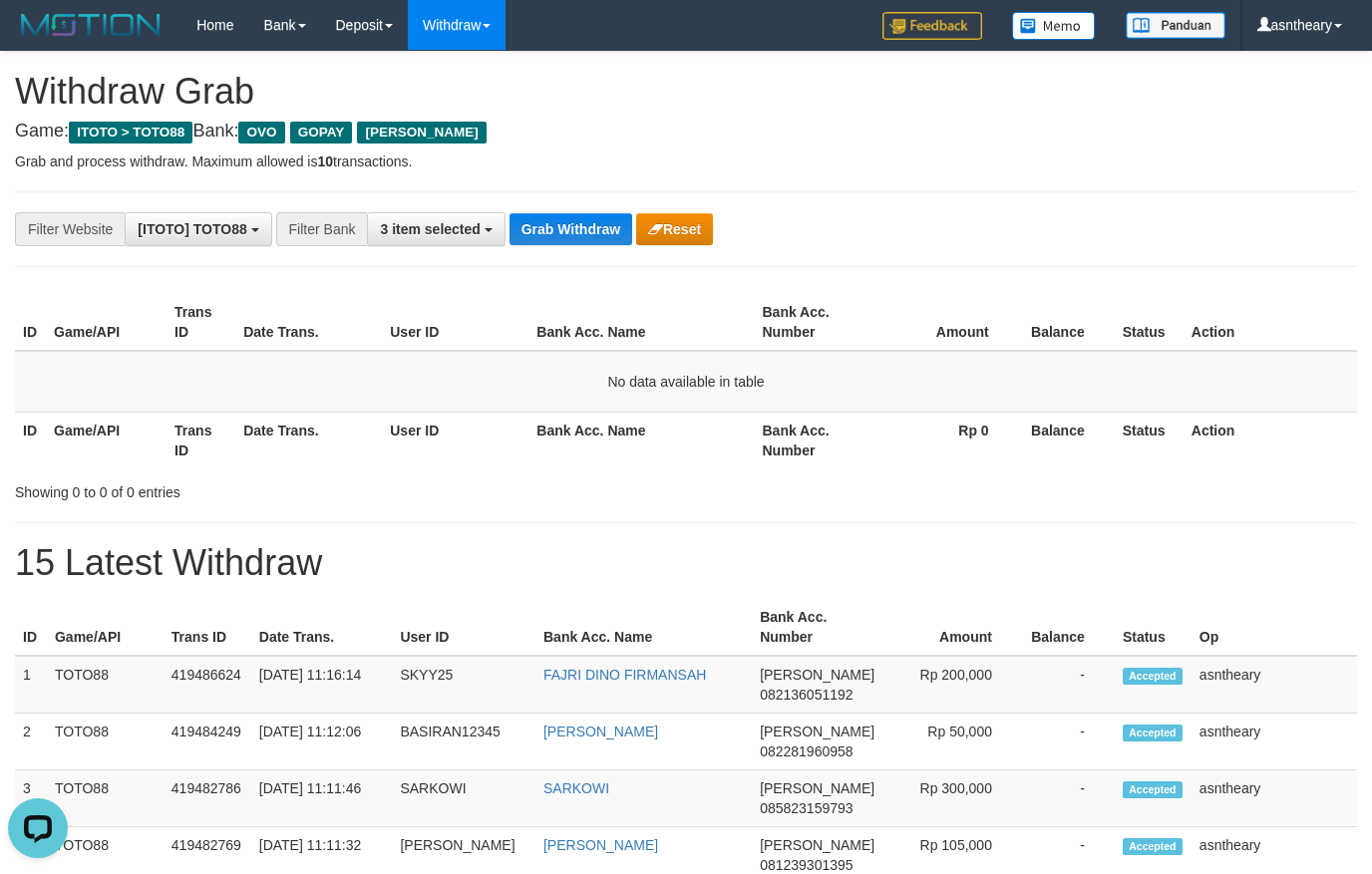 scroll, scrollTop: 0, scrollLeft: 0, axis: both 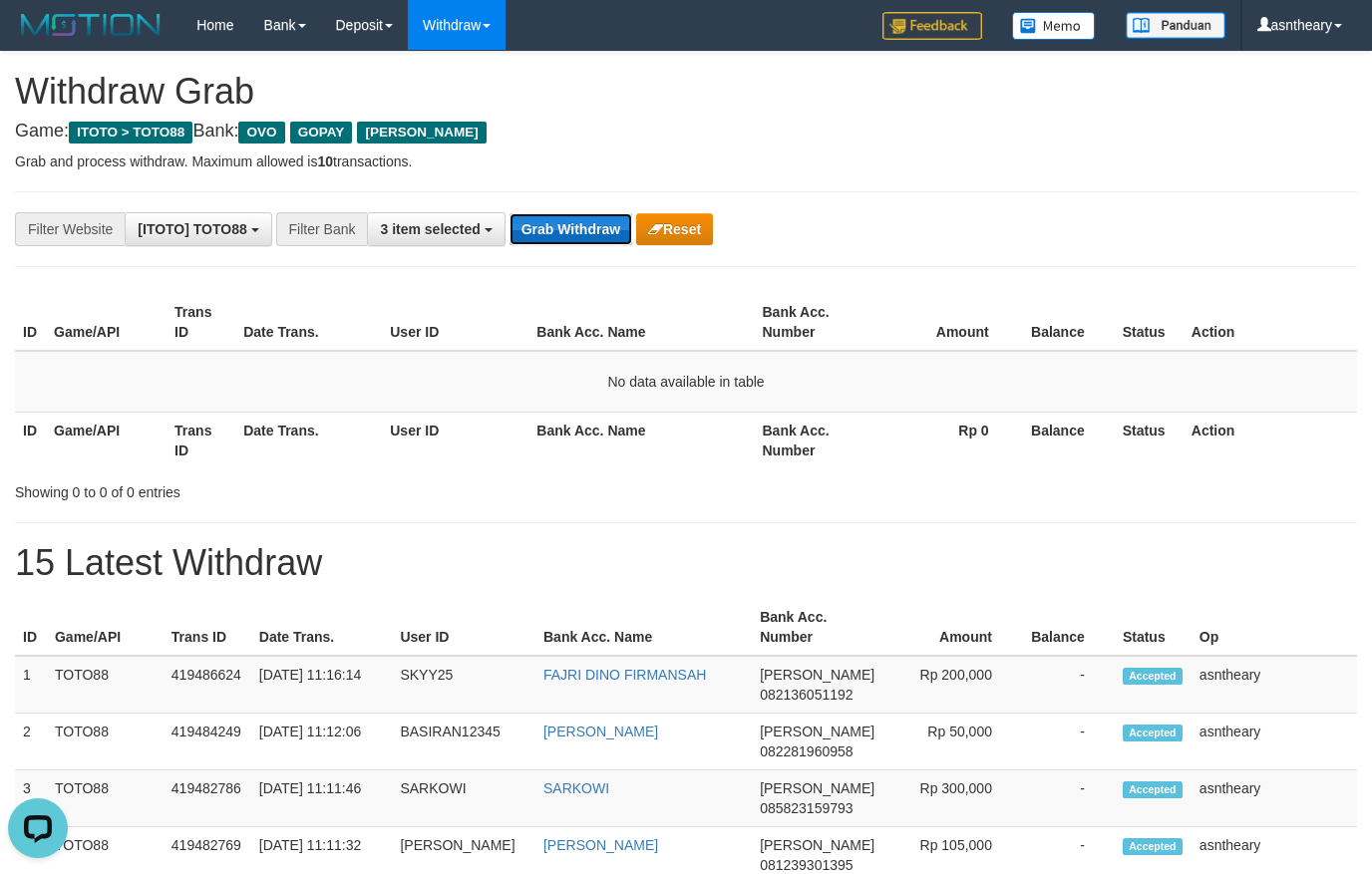 click on "Grab Withdraw" at bounding box center (570, 229) 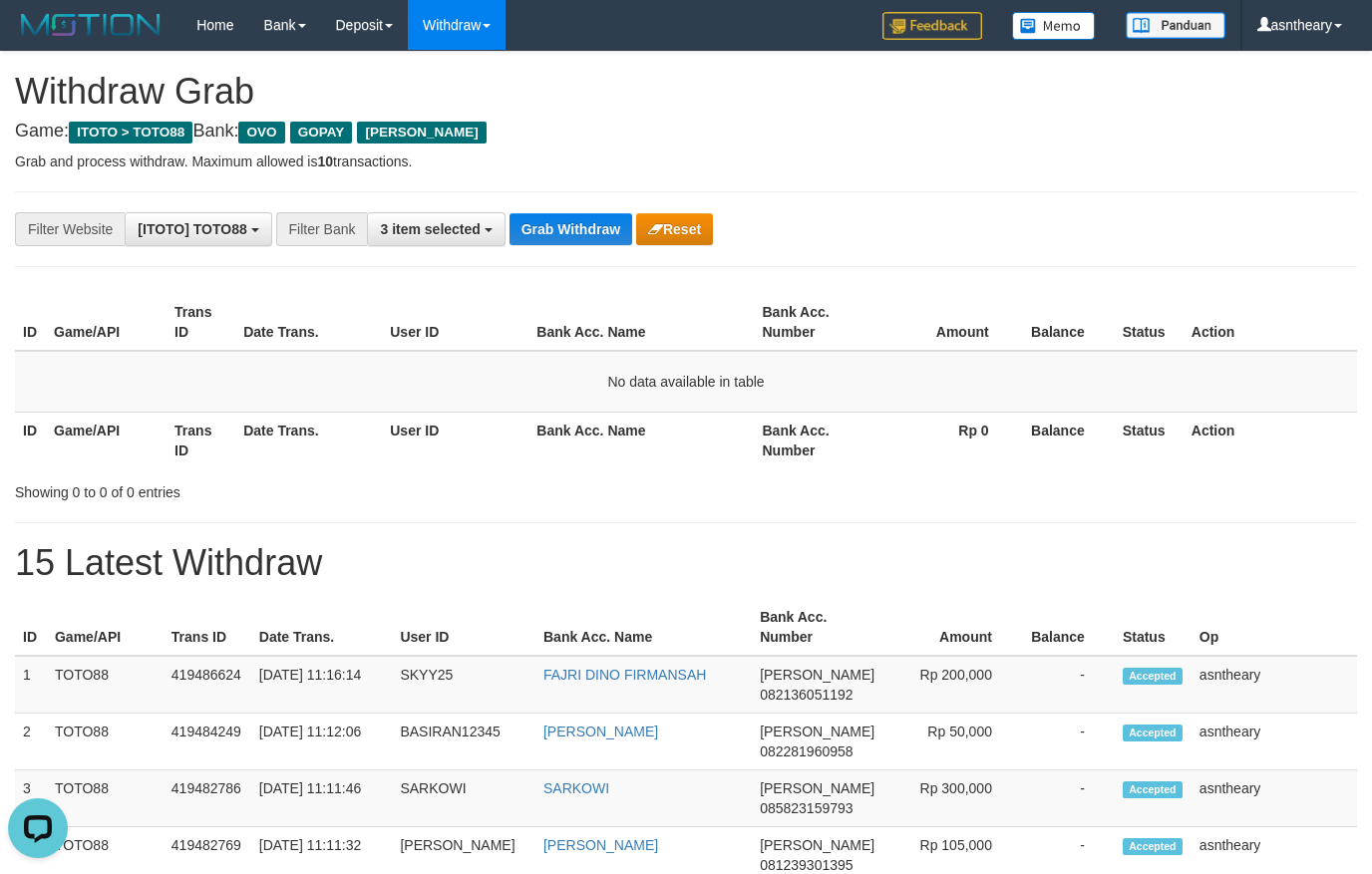 scroll, scrollTop: 0, scrollLeft: 0, axis: both 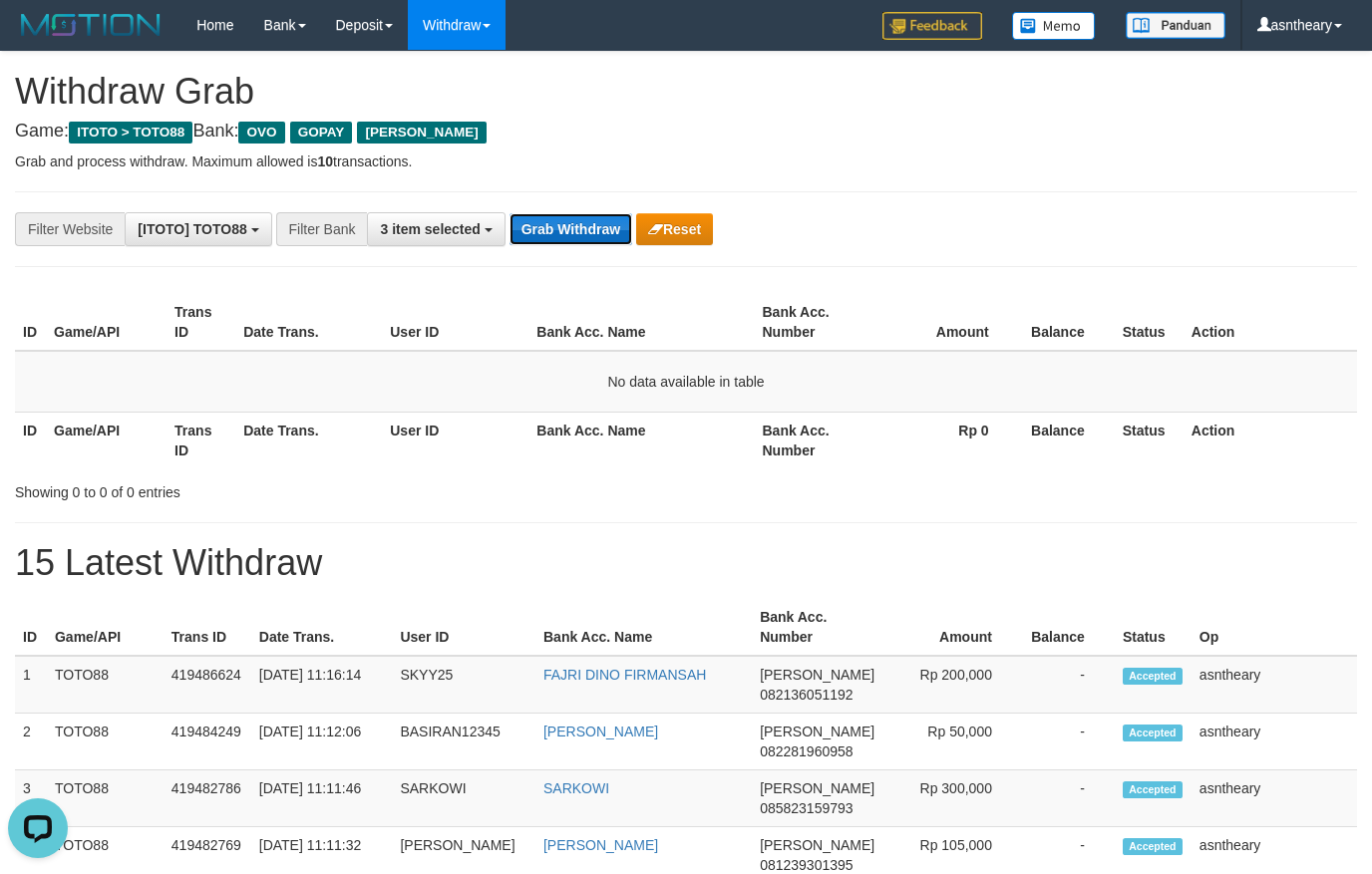 click on "Grab Withdraw" at bounding box center [570, 229] 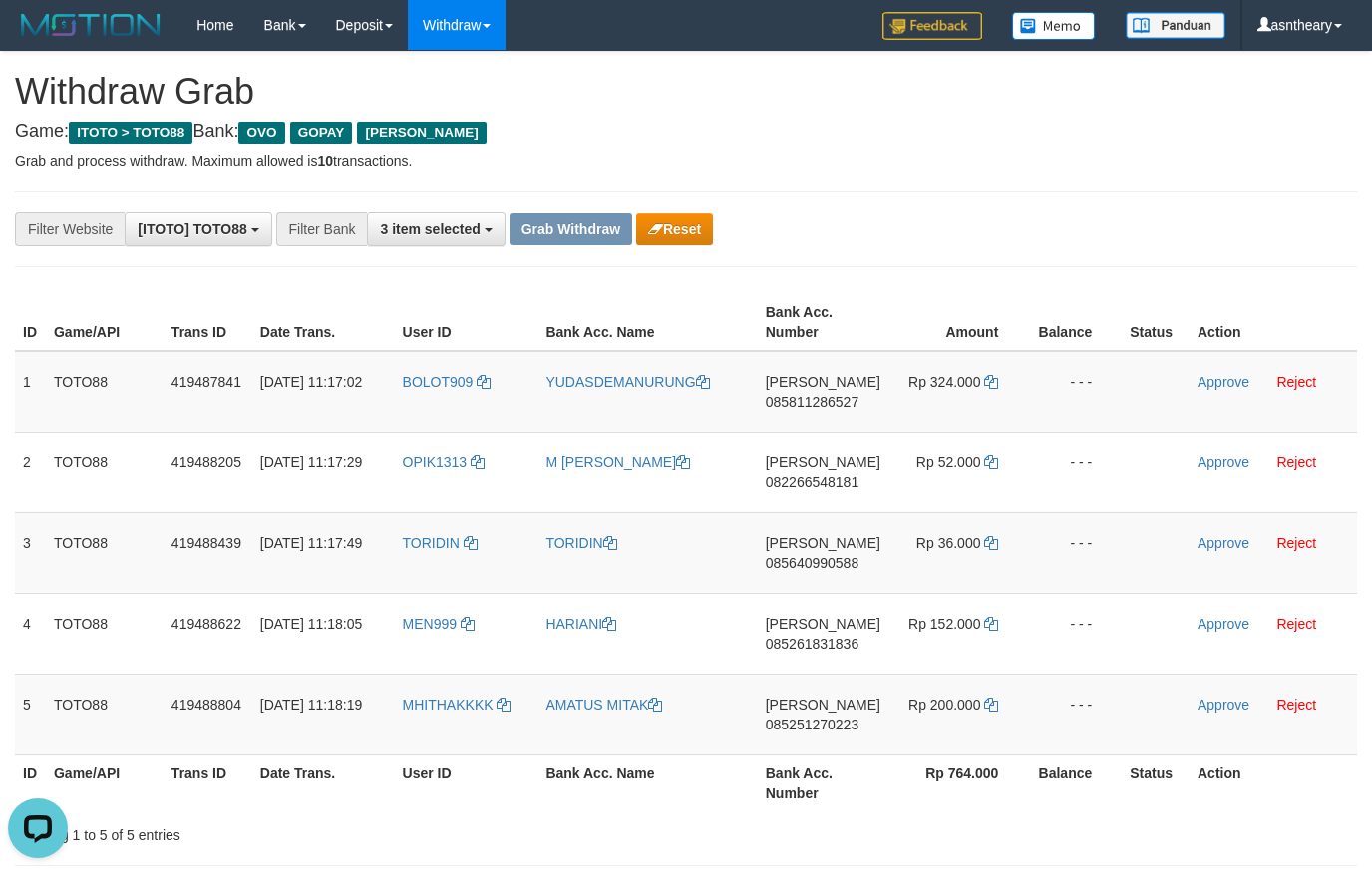 scroll, scrollTop: 0, scrollLeft: 0, axis: both 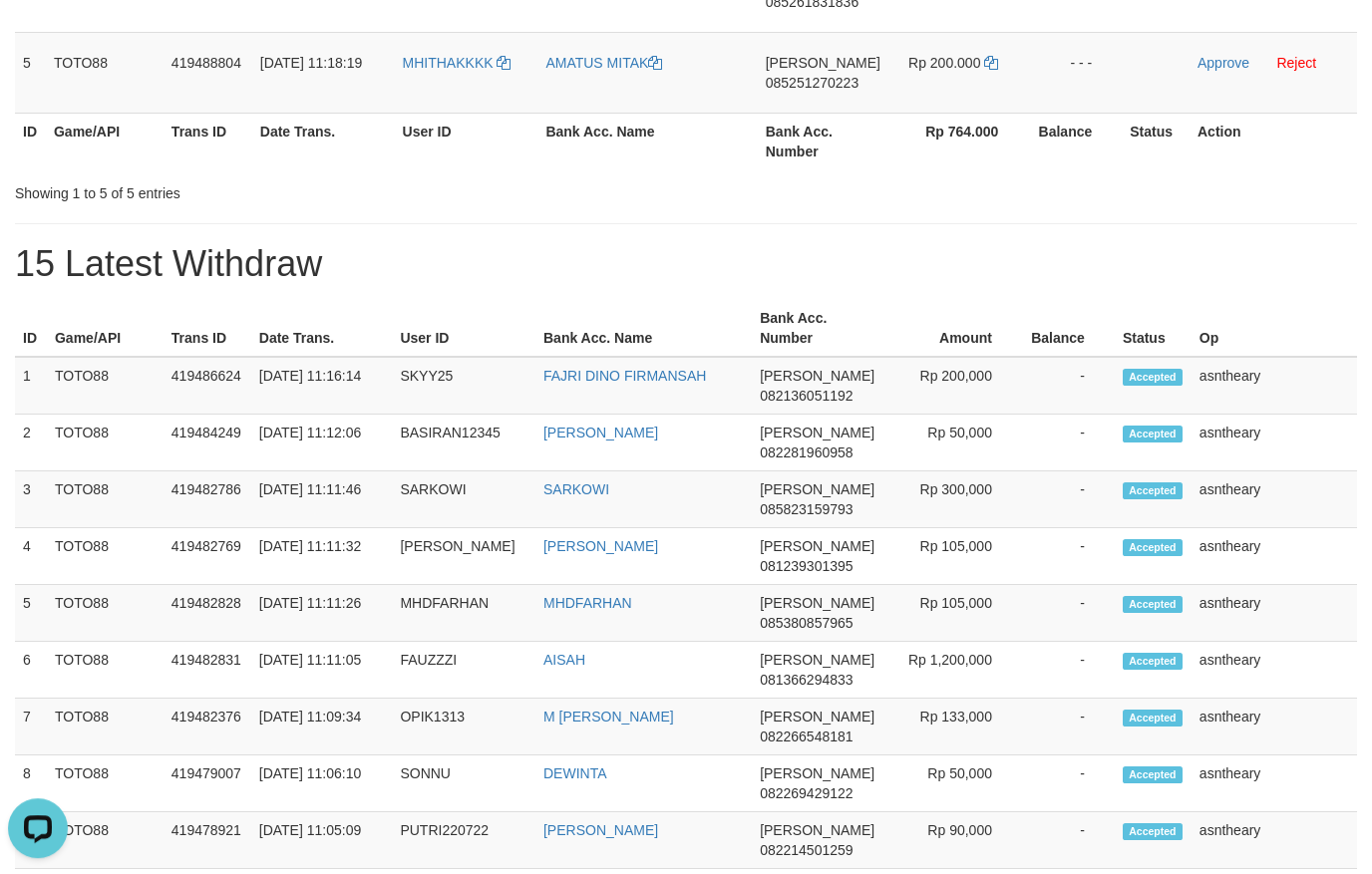 click on "15 Latest Withdraw" at bounding box center (686, 264) 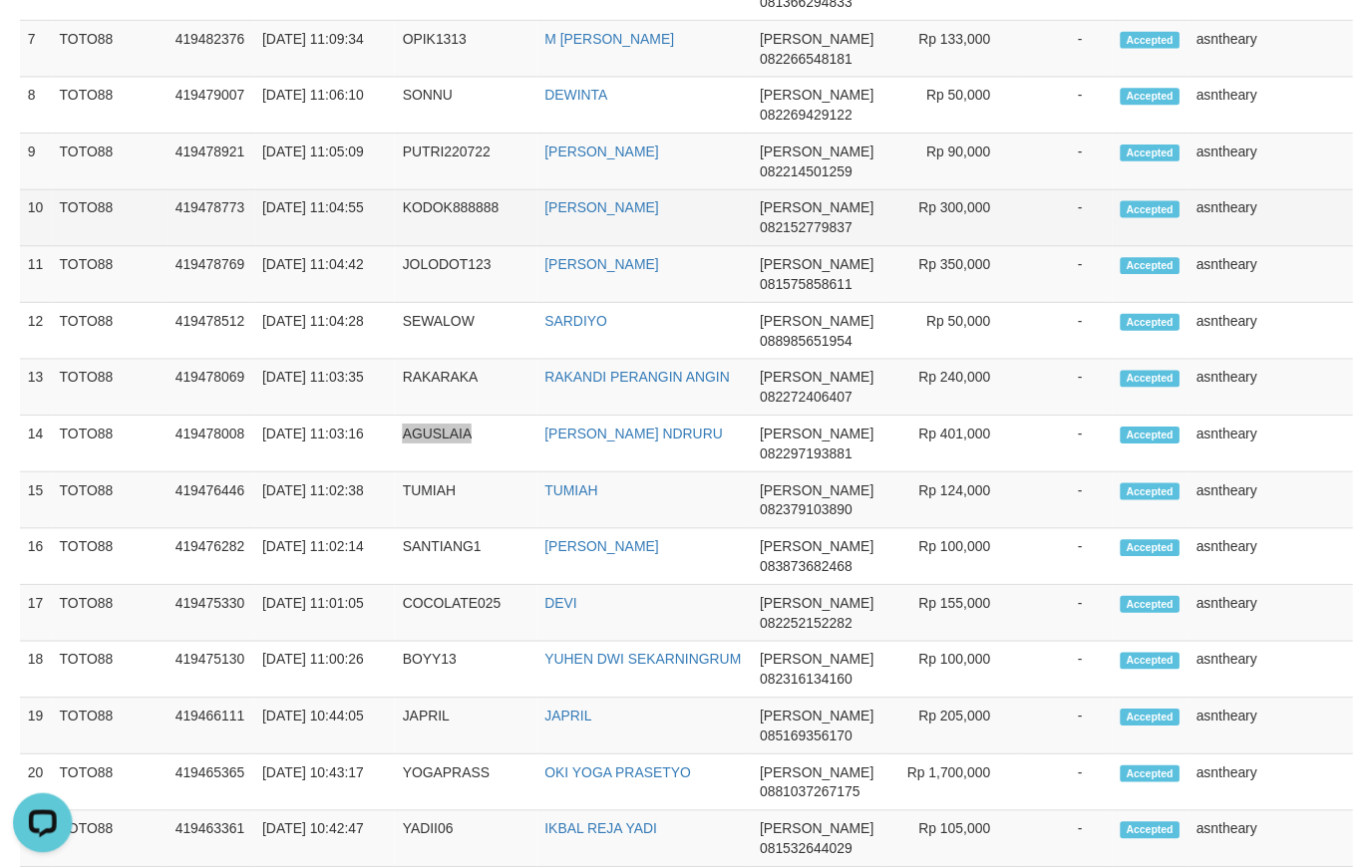 scroll, scrollTop: 811, scrollLeft: 0, axis: vertical 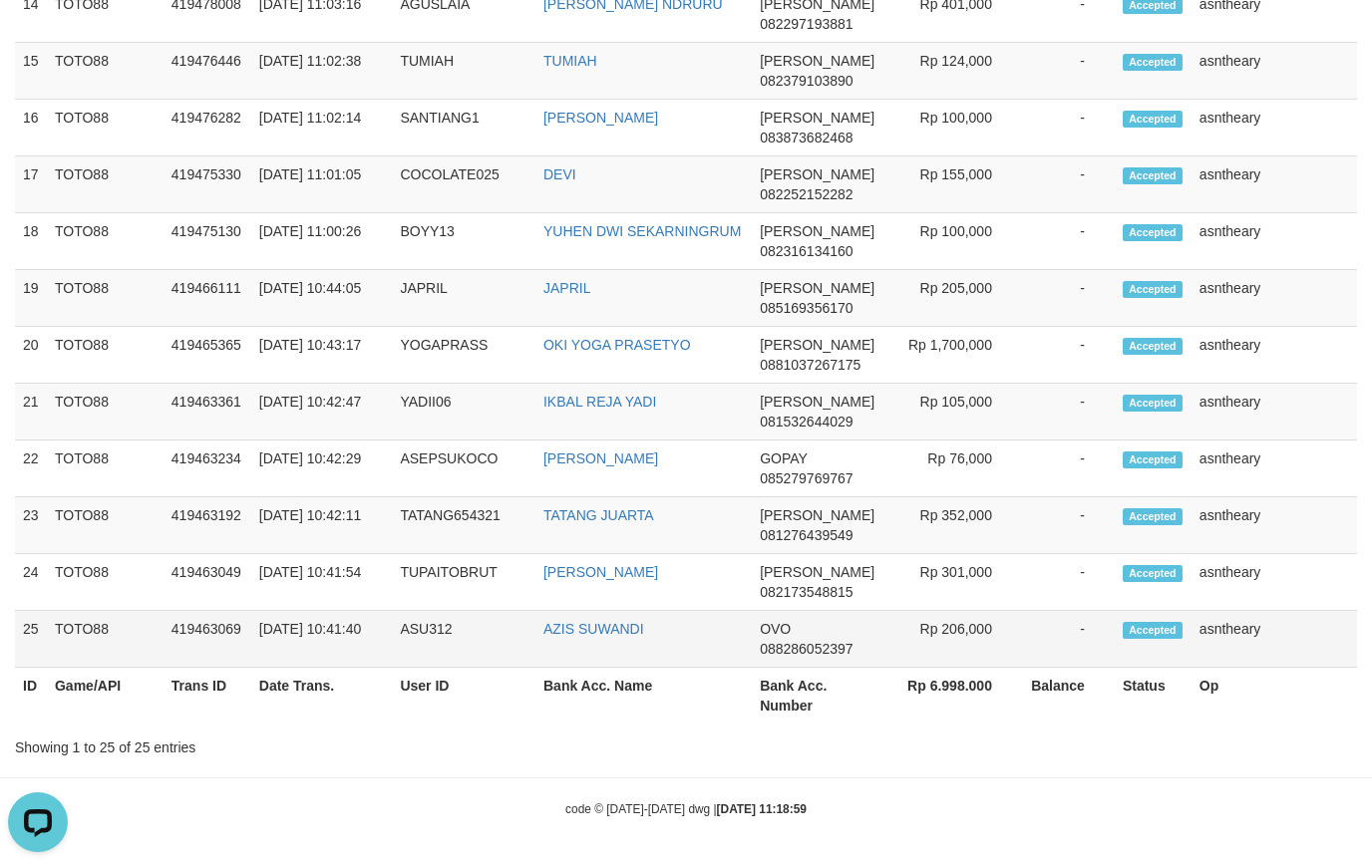 drag, startPoint x: 10, startPoint y: 214, endPoint x: 1247, endPoint y: 656, distance: 1313.5954 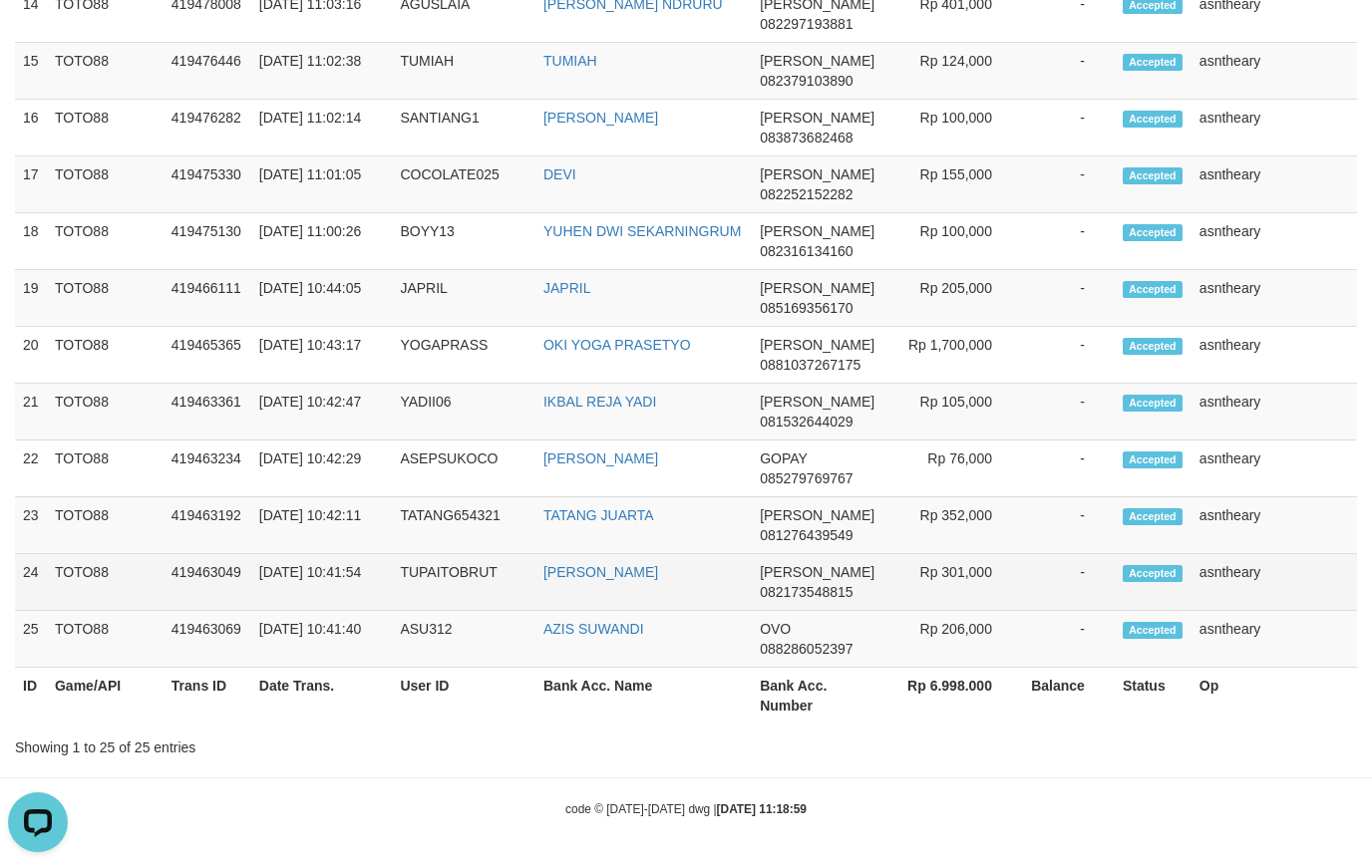 copy on "1
TOTO88
419486624
[DATE] 11:16:14
SKYY25
FAJRI DINO FIRMANSAH
[PERSON_NAME]
082136051192
Rp 200,000
-
Accepted
asntheary
2
TOTO88
419484249
[DATE] 11:12:06
BASIRAN12345
[PERSON_NAME] [PERSON_NAME]
082281960958
Rp 50,000
-
Accepted
asntheary
3
TOTO88
419482786
[DATE] 11:11:46
SARKOWI
SARKOWI
[PERSON_NAME]
085823159793
Rp 300,000
-
Accepted
asntheary
4
TOTO88
419482769
[DATE] 11:11:32
[PERSON_NAME] [PERSON_NAME]
081239301395
Rp 105,000
-
Accepted
asntheary
5
TOTO88
419482828
[DATE] 11:11:26
MHDFARHAN
MHDFARHAN
[PERSON_NAME]
085380857965
Rp 105,000
-
Accepted
asntheary
6
TOTO88					..." 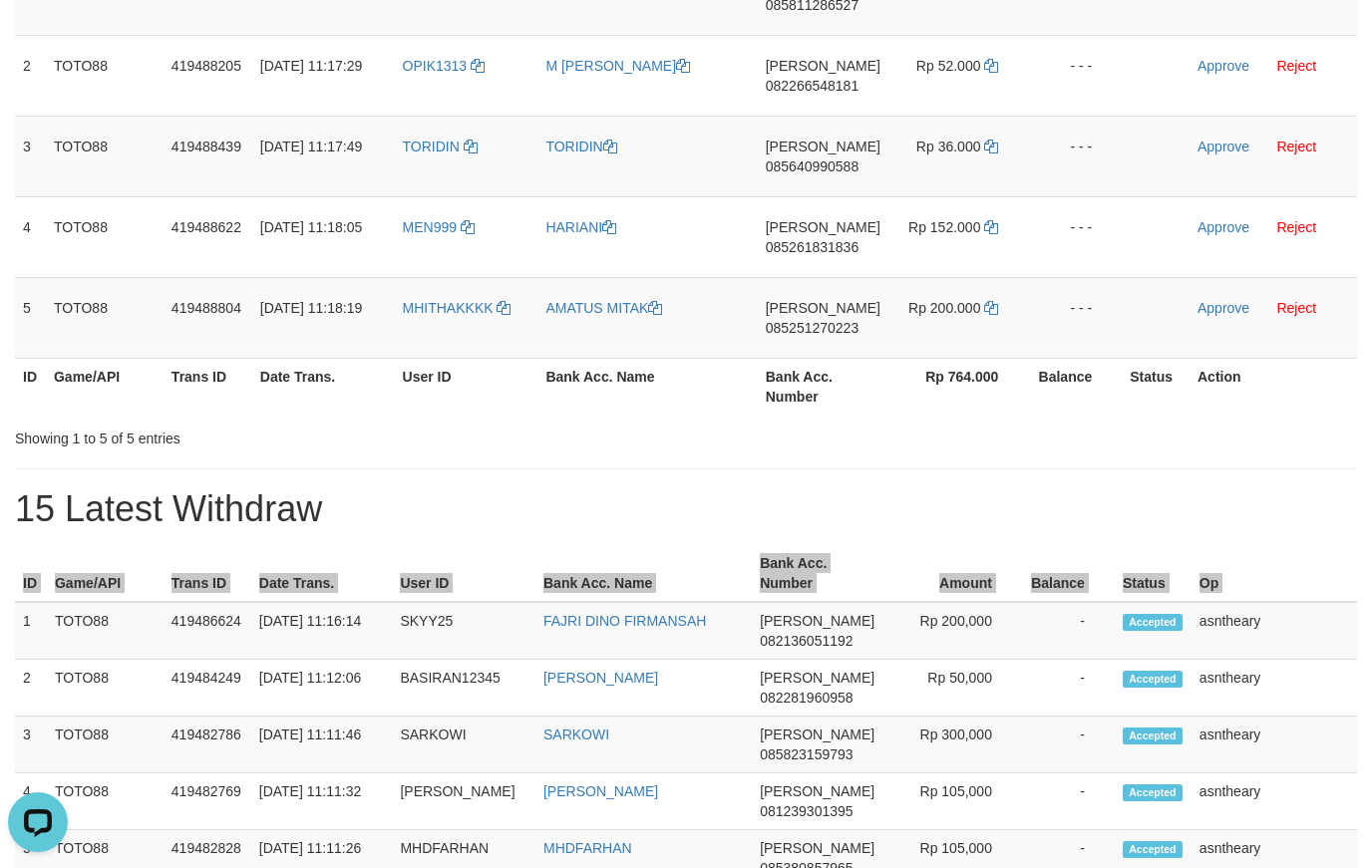 scroll, scrollTop: 0, scrollLeft: 0, axis: both 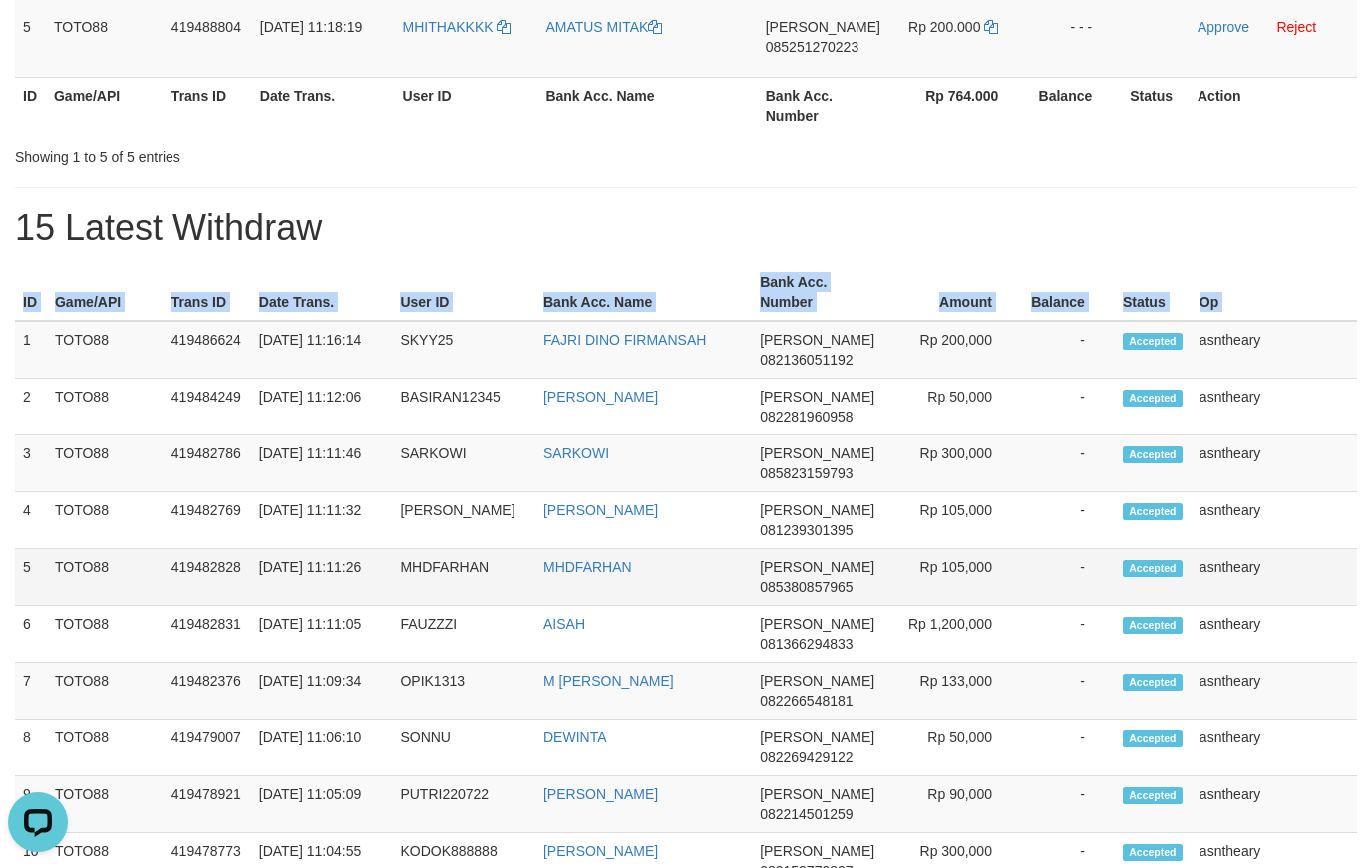 click on "085380857965" at bounding box center [806, 587] 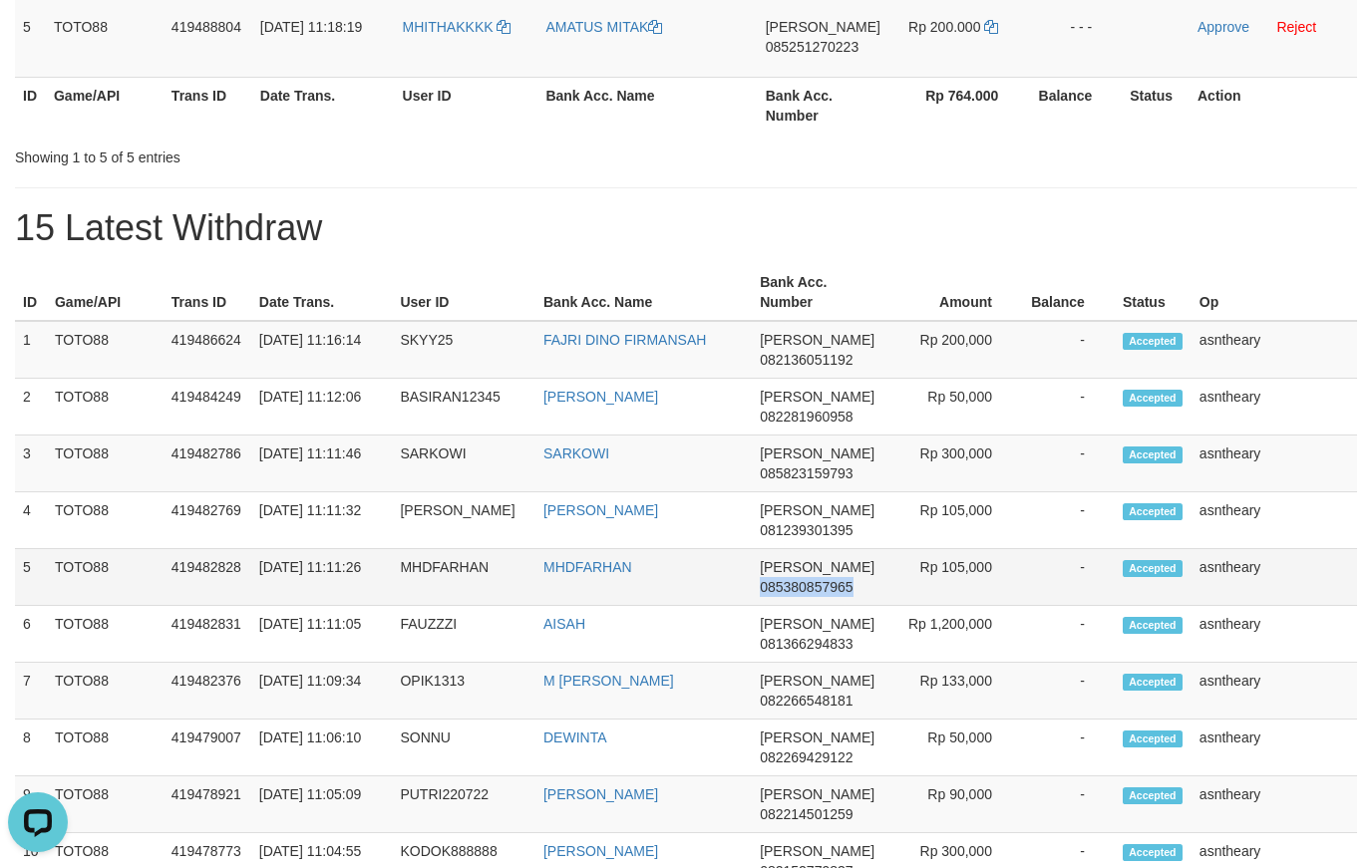 click on "085380857965" at bounding box center [806, 587] 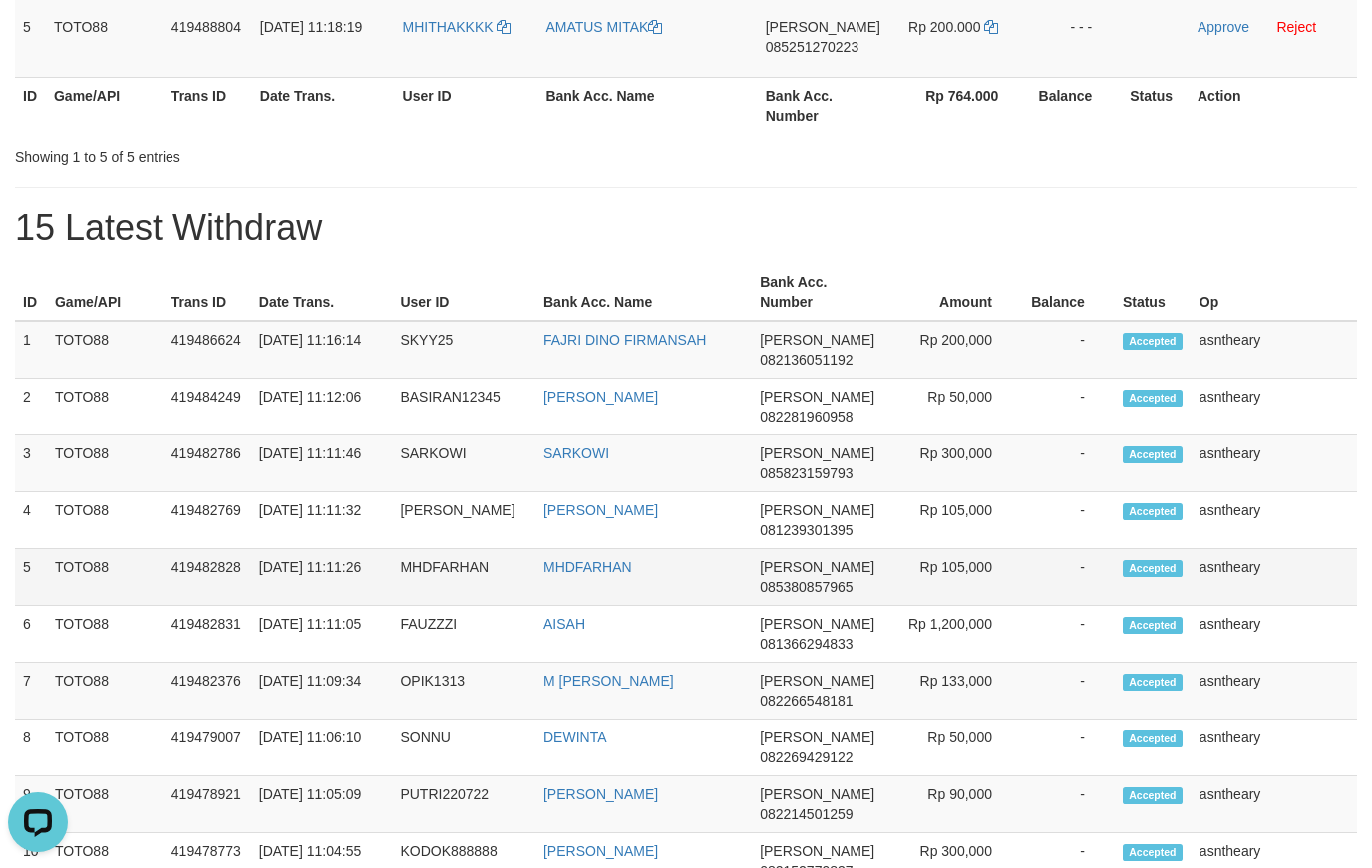 click on "[PERSON_NAME]
085380857965" at bounding box center [817, 577] 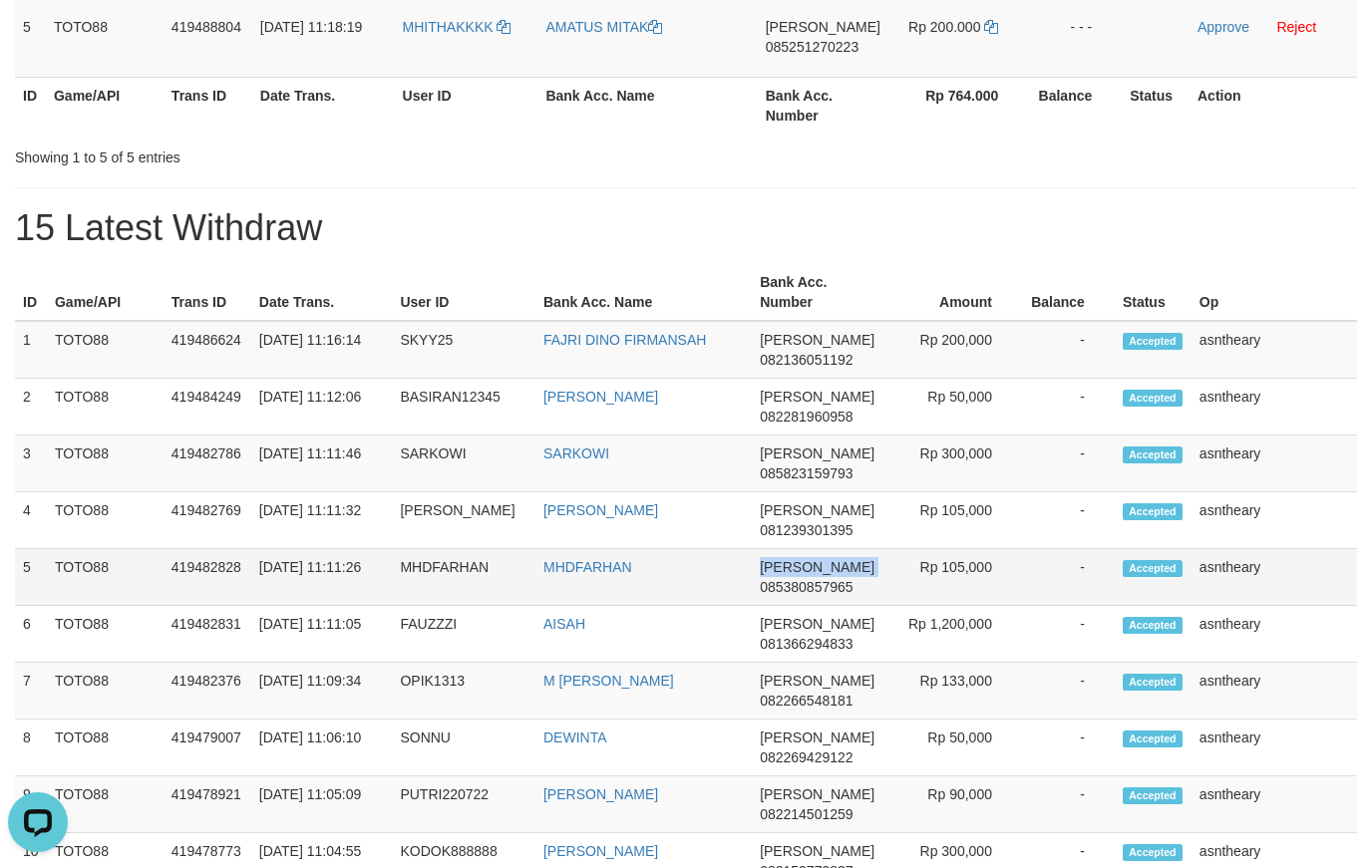 click on "[PERSON_NAME]
085380857965" at bounding box center [817, 577] 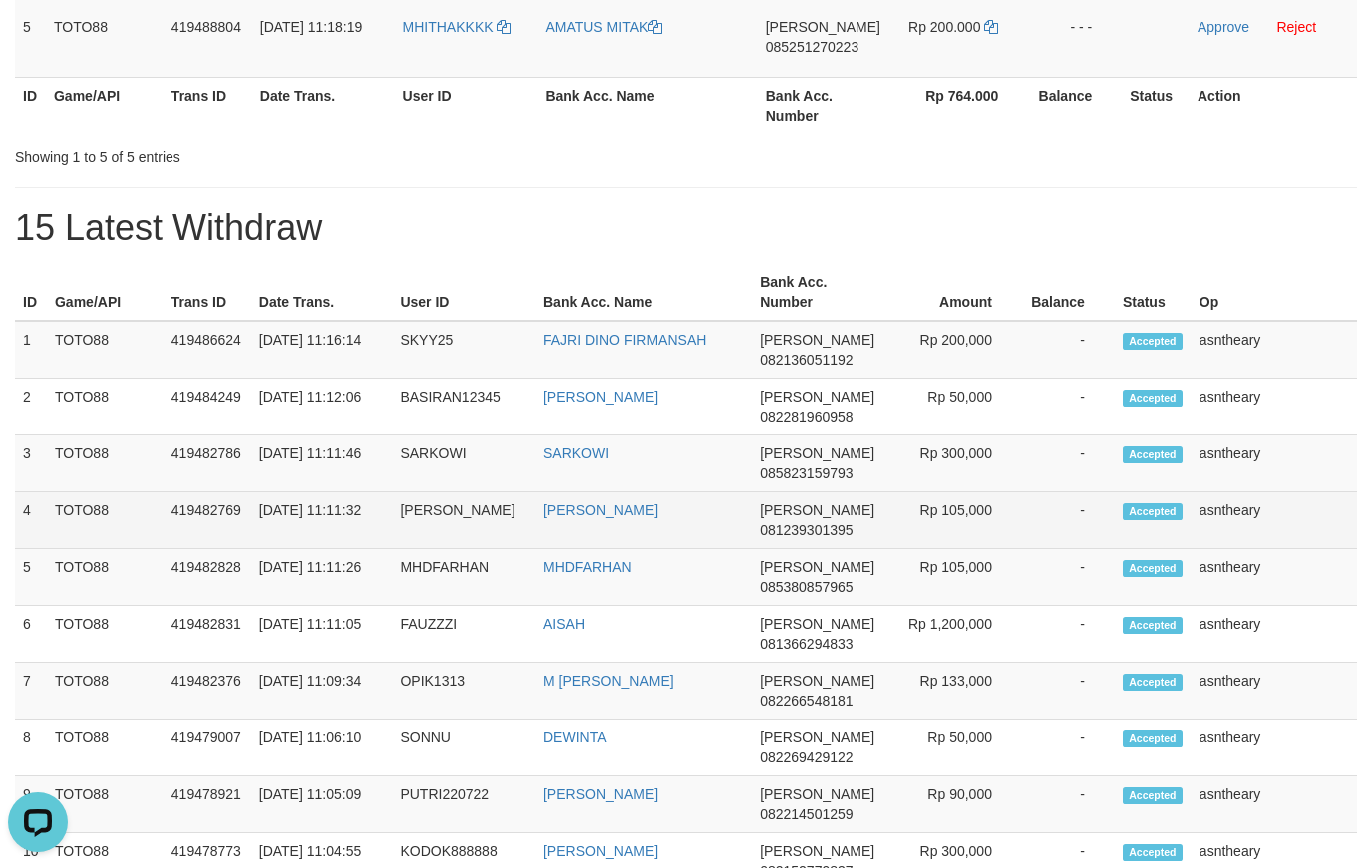 click on "081239301395" at bounding box center [806, 530] 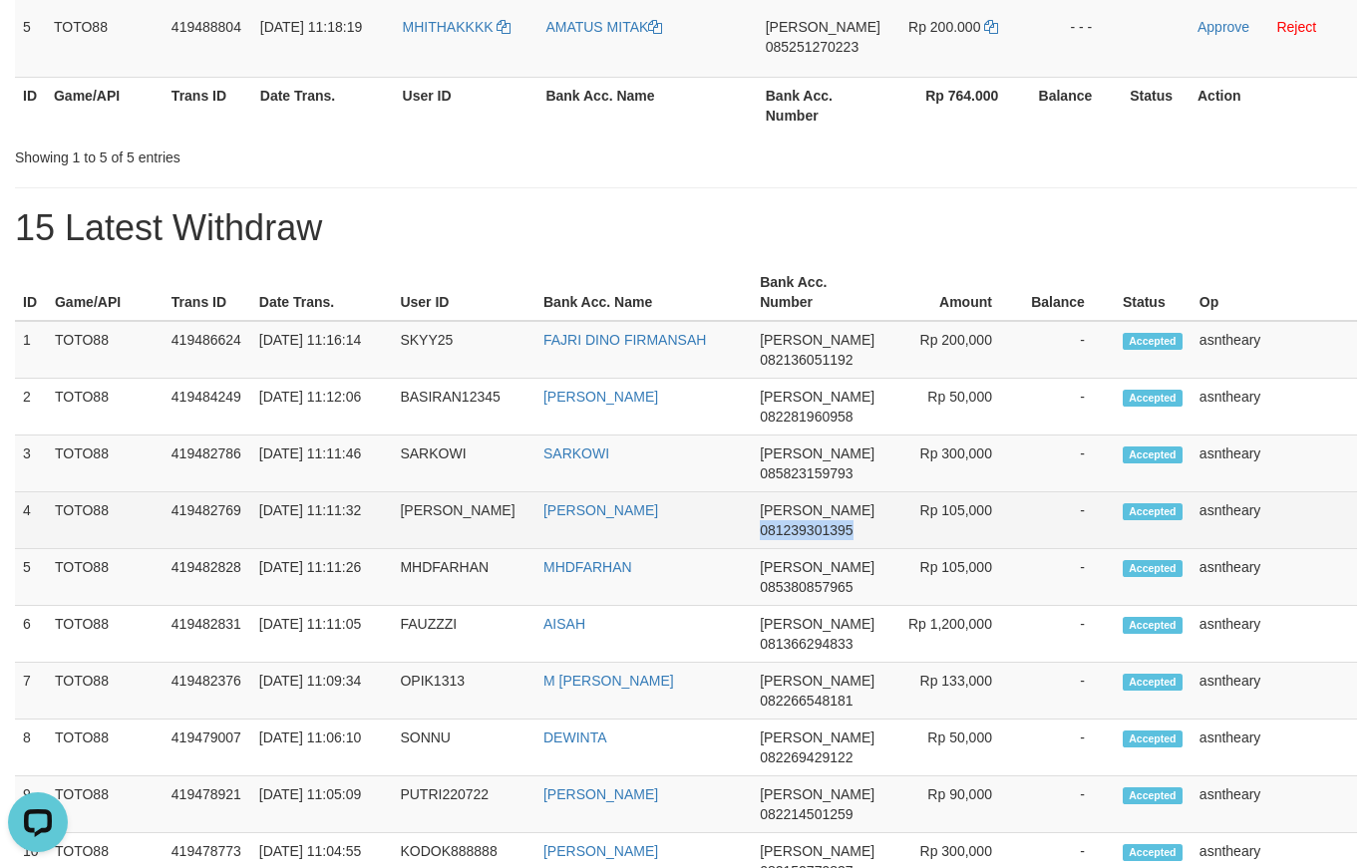 click on "081239301395" at bounding box center (806, 530) 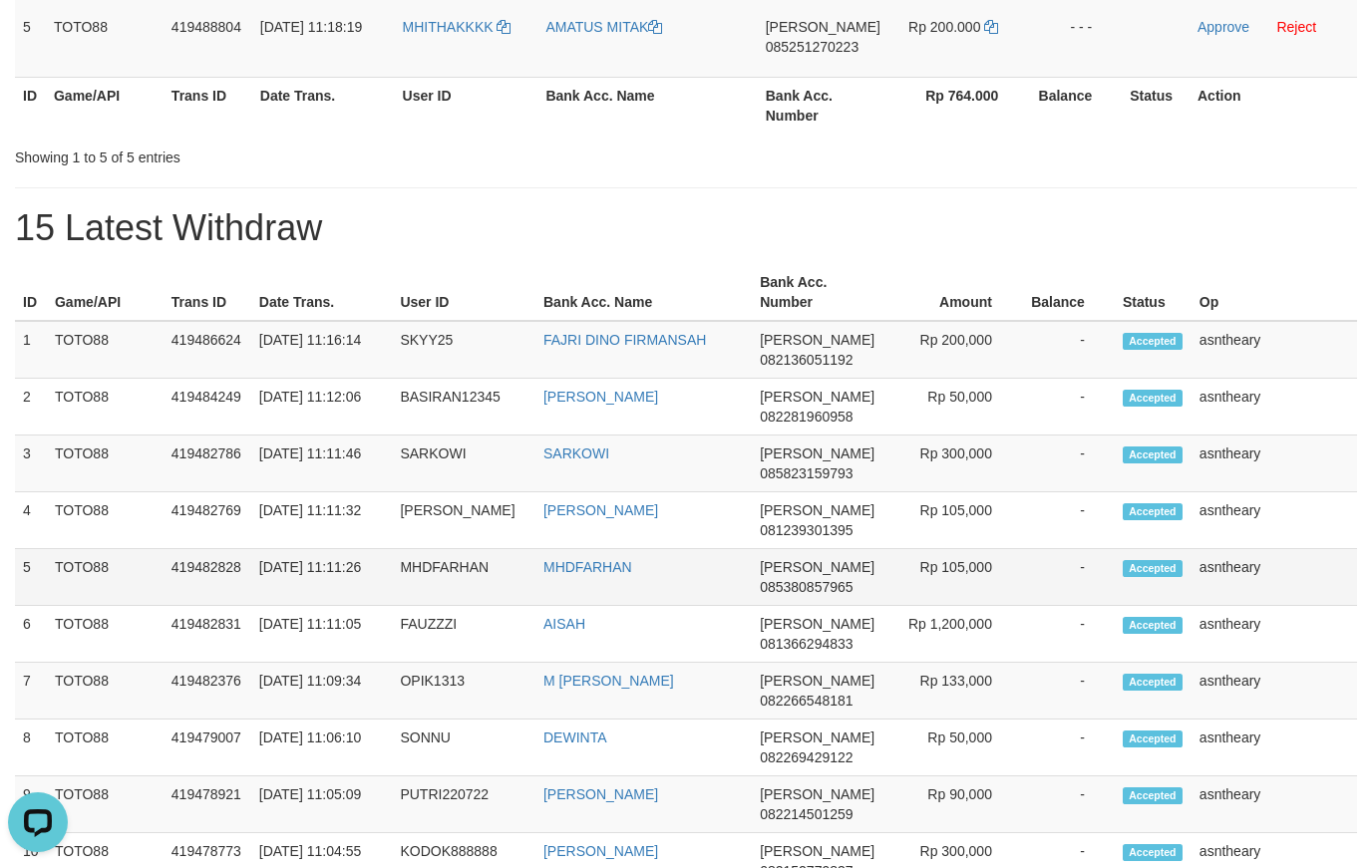 click on "[PERSON_NAME]
085380857965" at bounding box center (817, 577) 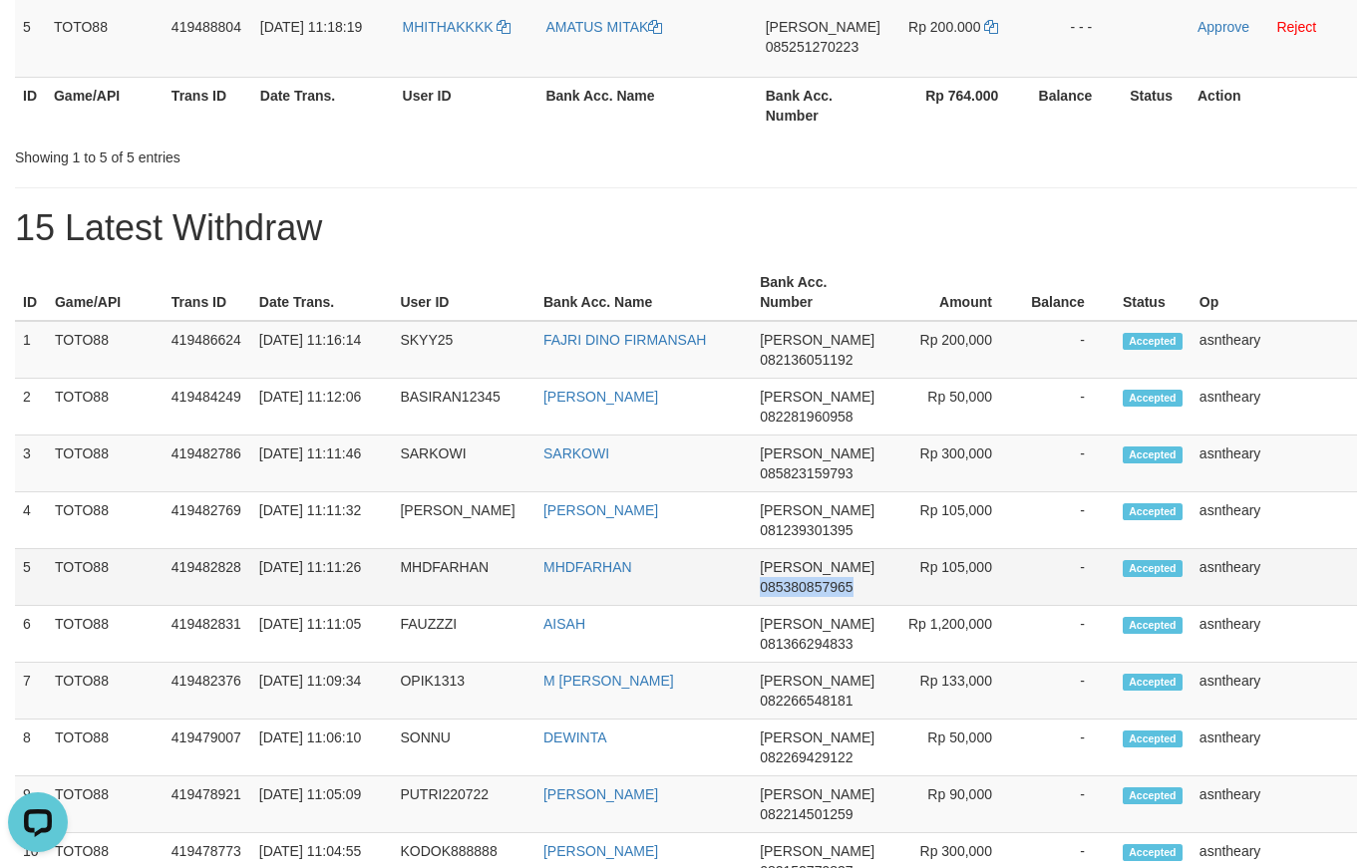 click on "[PERSON_NAME]
085380857965" at bounding box center [817, 577] 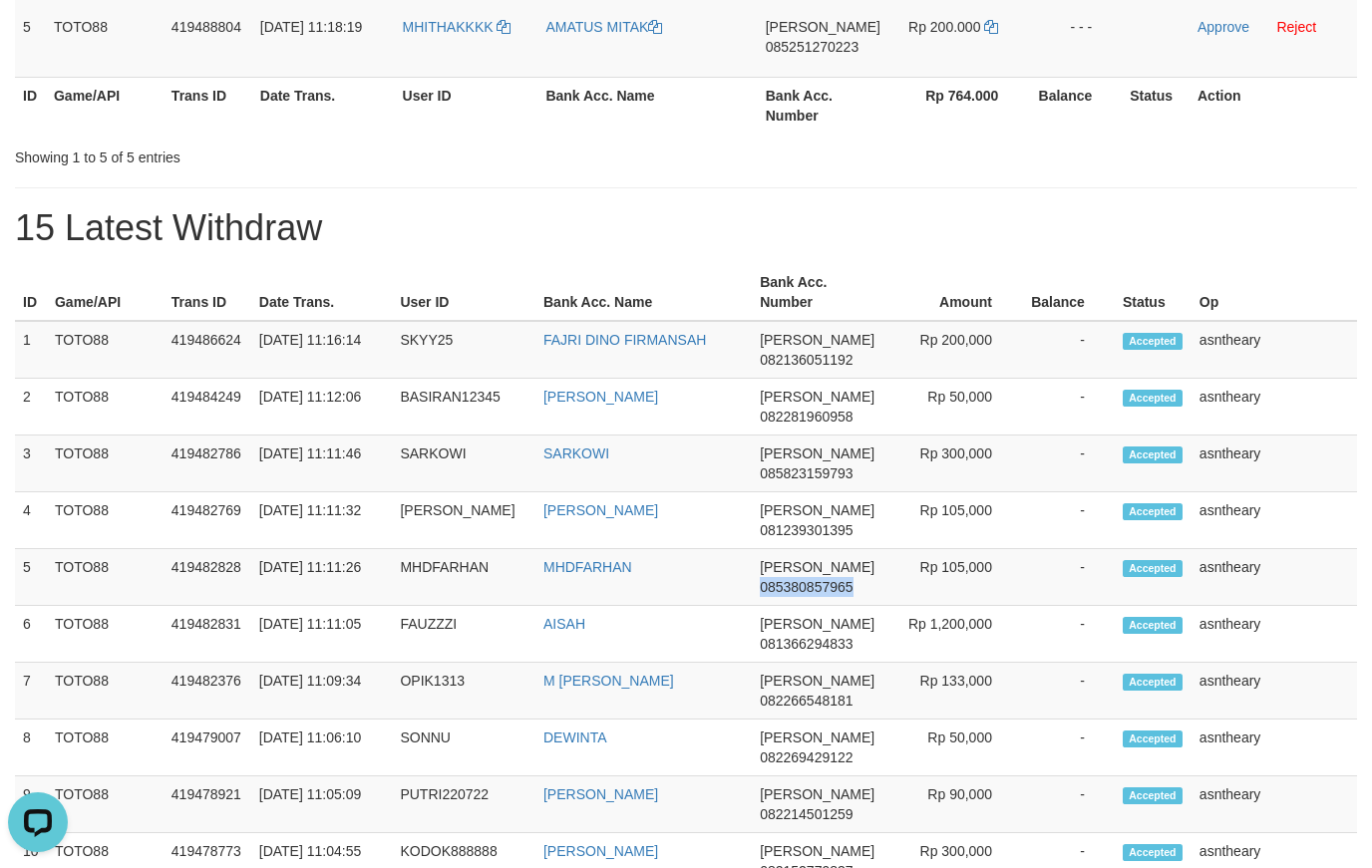 copy on "085380857965" 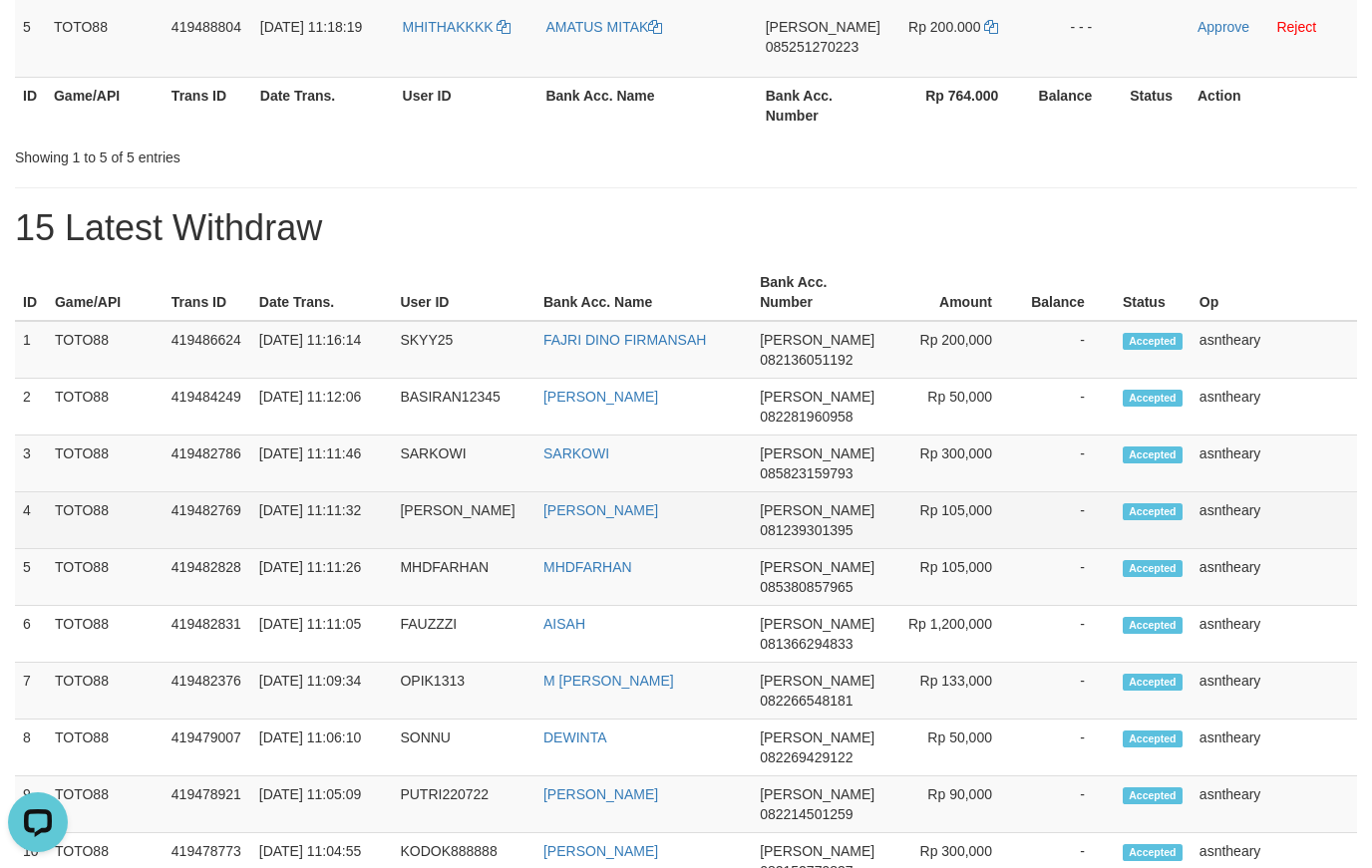 click on "[PERSON_NAME]
081239301395" at bounding box center [817, 520] 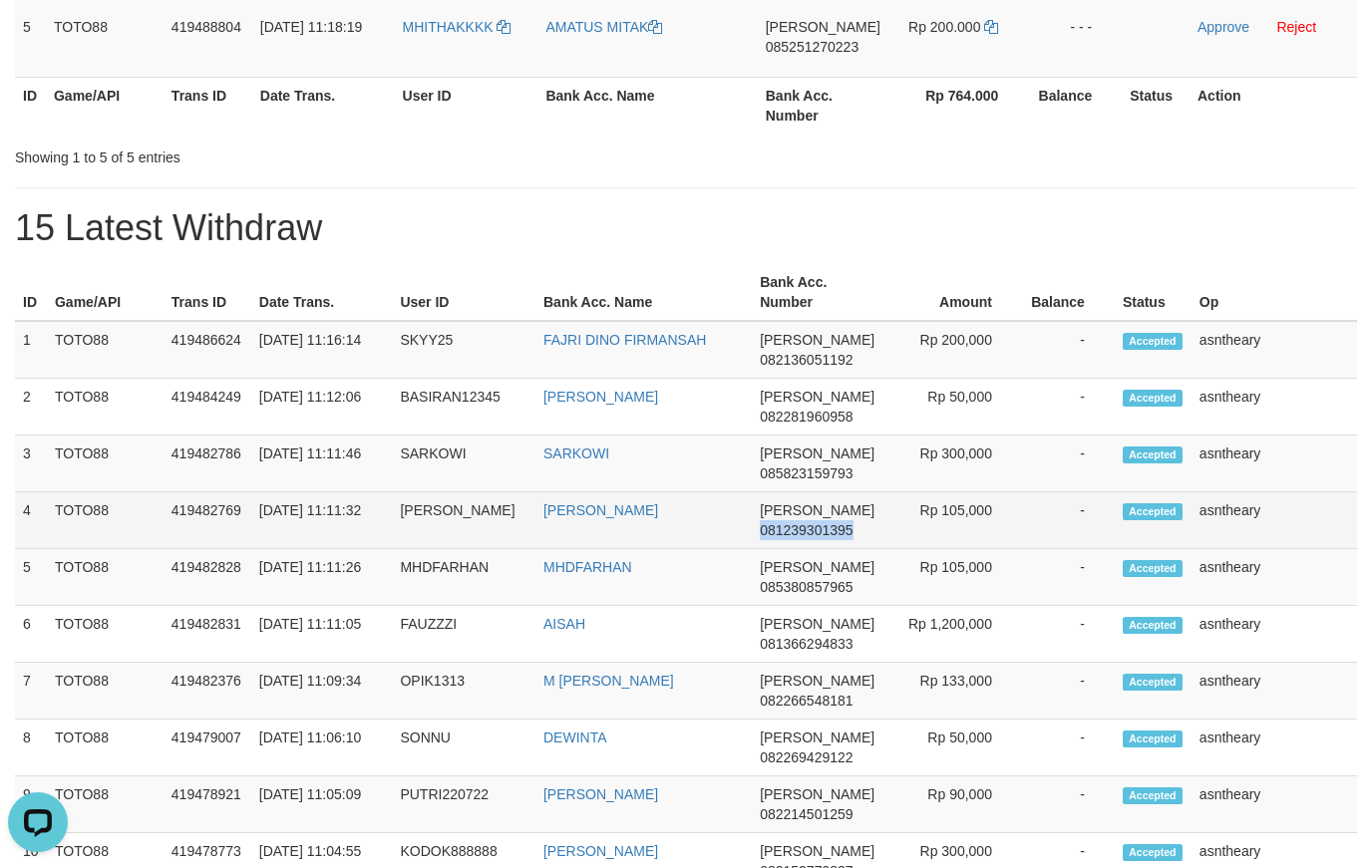 click on "[PERSON_NAME]
081239301395" at bounding box center (817, 520) 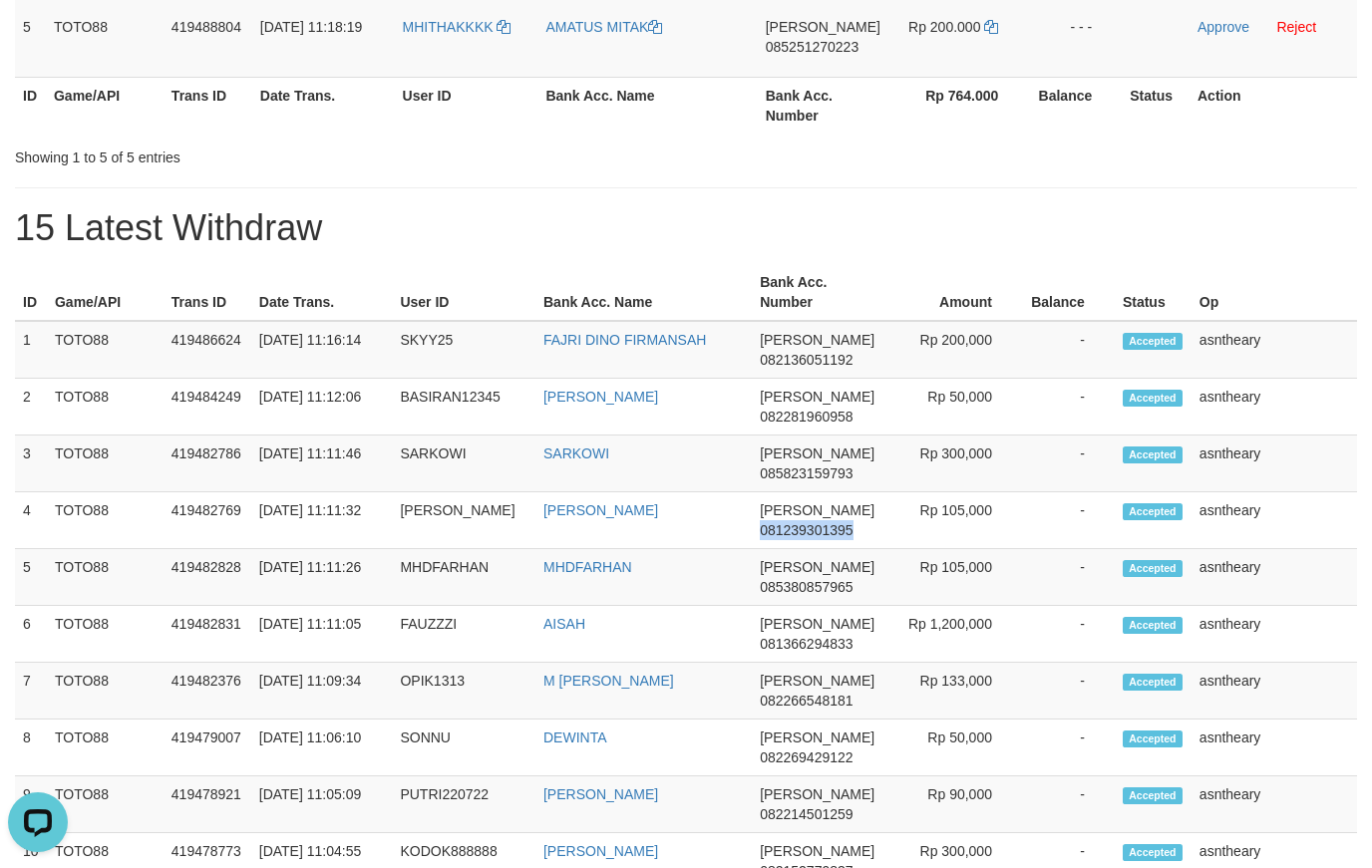 copy on "081239301395" 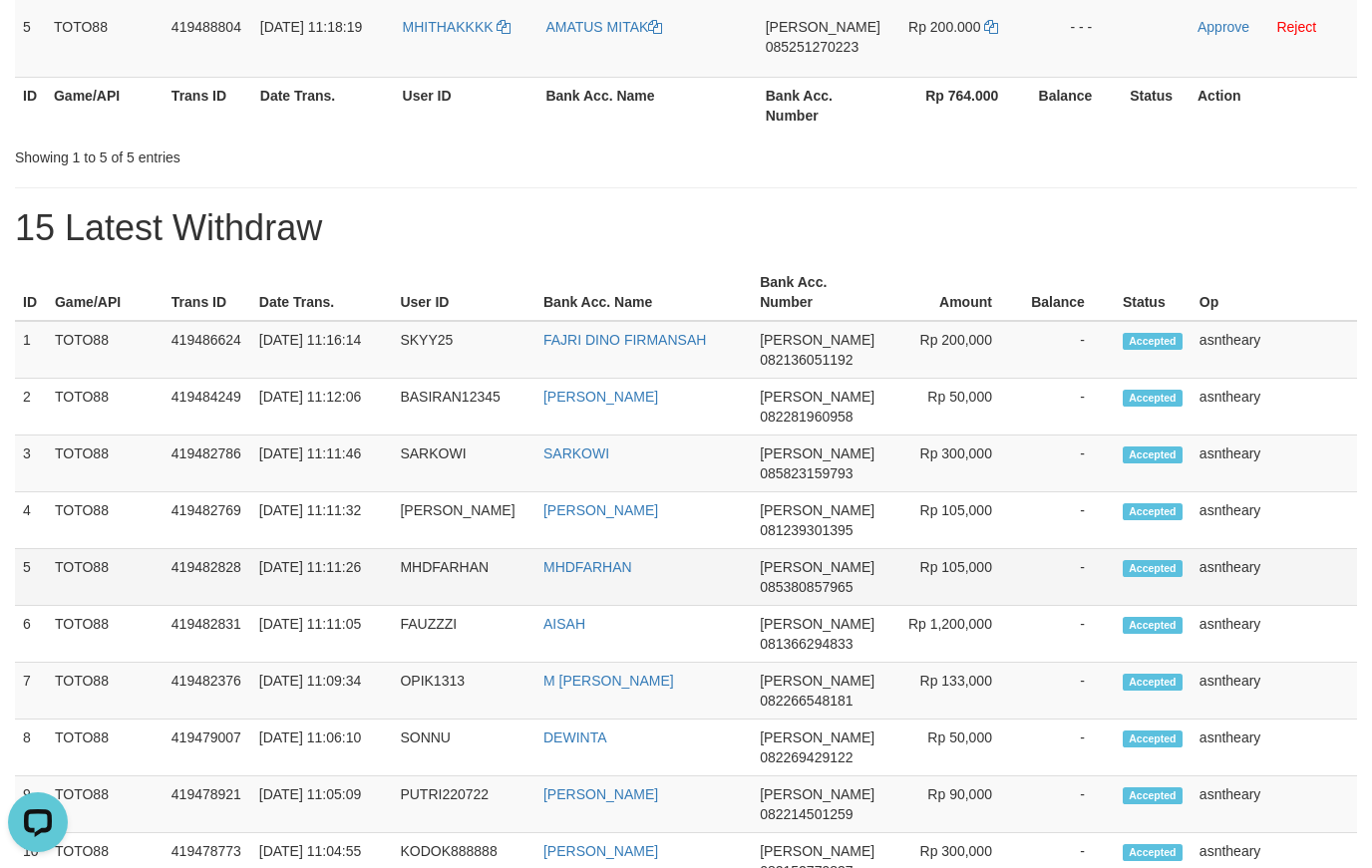 click on "5" at bounding box center (31, 577) 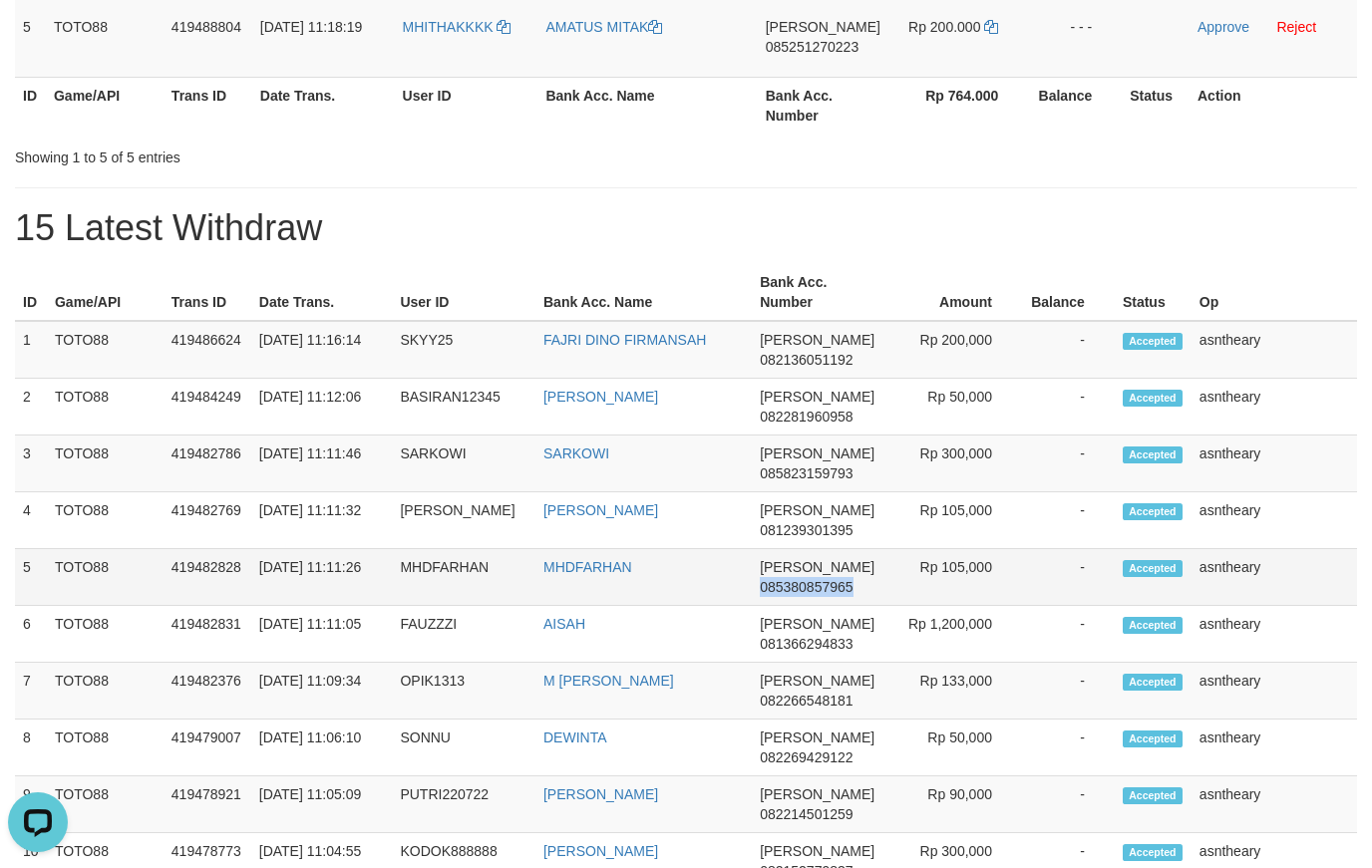 click on "085380857965" at bounding box center [806, 587] 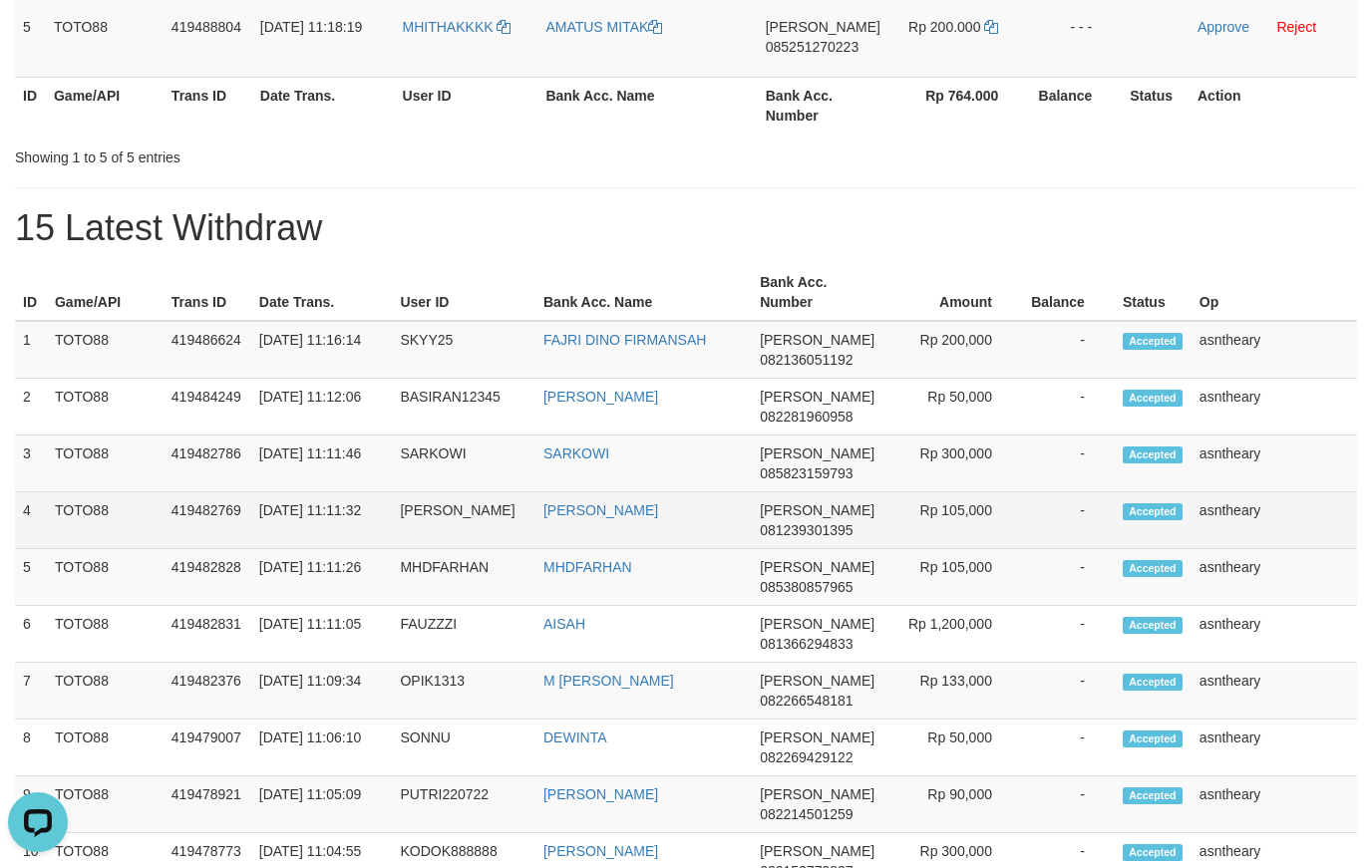 click on "[PERSON_NAME]
081239301395" at bounding box center [817, 520] 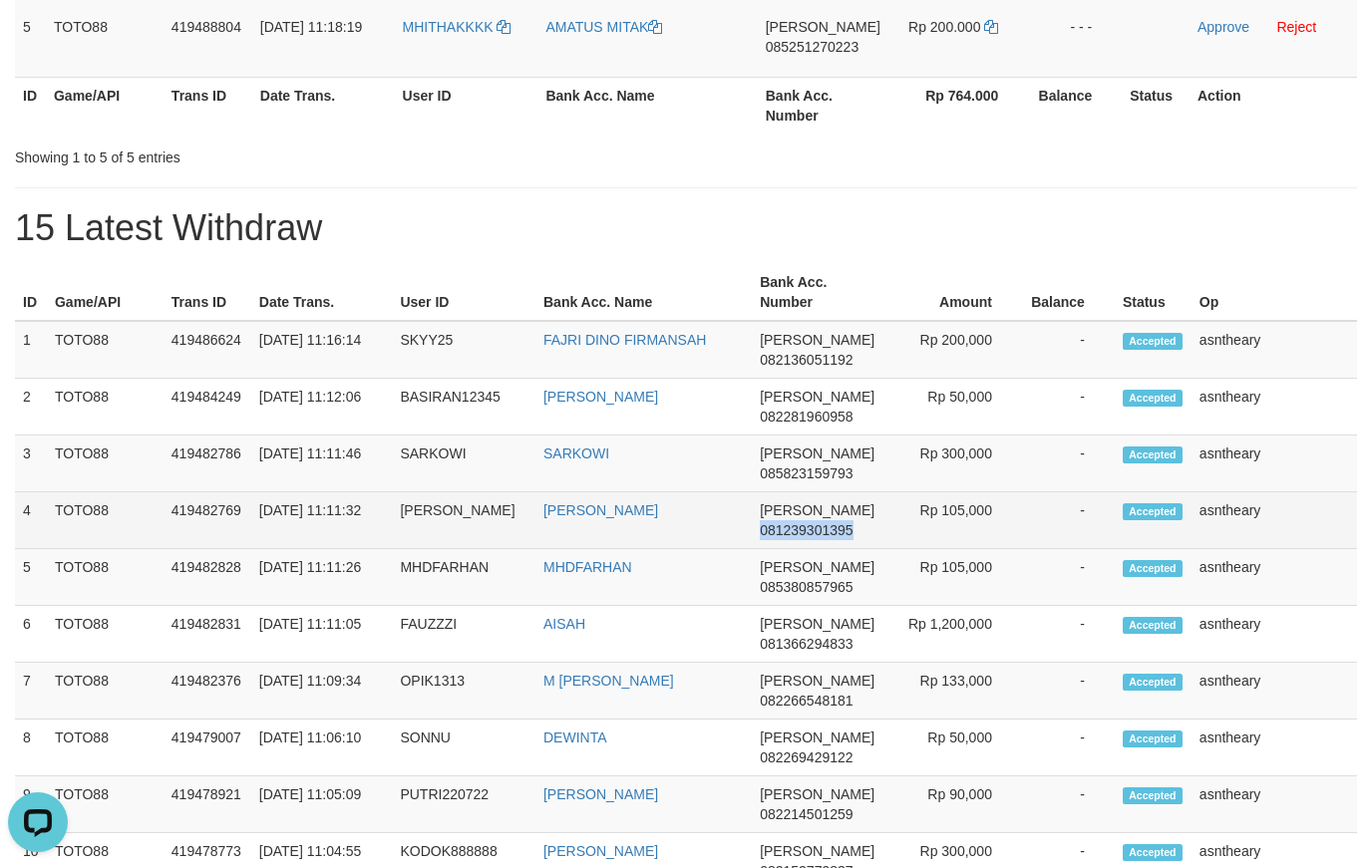 click on "[PERSON_NAME]
081239301395" at bounding box center (817, 520) 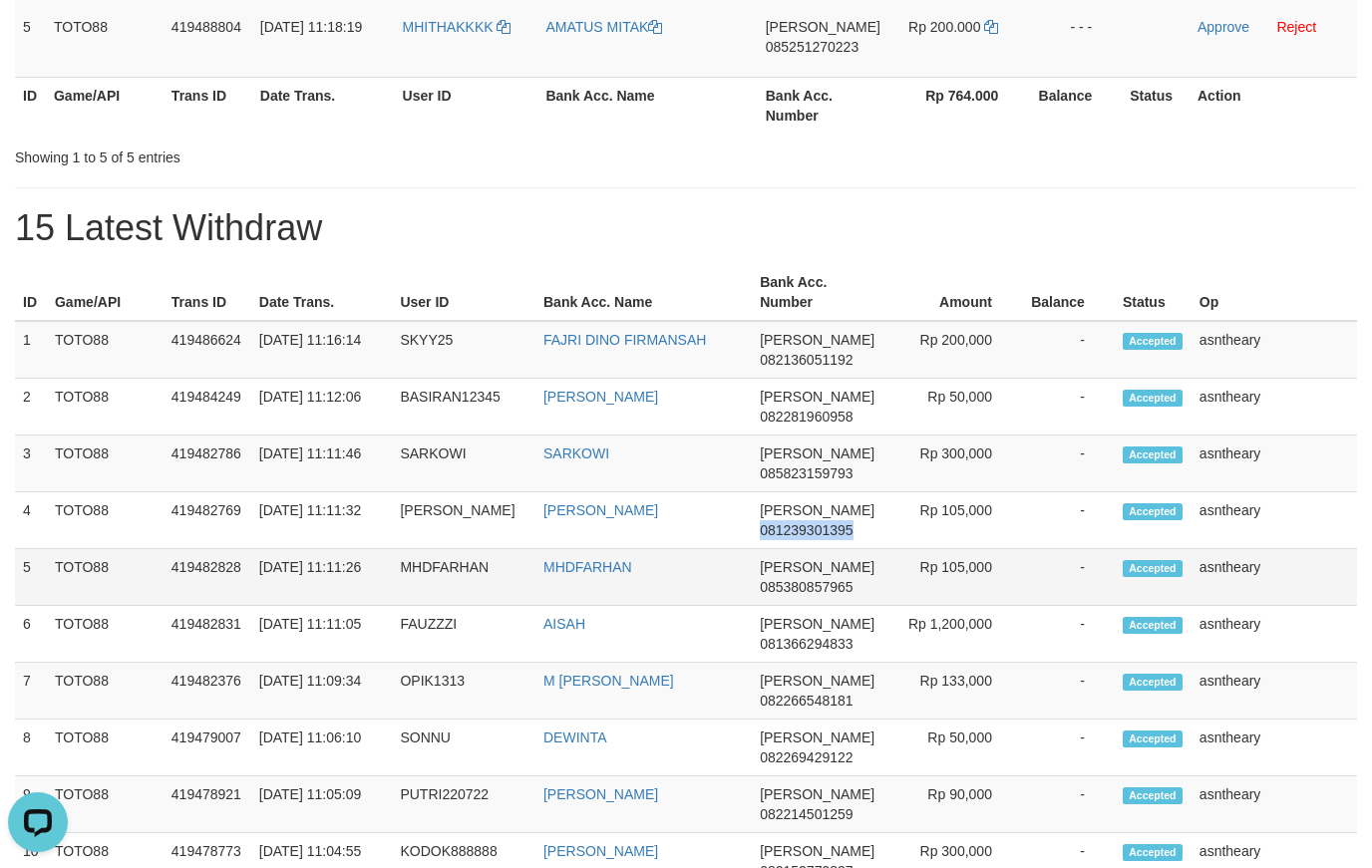 copy on "081239301395" 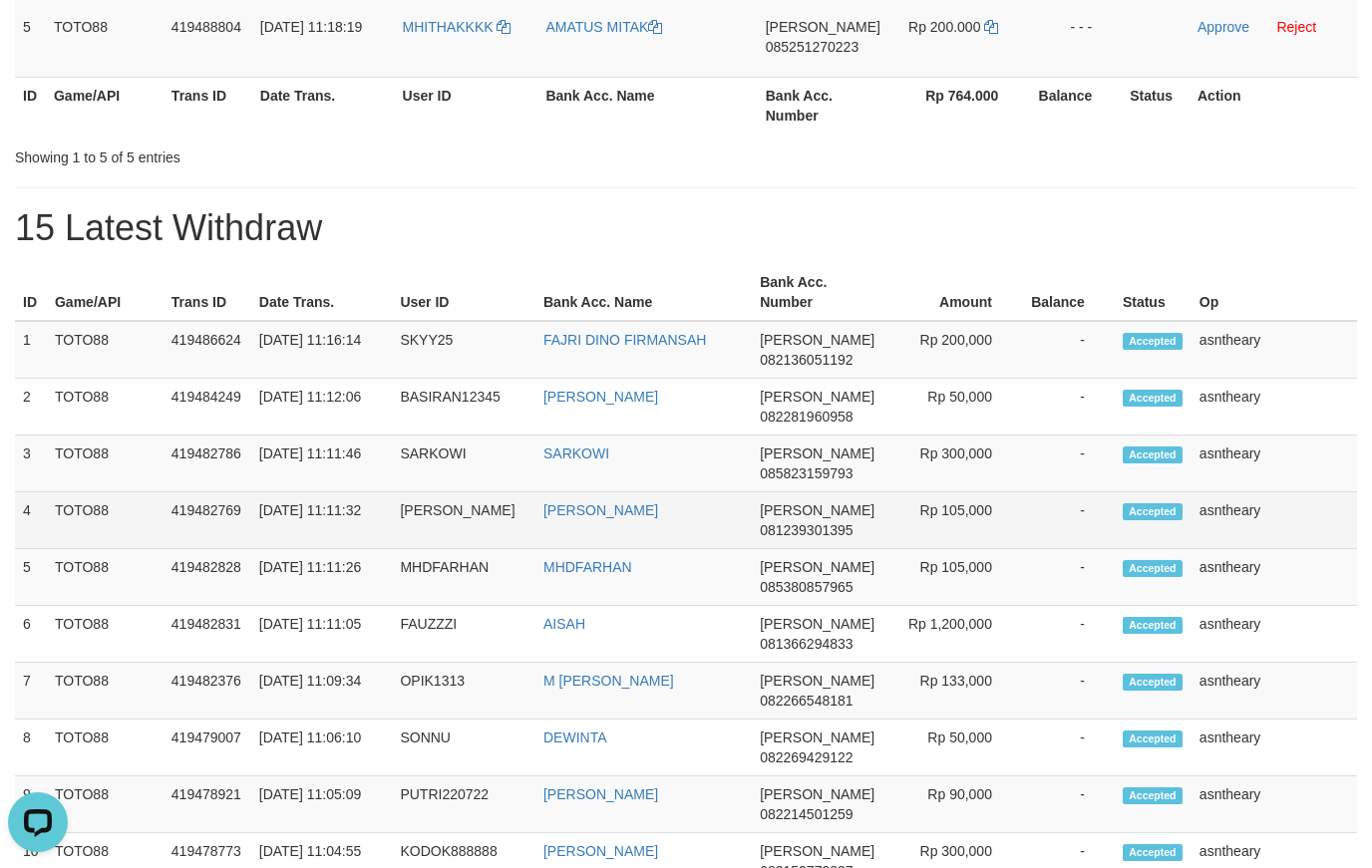 click on "[PERSON_NAME]" at bounding box center [464, 520] 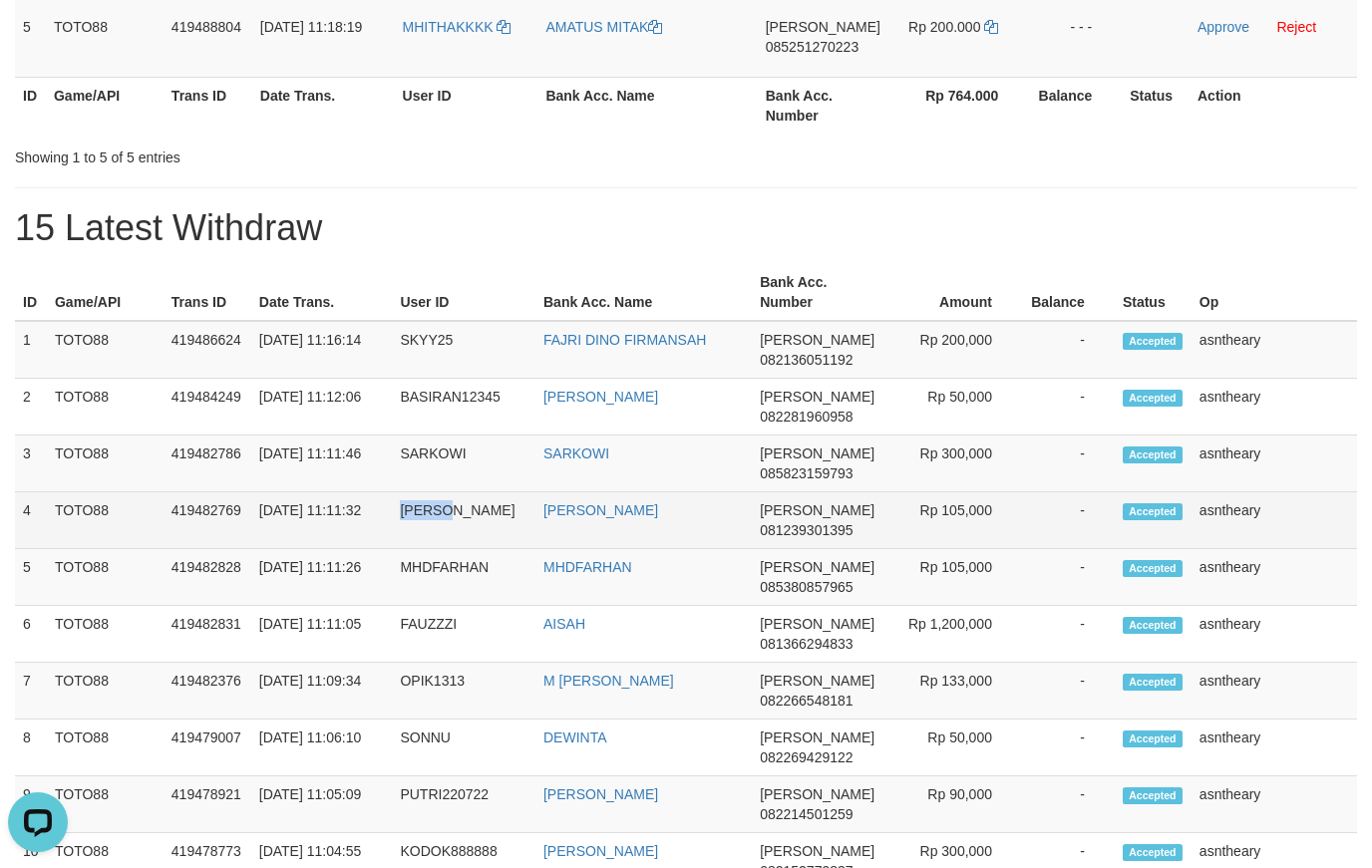 click on "[PERSON_NAME]" at bounding box center (464, 520) 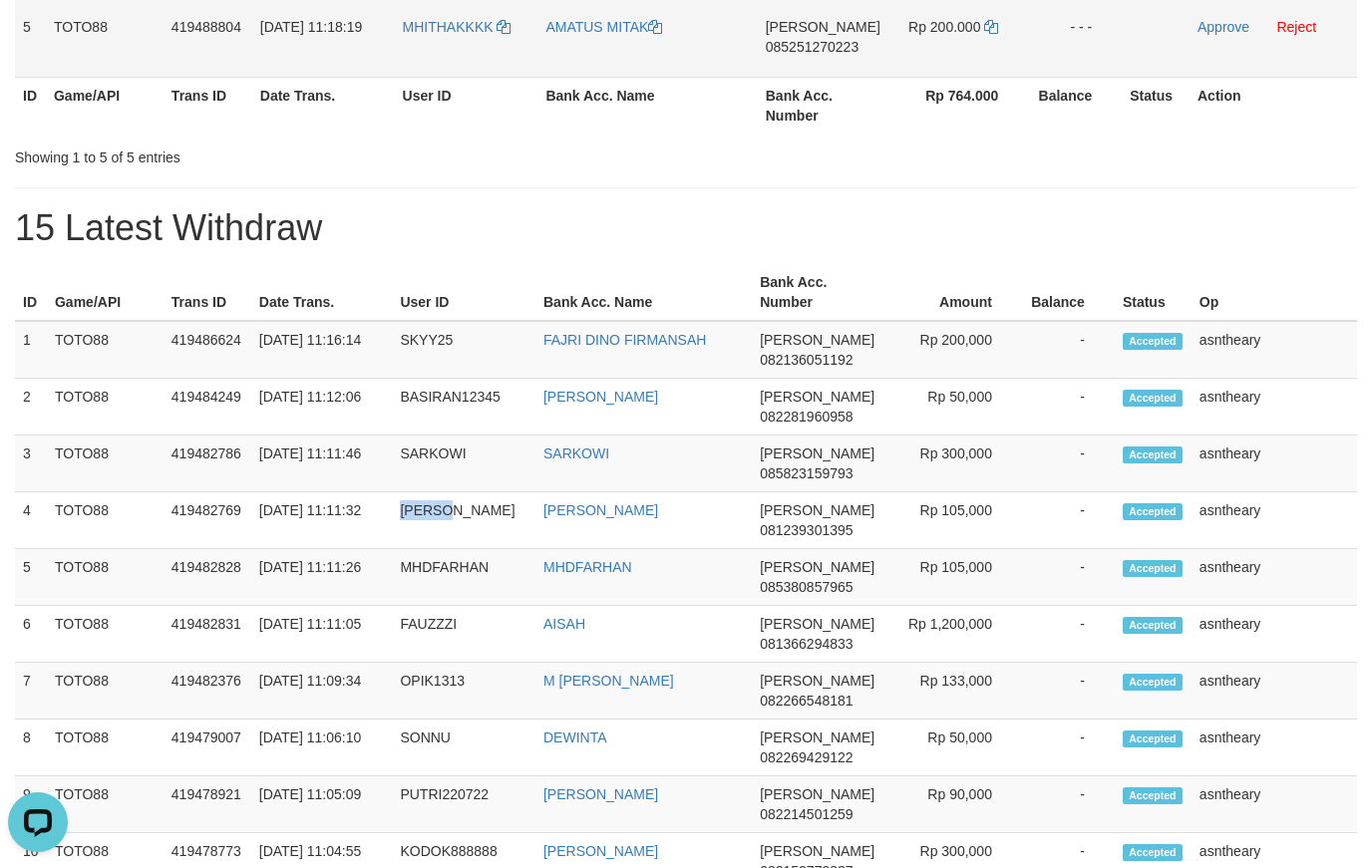 copy on "[PERSON_NAME]" 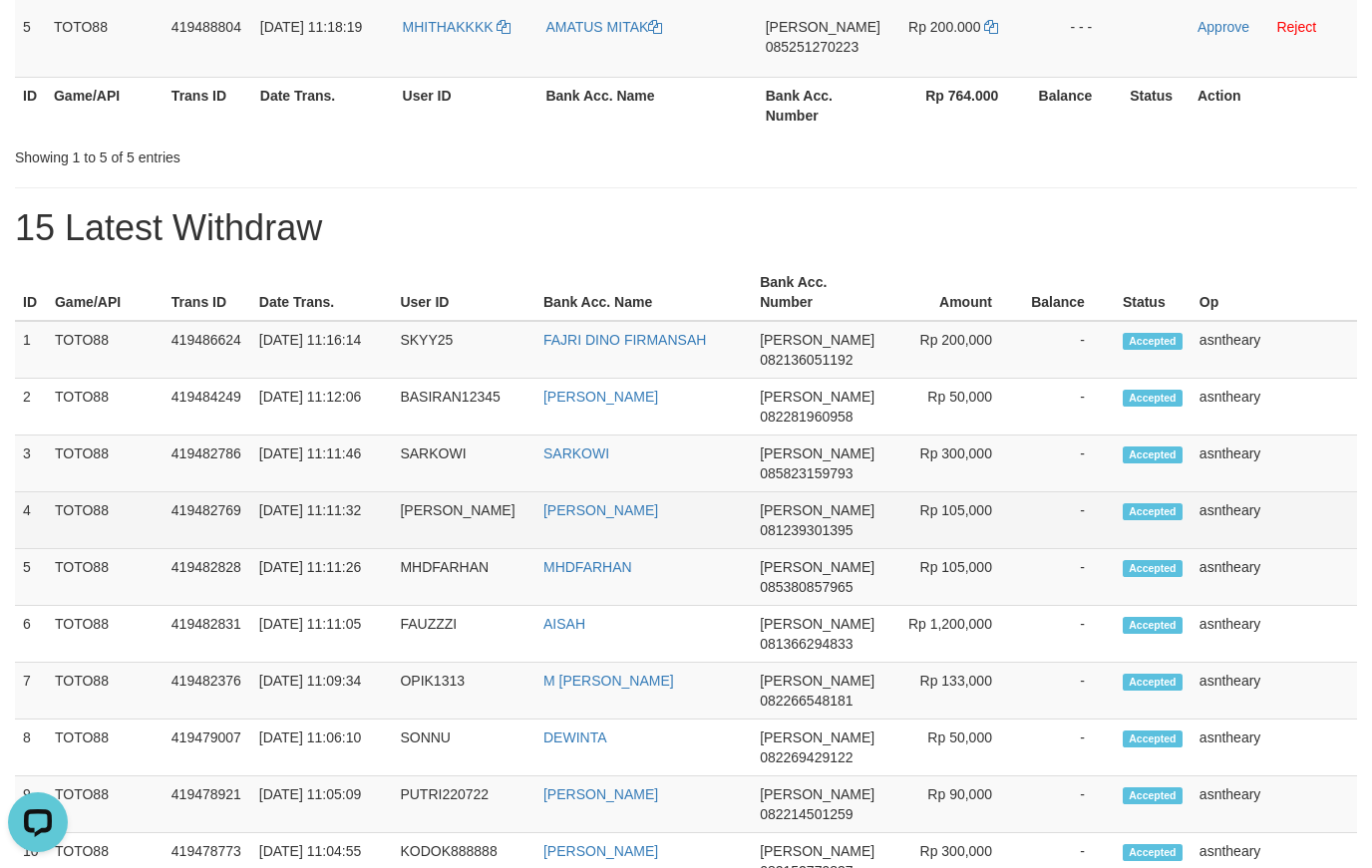 click on "[PERSON_NAME]
081239301395" at bounding box center (817, 520) 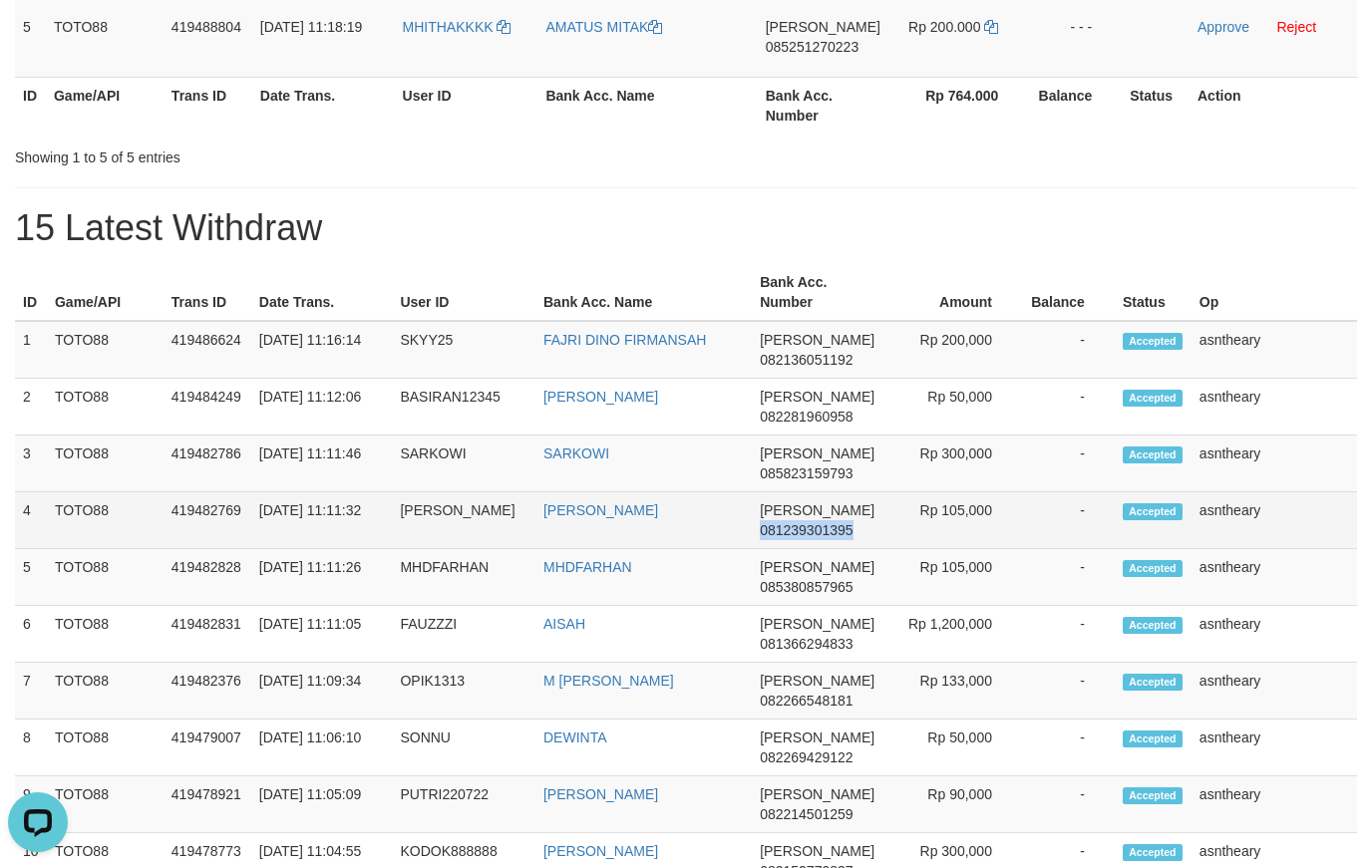 click on "[PERSON_NAME]
081239301395" at bounding box center [817, 520] 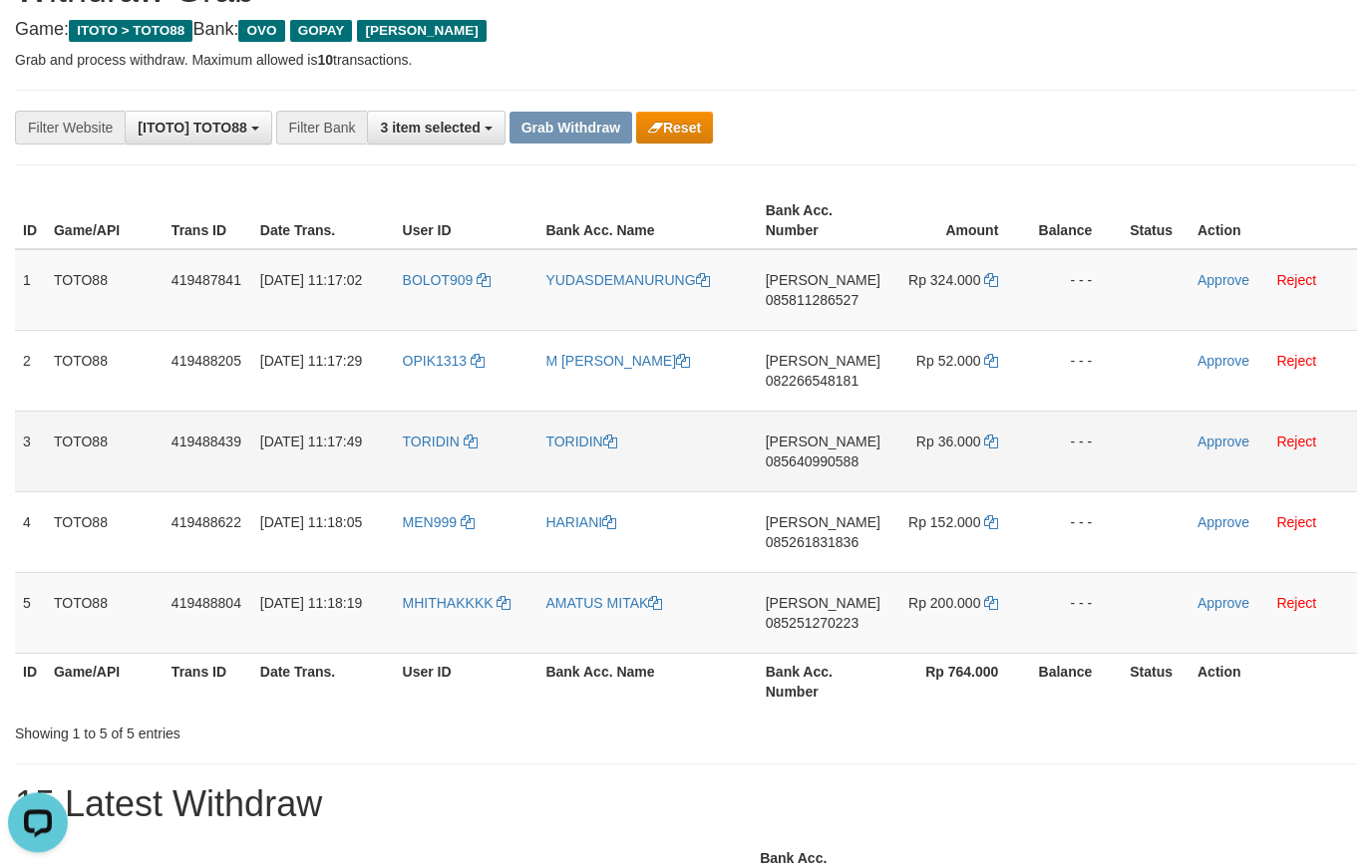 scroll, scrollTop: 0, scrollLeft: 0, axis: both 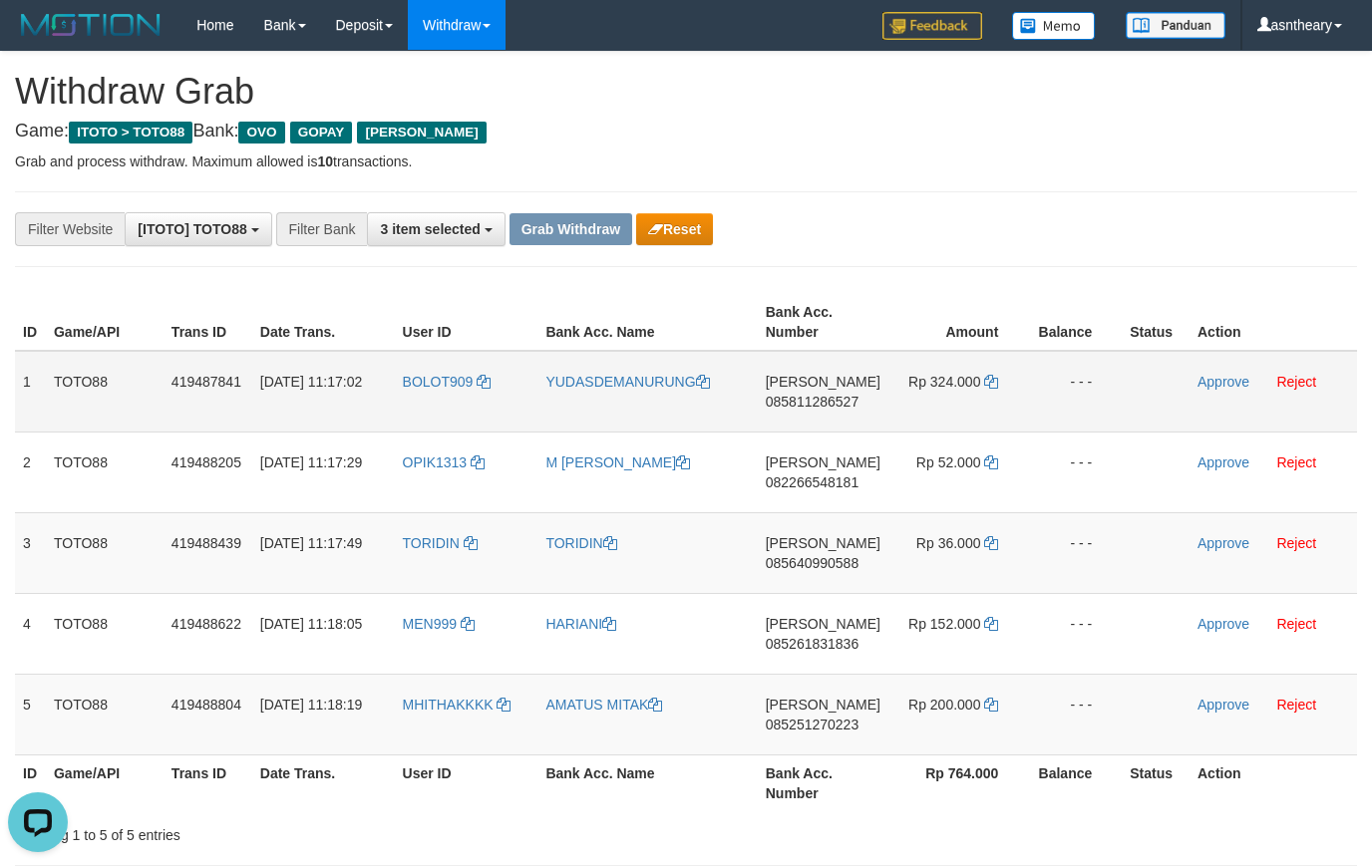 click on "[PERSON_NAME]
085811286527" at bounding box center (823, 392) 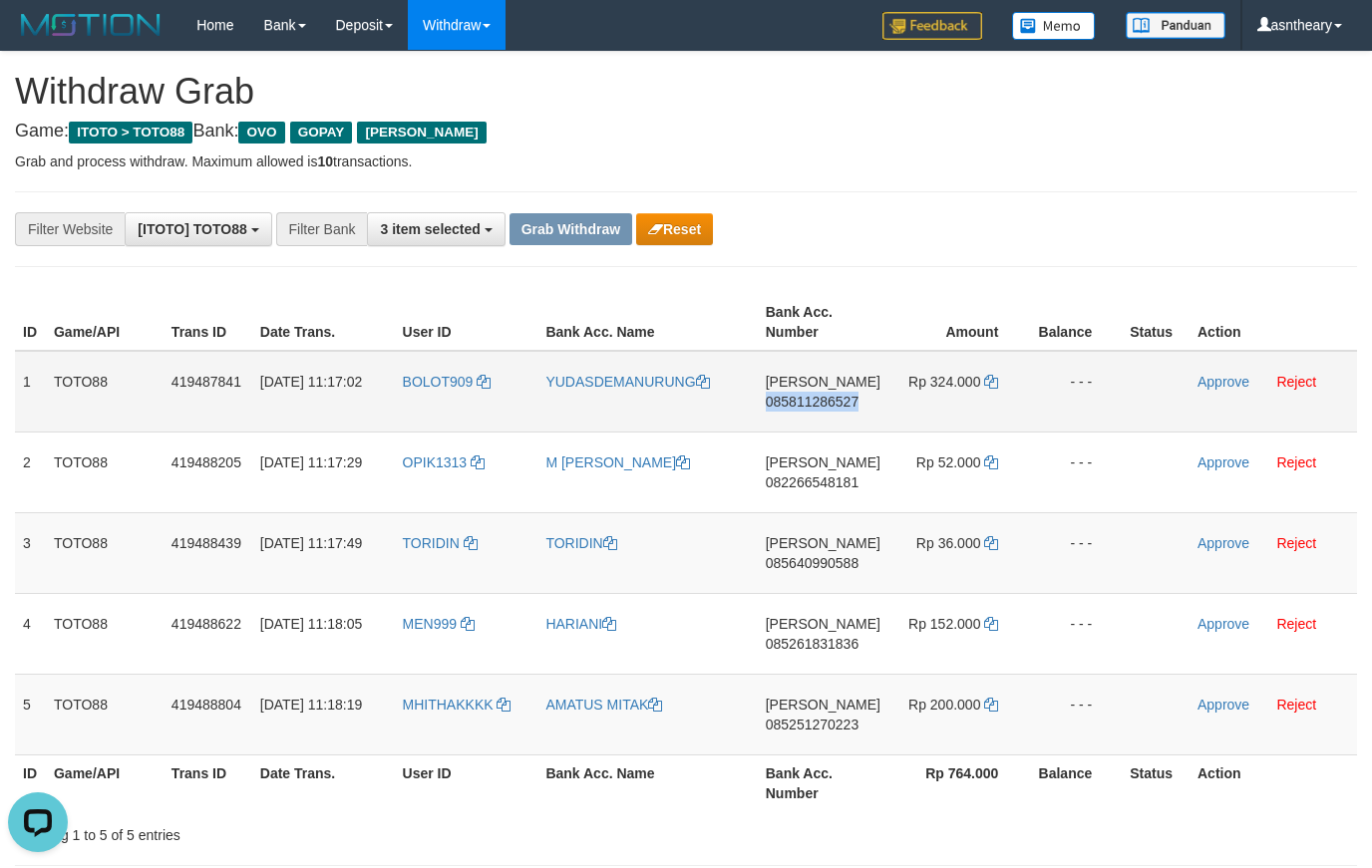 click on "[PERSON_NAME]
085811286527" at bounding box center (823, 392) 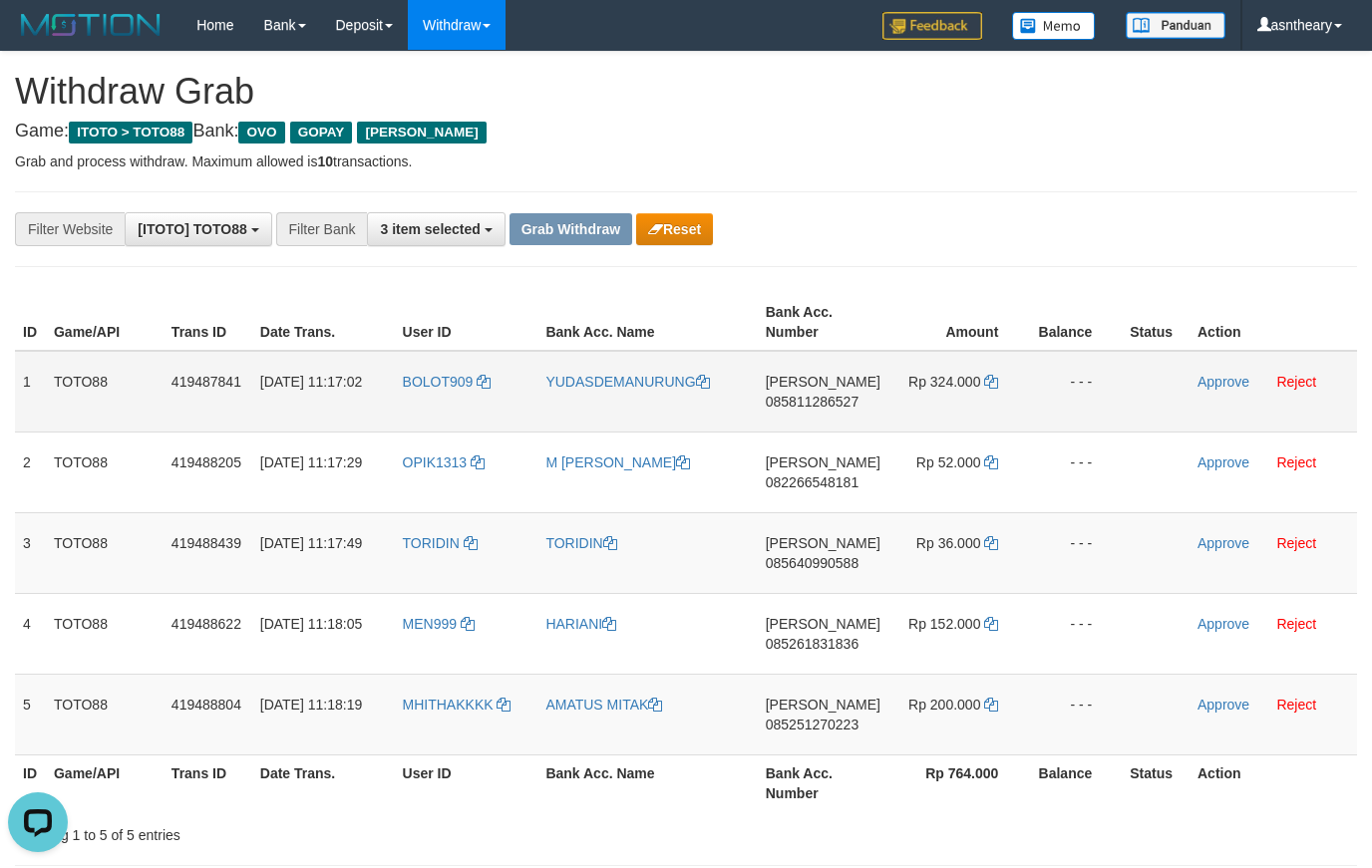 click on "Rp 324.000" at bounding box center (958, 392) 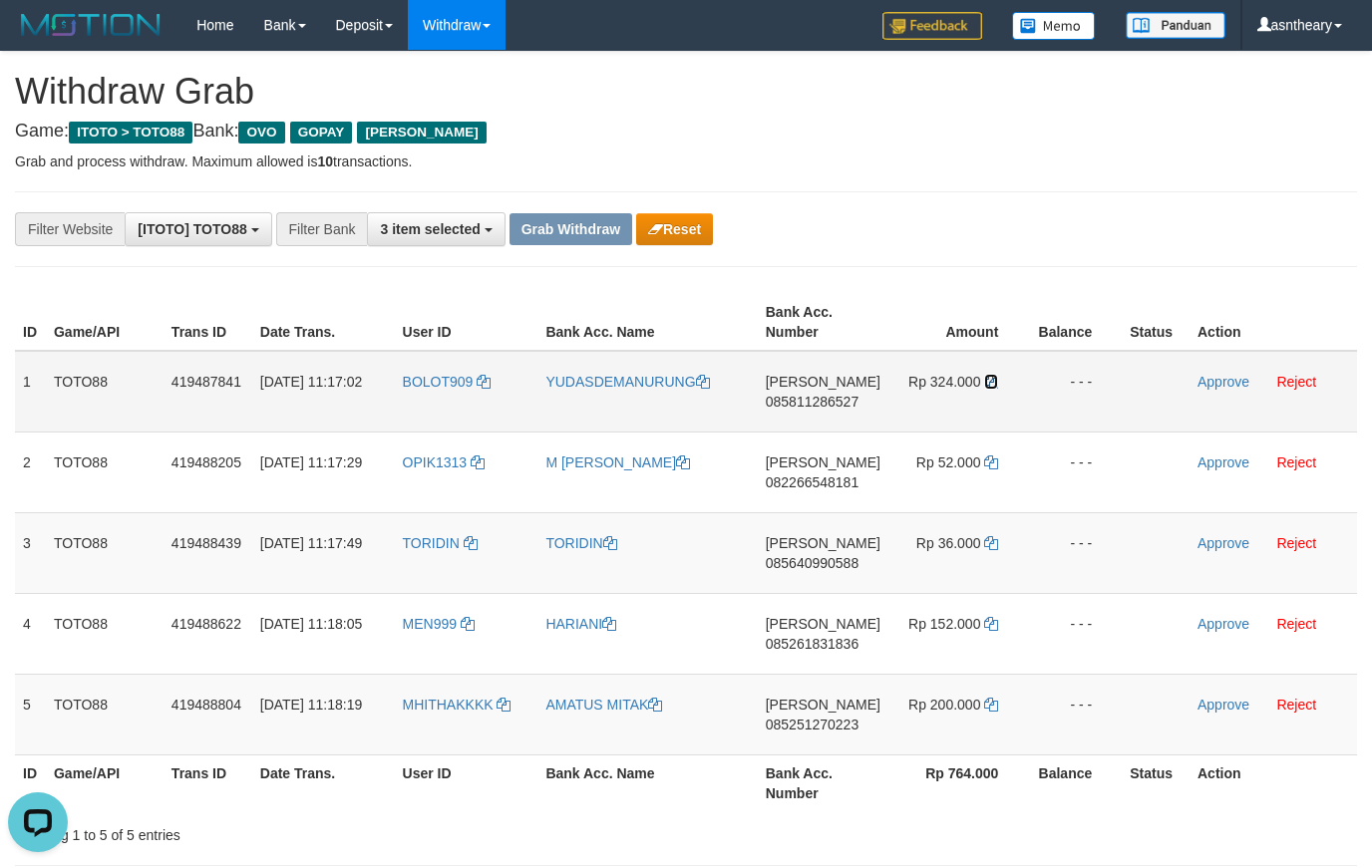 click at bounding box center (991, 382) 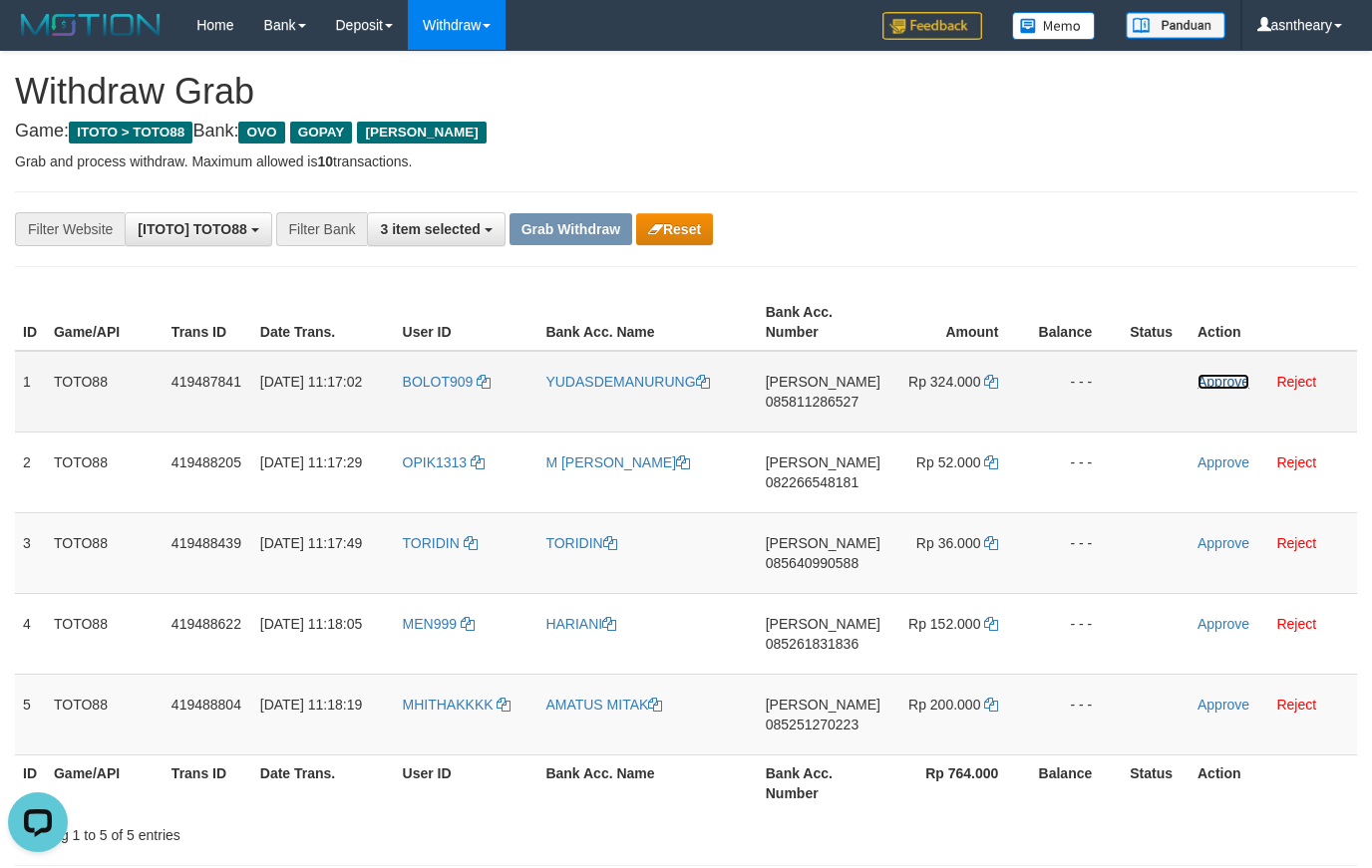 click on "Approve" at bounding box center (1223, 382) 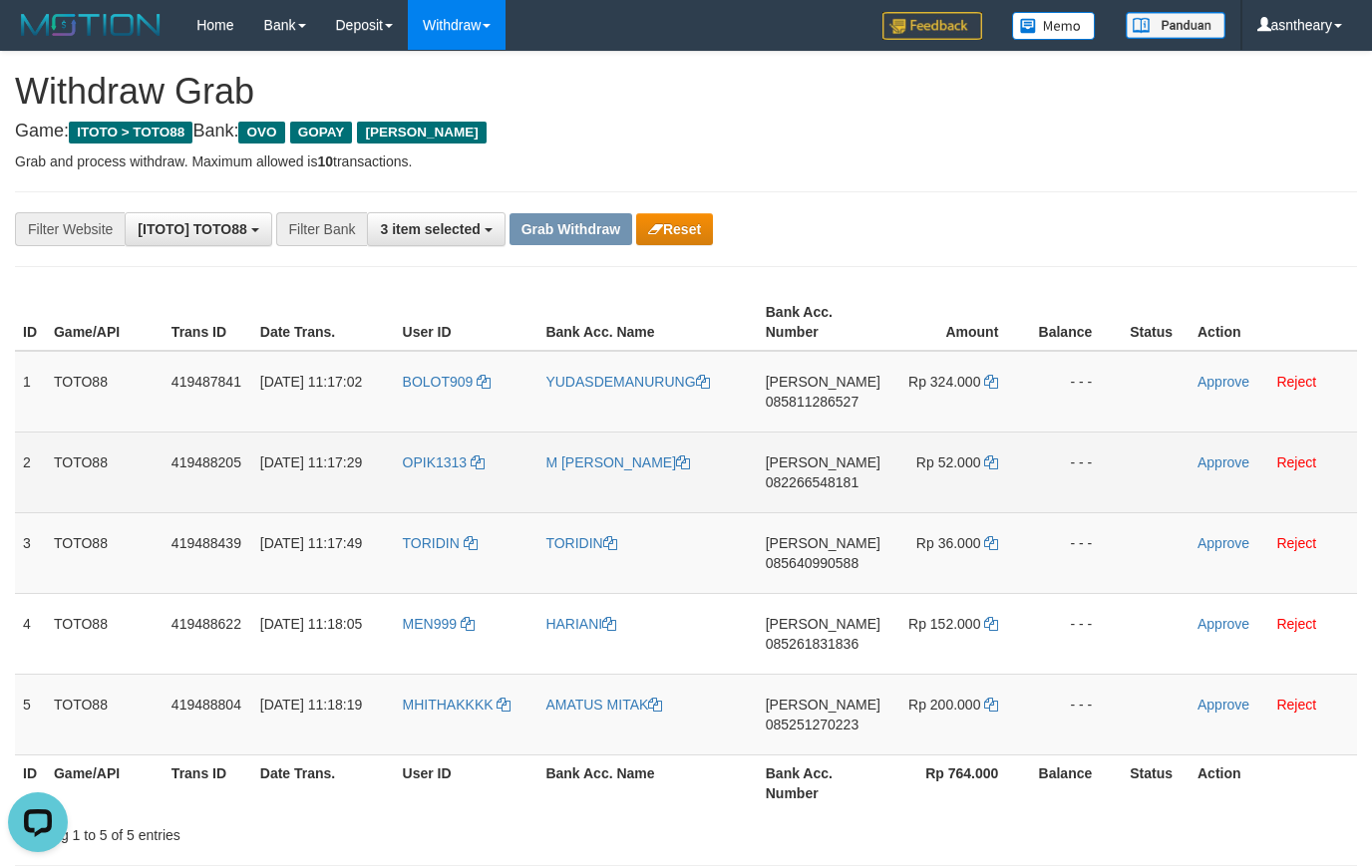 click on "[PERSON_NAME]" at bounding box center [823, 462] 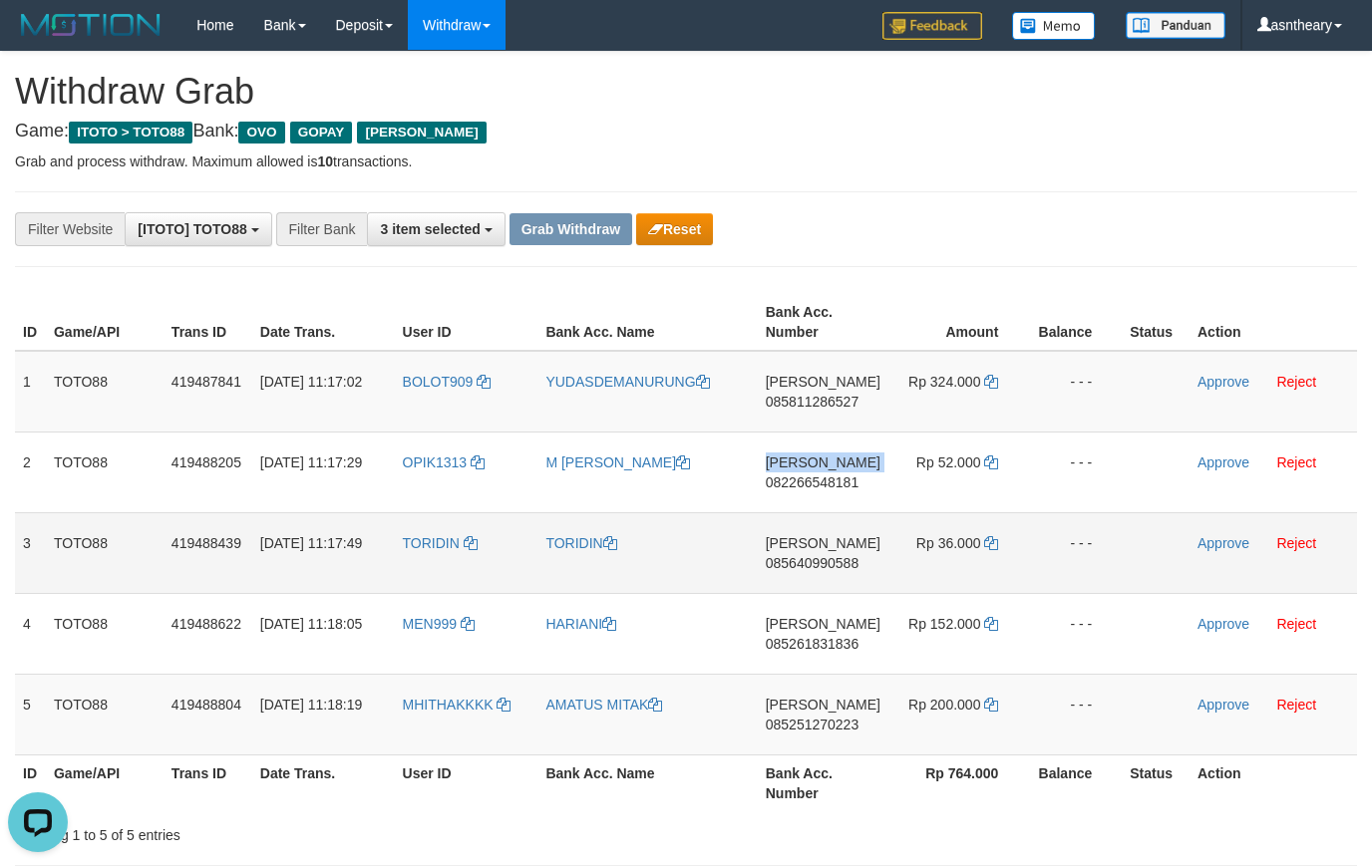 drag, startPoint x: 795, startPoint y: 467, endPoint x: 872, endPoint y: 515, distance: 90.73588 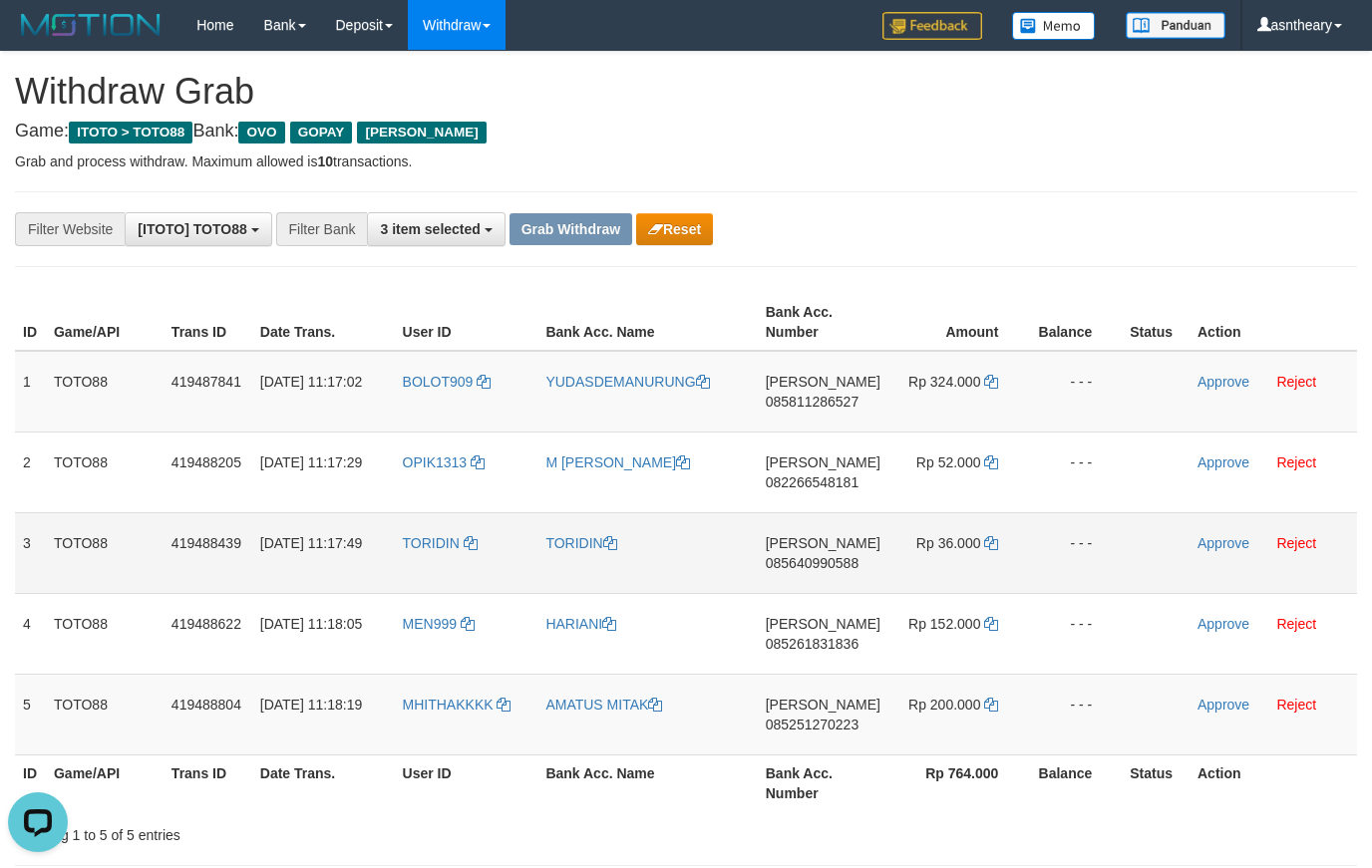 click on "[PERSON_NAME]
085640990588" at bounding box center (823, 552) 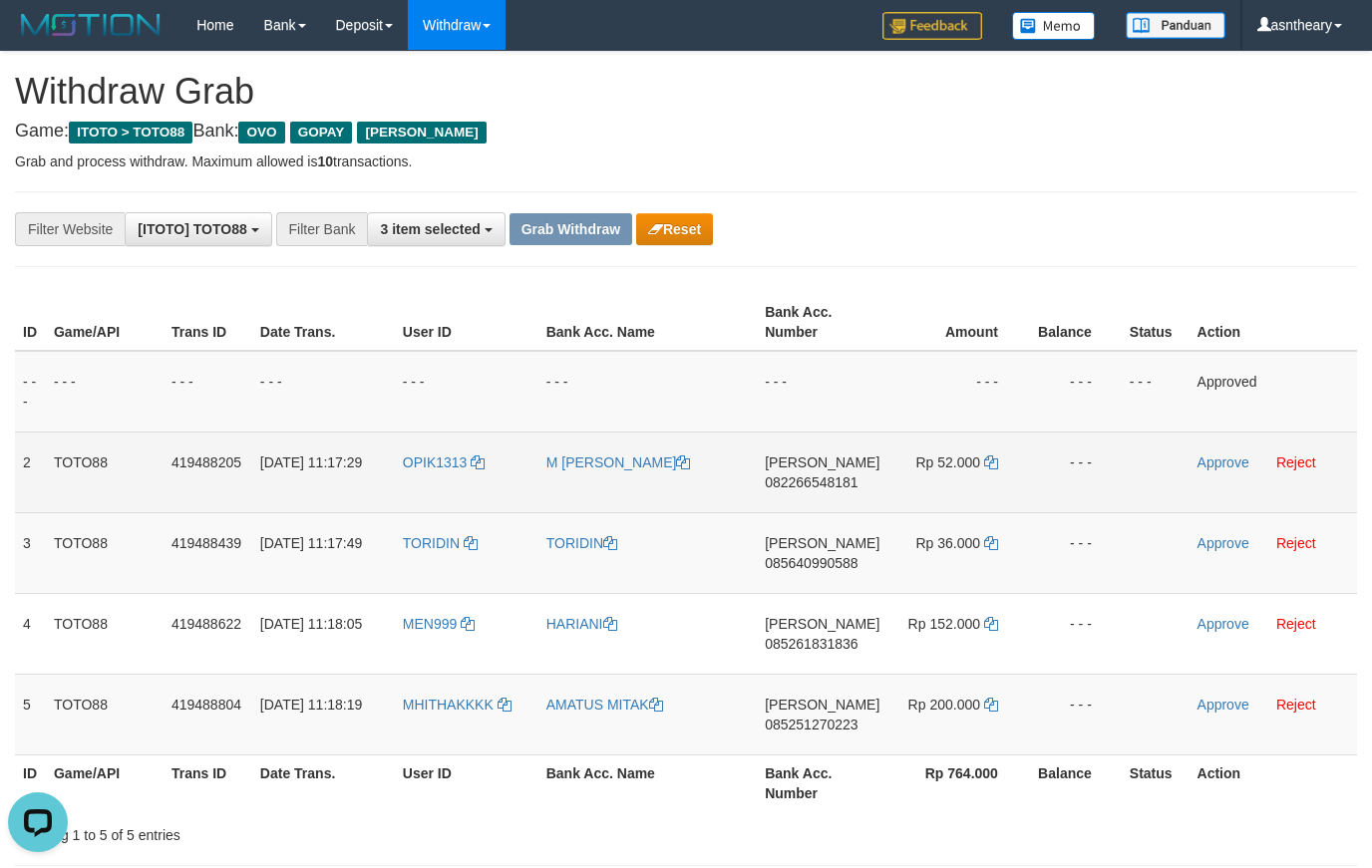 click on "[PERSON_NAME]
082266548181" at bounding box center (822, 471) 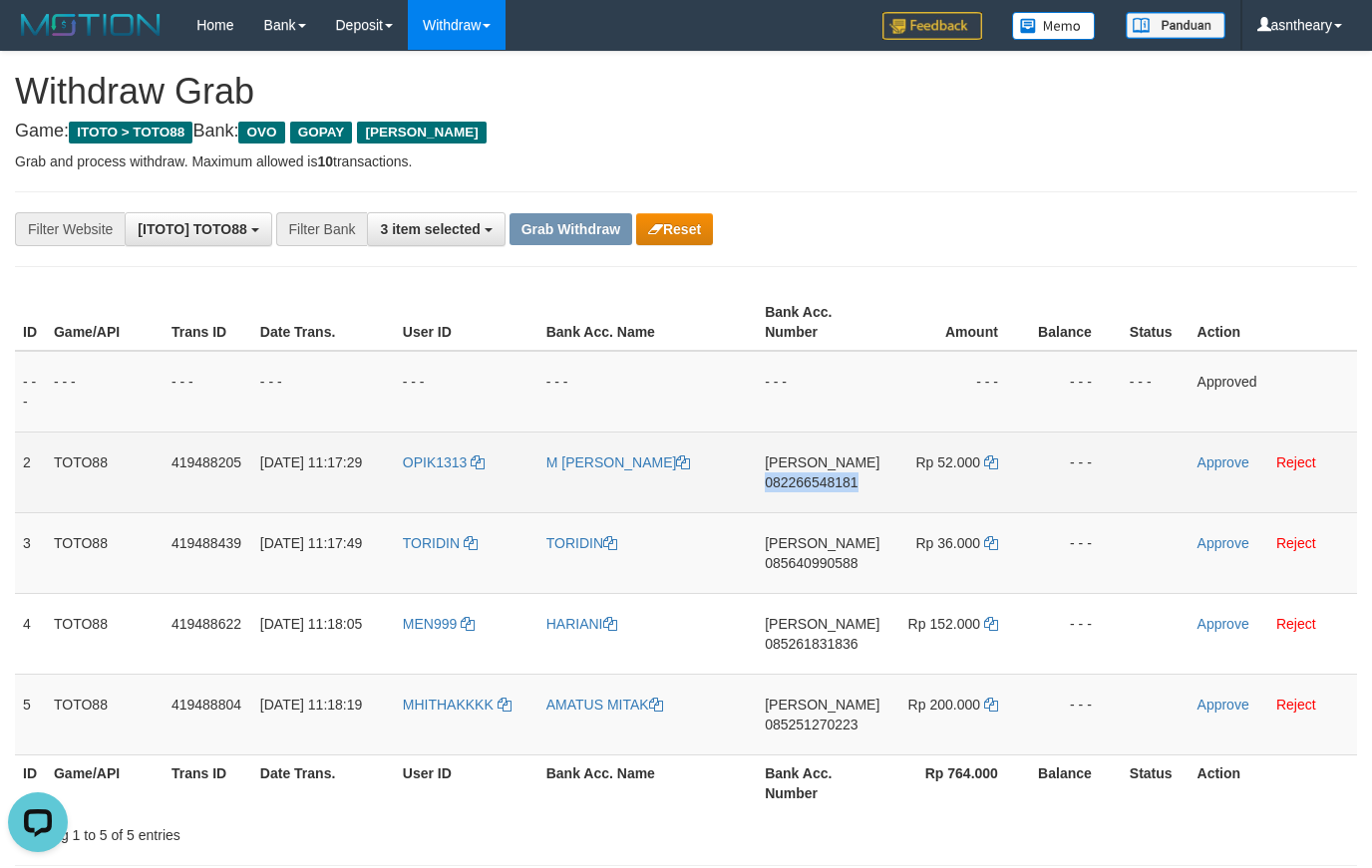 click on "[PERSON_NAME]
082266548181" at bounding box center (822, 471) 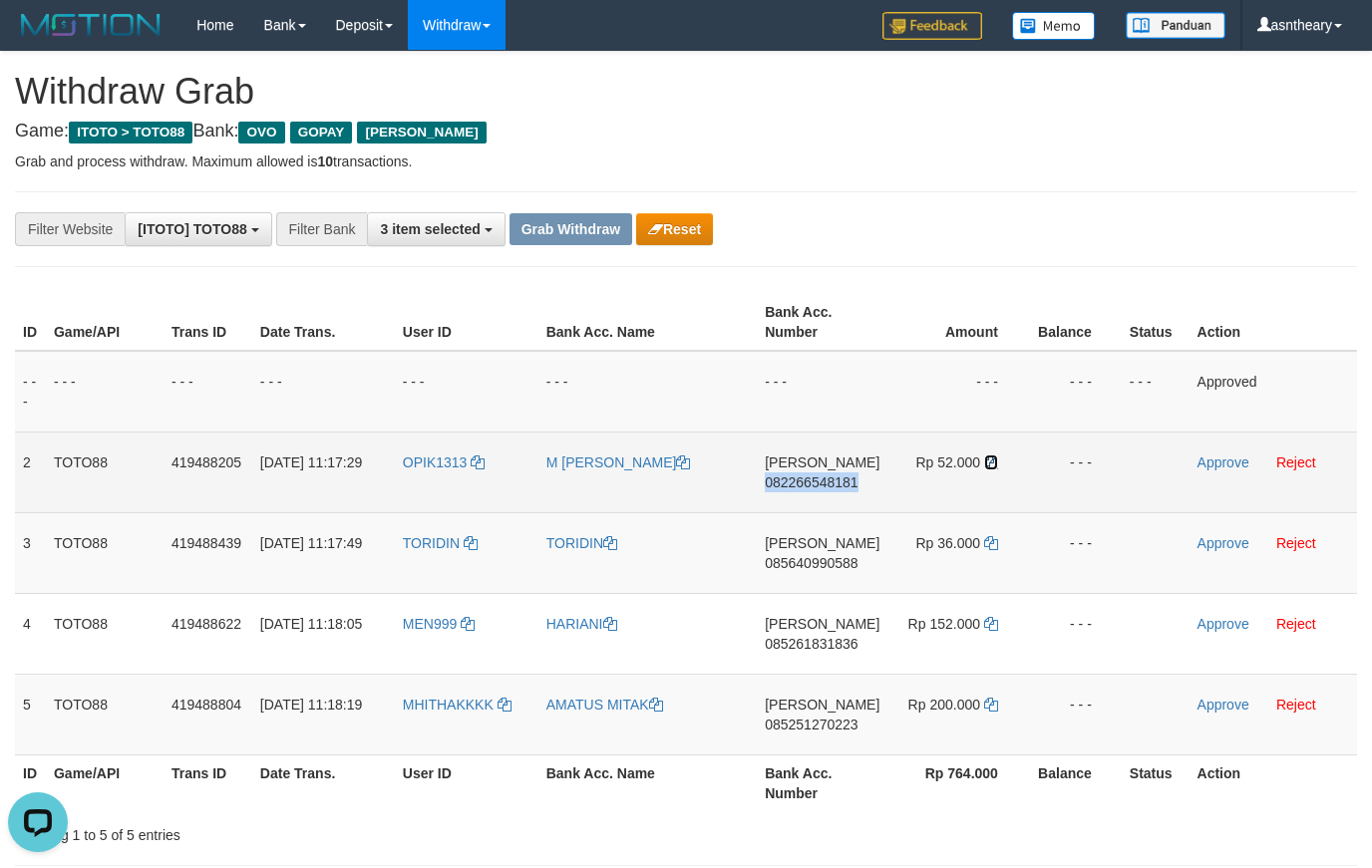 click at bounding box center (991, 462) 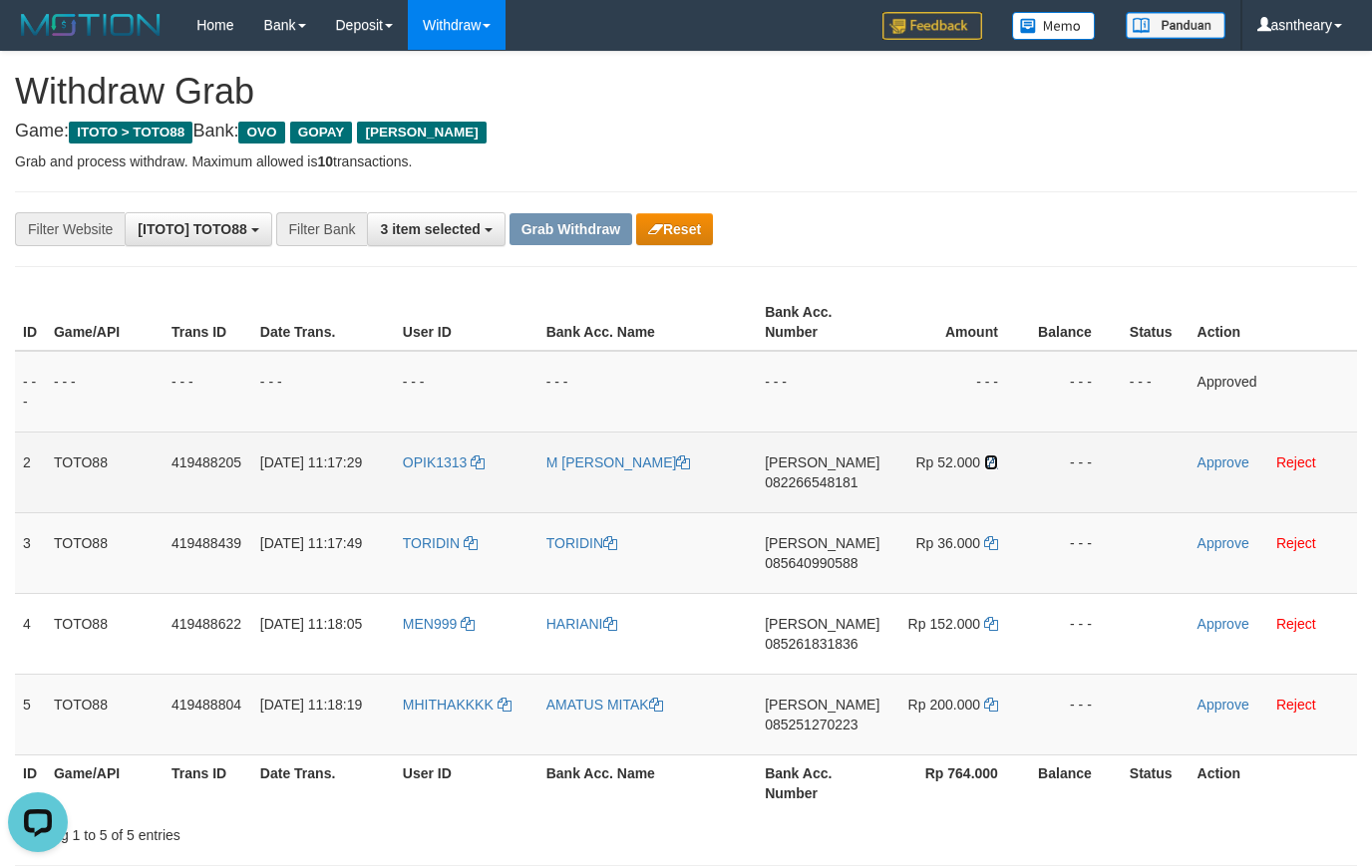 drag, startPoint x: 982, startPoint y: 461, endPoint x: 45, endPoint y: 334, distance: 945.56755 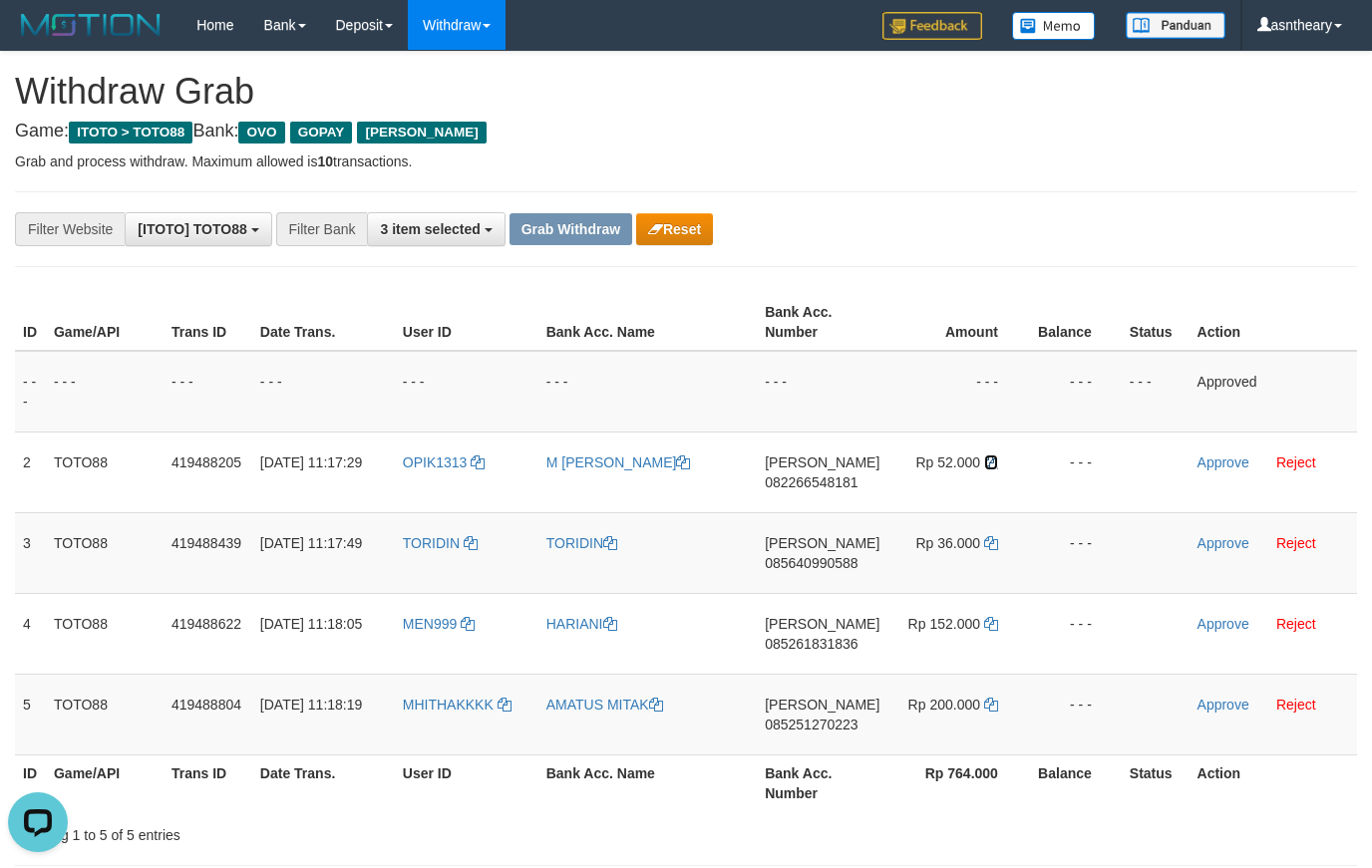 click on "Rp 52.000" at bounding box center (957, 471) 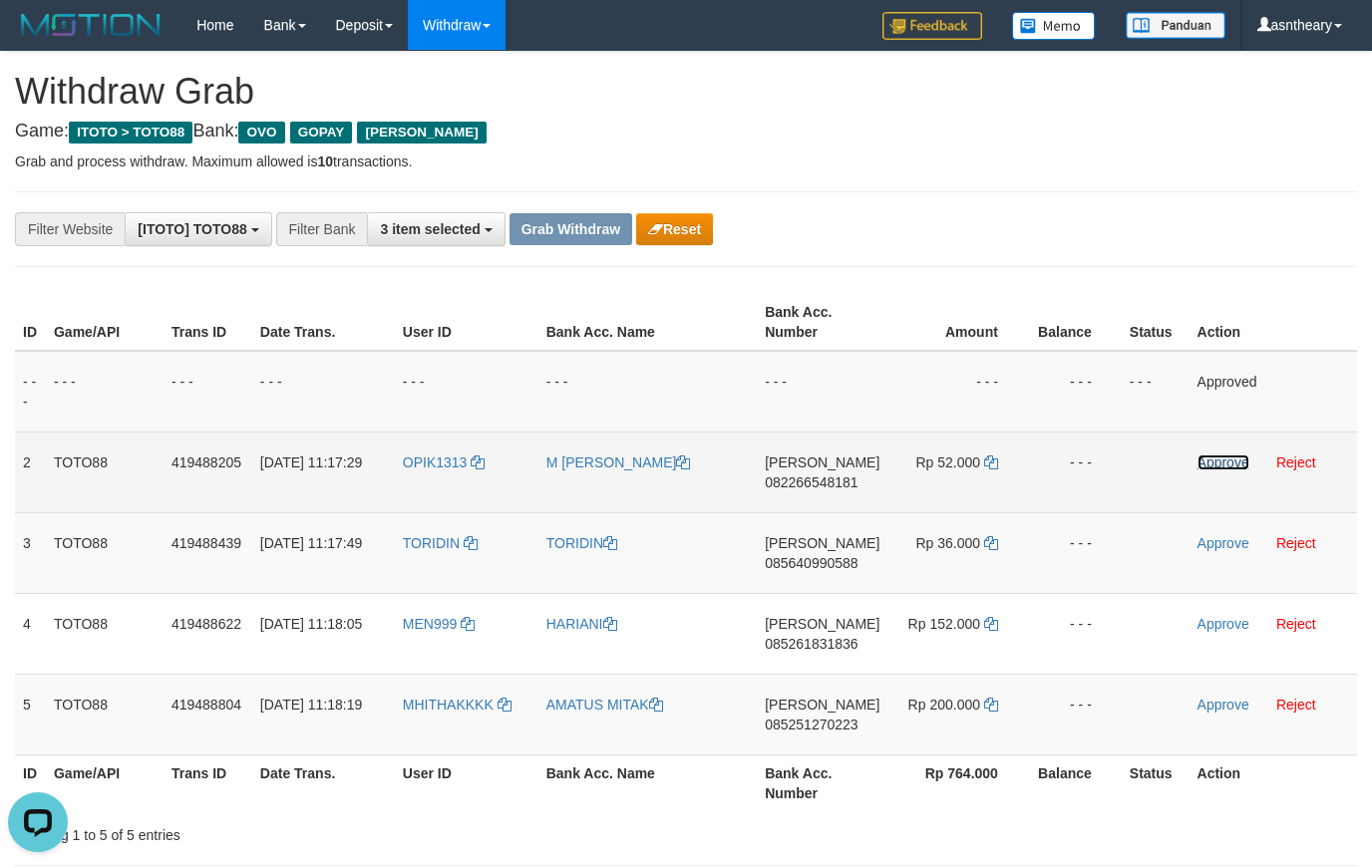 click on "Approve" at bounding box center (1223, 462) 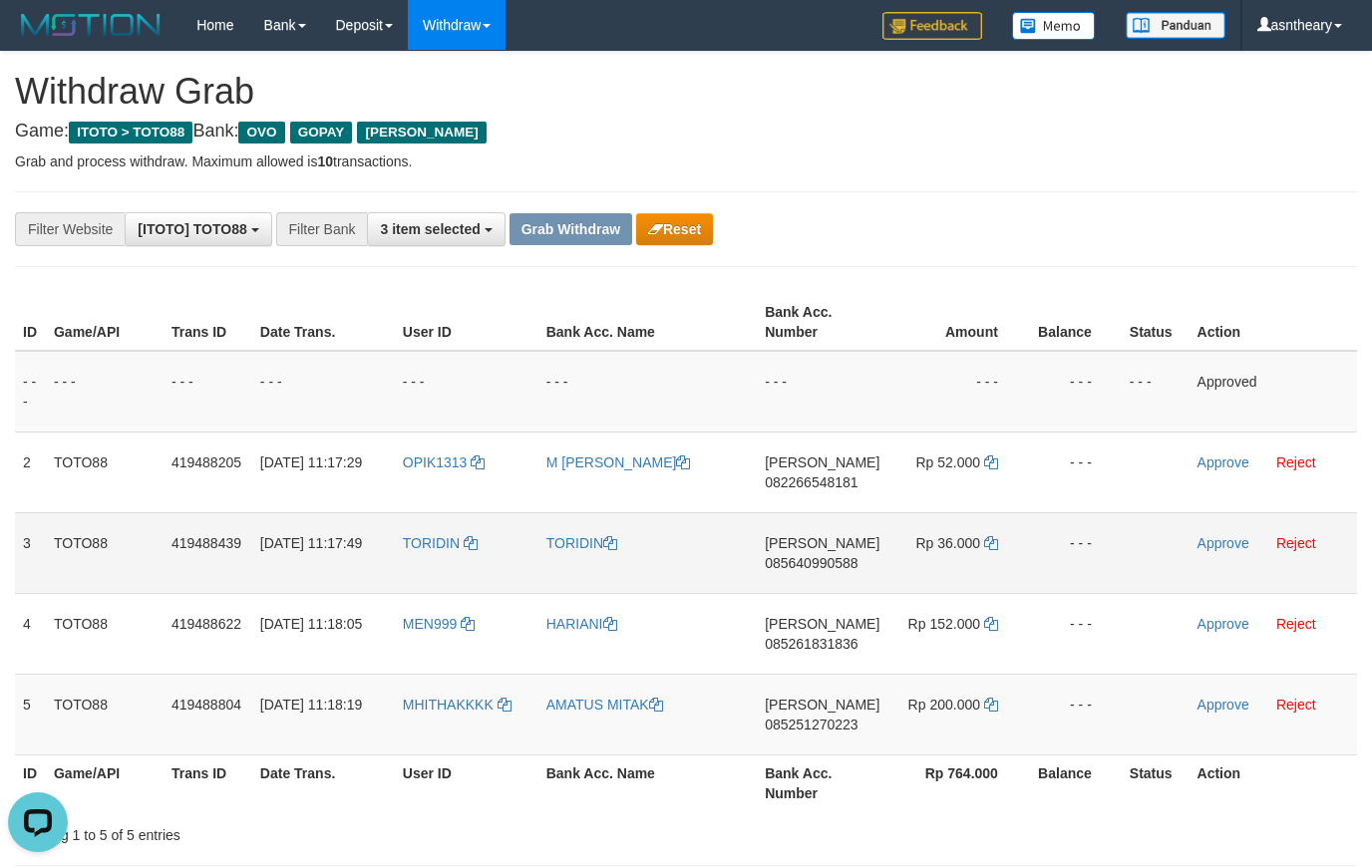 click on "[PERSON_NAME]
085640990588" at bounding box center (822, 552) 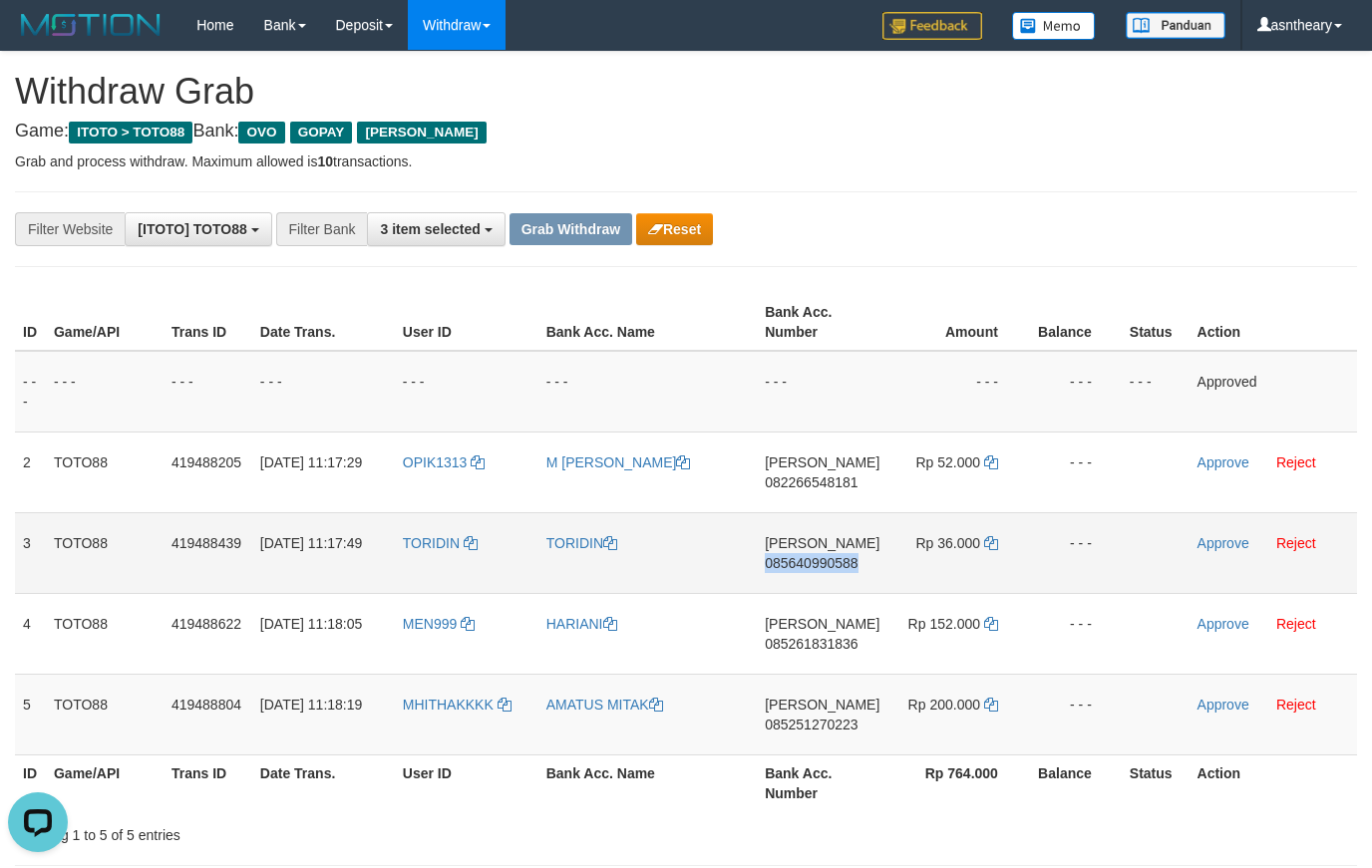 click on "[PERSON_NAME]
085640990588" at bounding box center (822, 552) 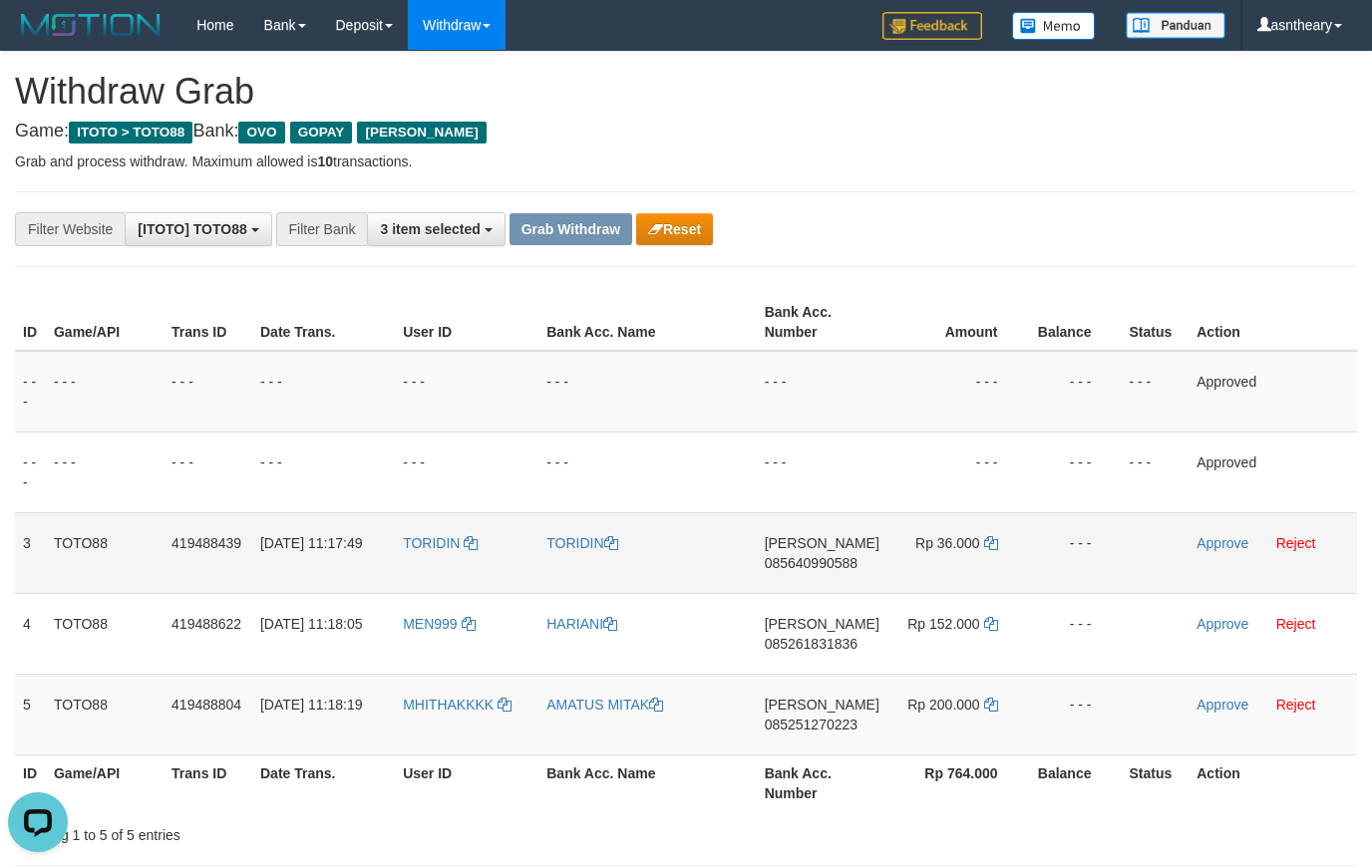 click on "Rp 36.000" at bounding box center [957, 552] 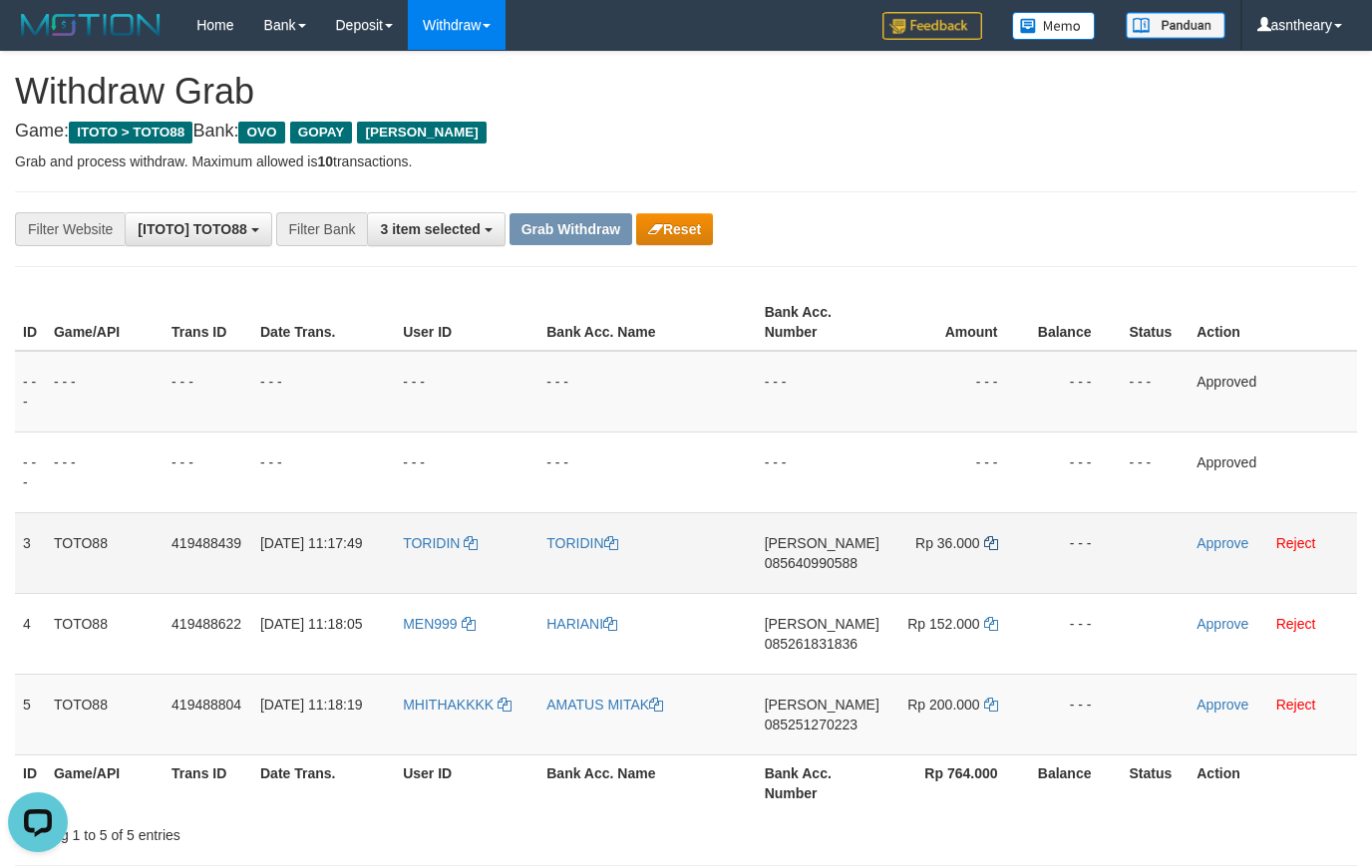 click on "Rp 36.000" at bounding box center [957, 552] 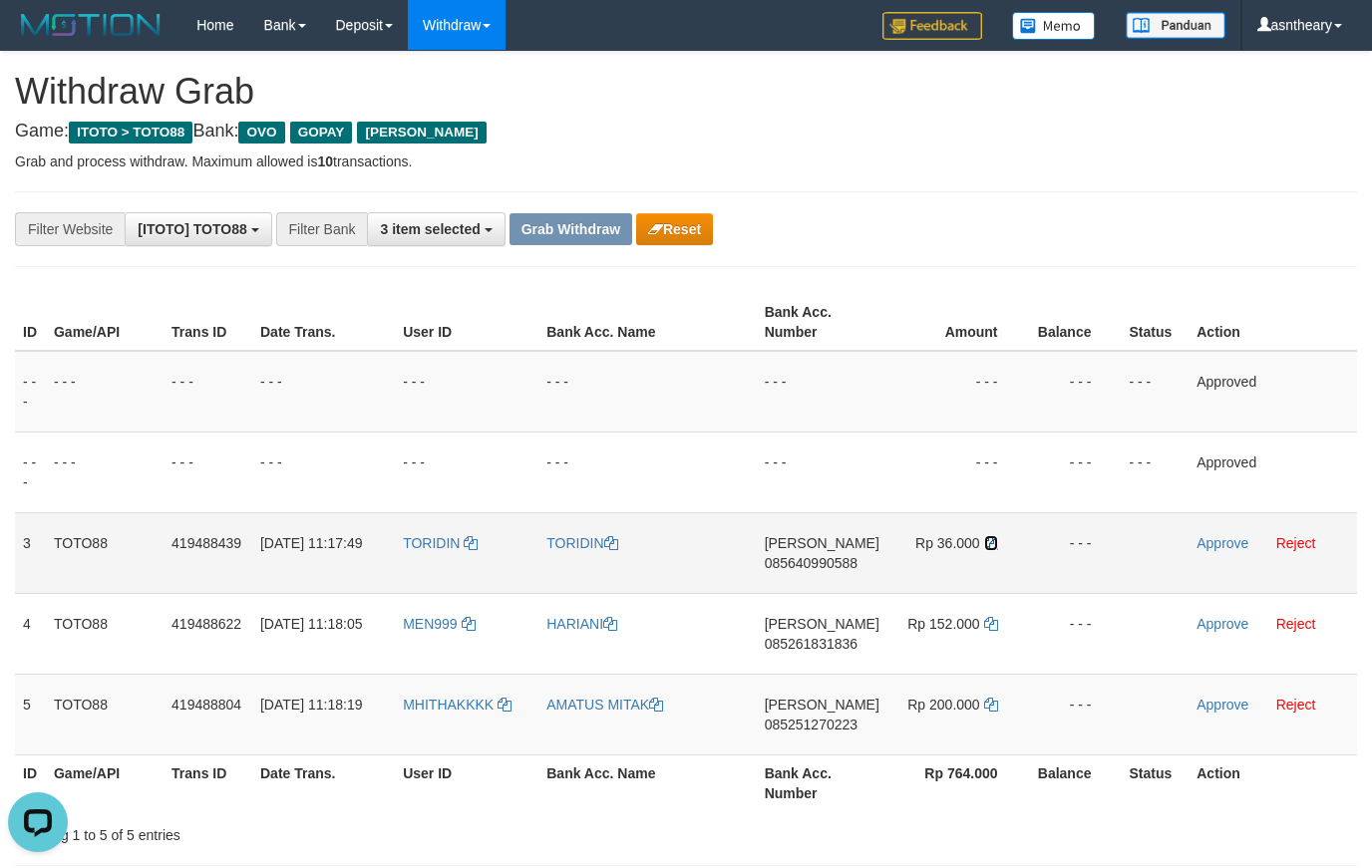 click at bounding box center [991, 543] 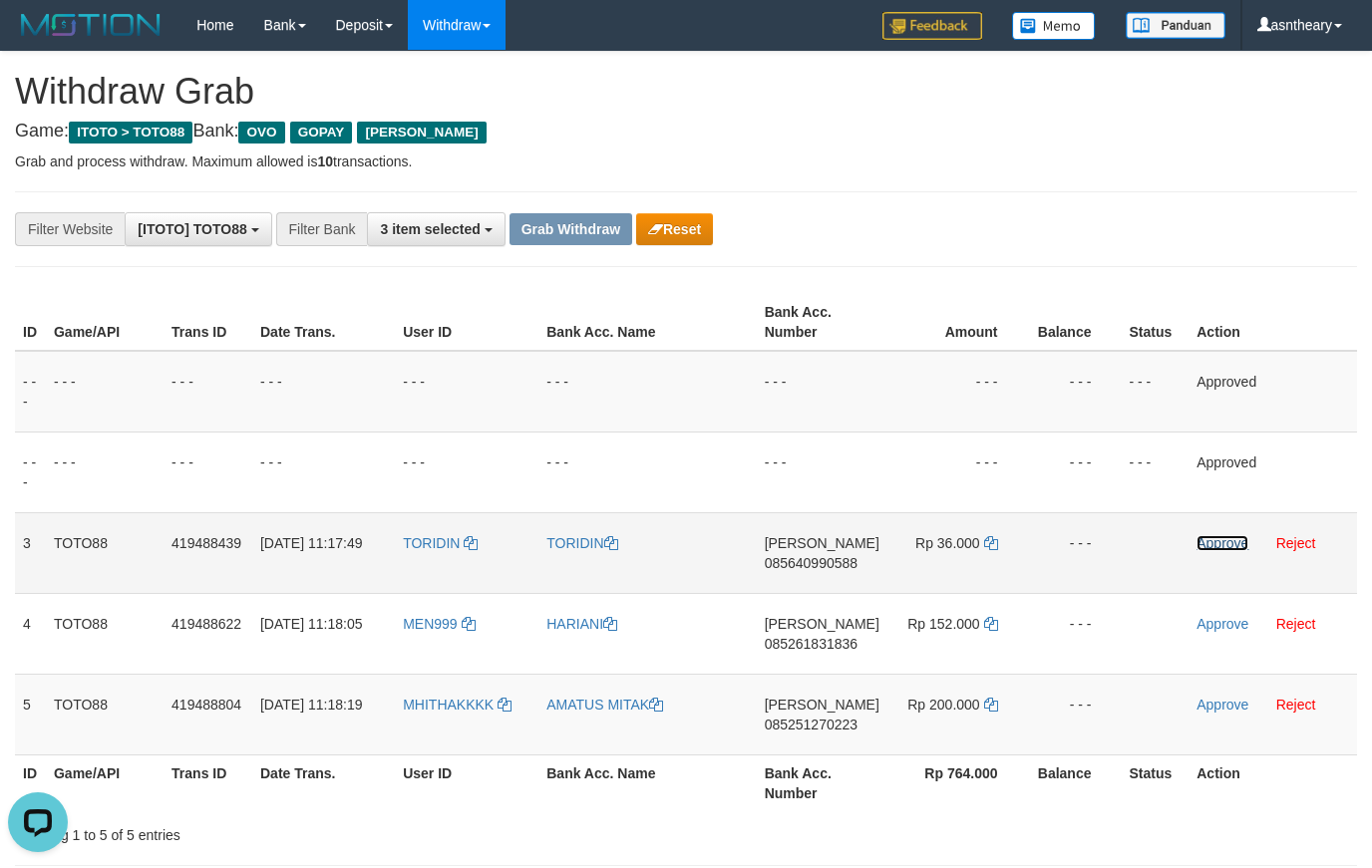 click on "Approve" at bounding box center (1222, 543) 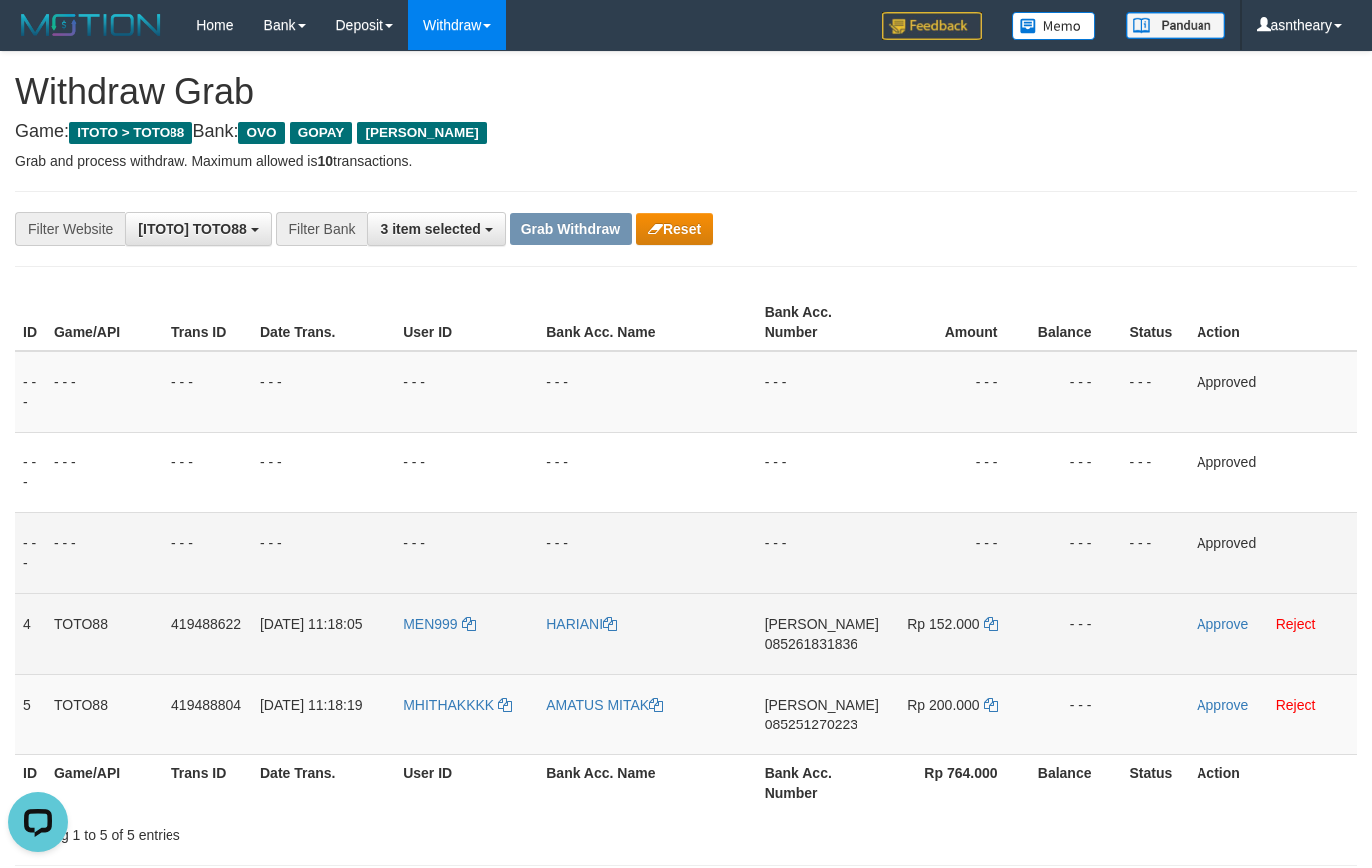 click on "085261831836" at bounding box center [811, 644] 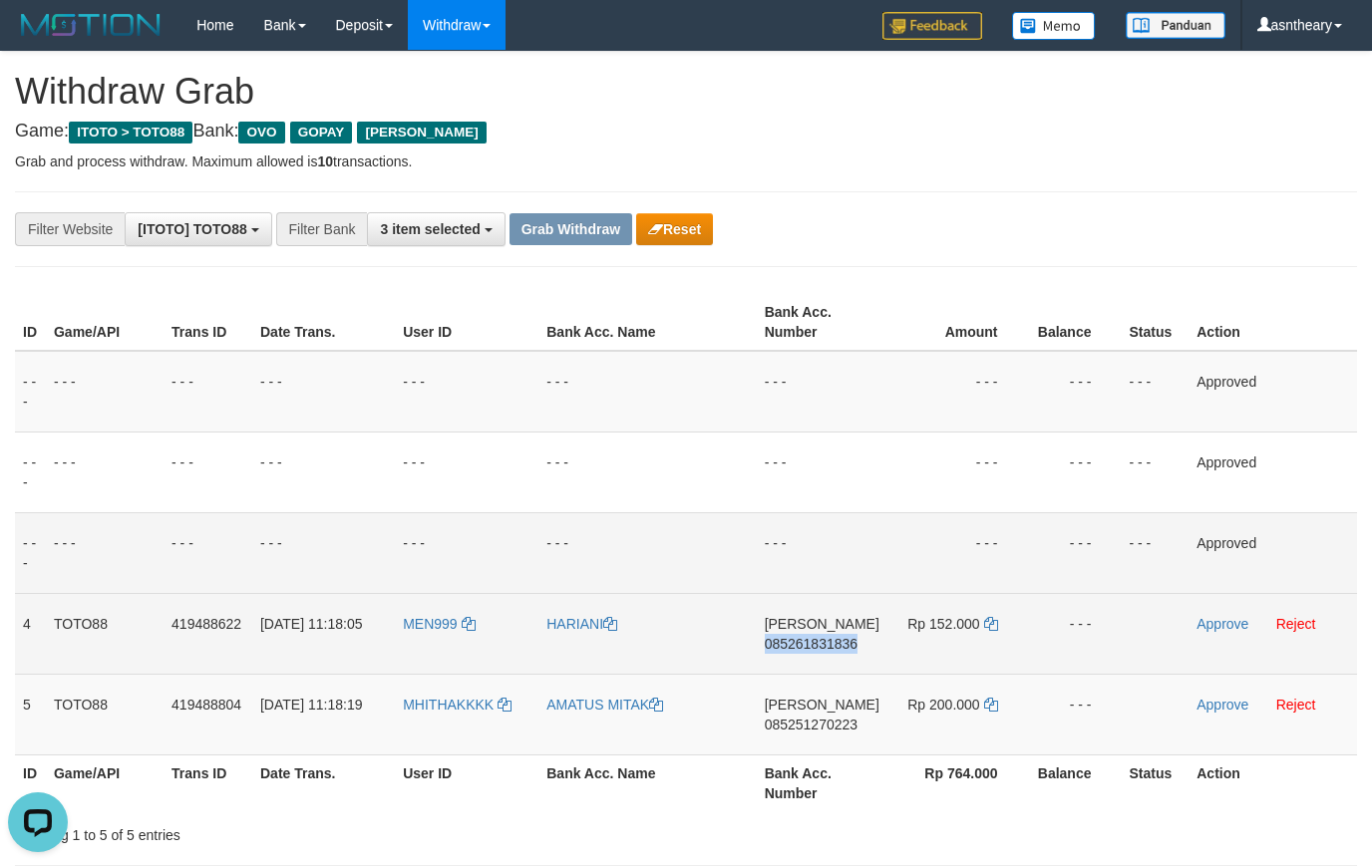 click on "085261831836" at bounding box center [811, 644] 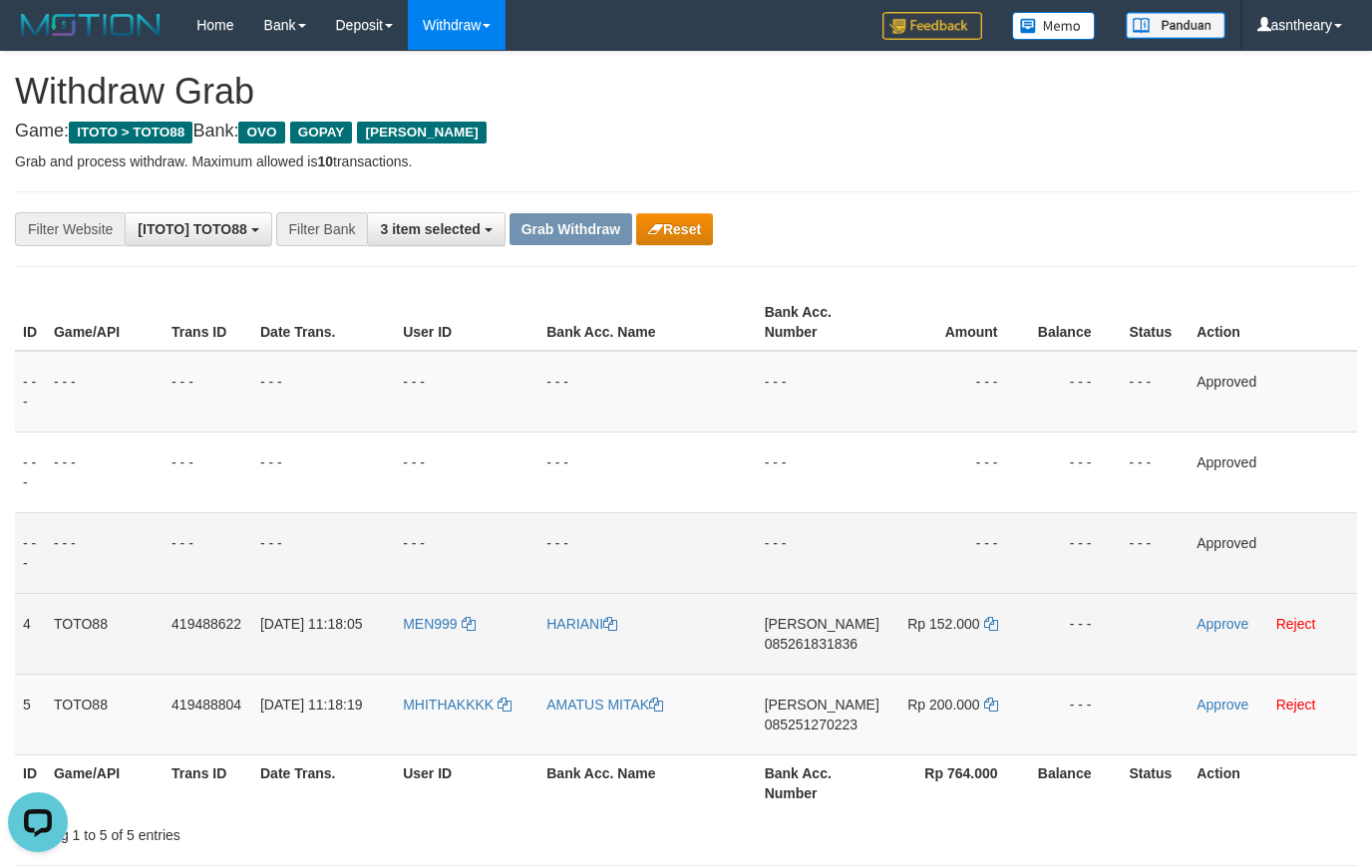 drag, startPoint x: 1012, startPoint y: 621, endPoint x: 1000, endPoint y: 629, distance: 14.422205 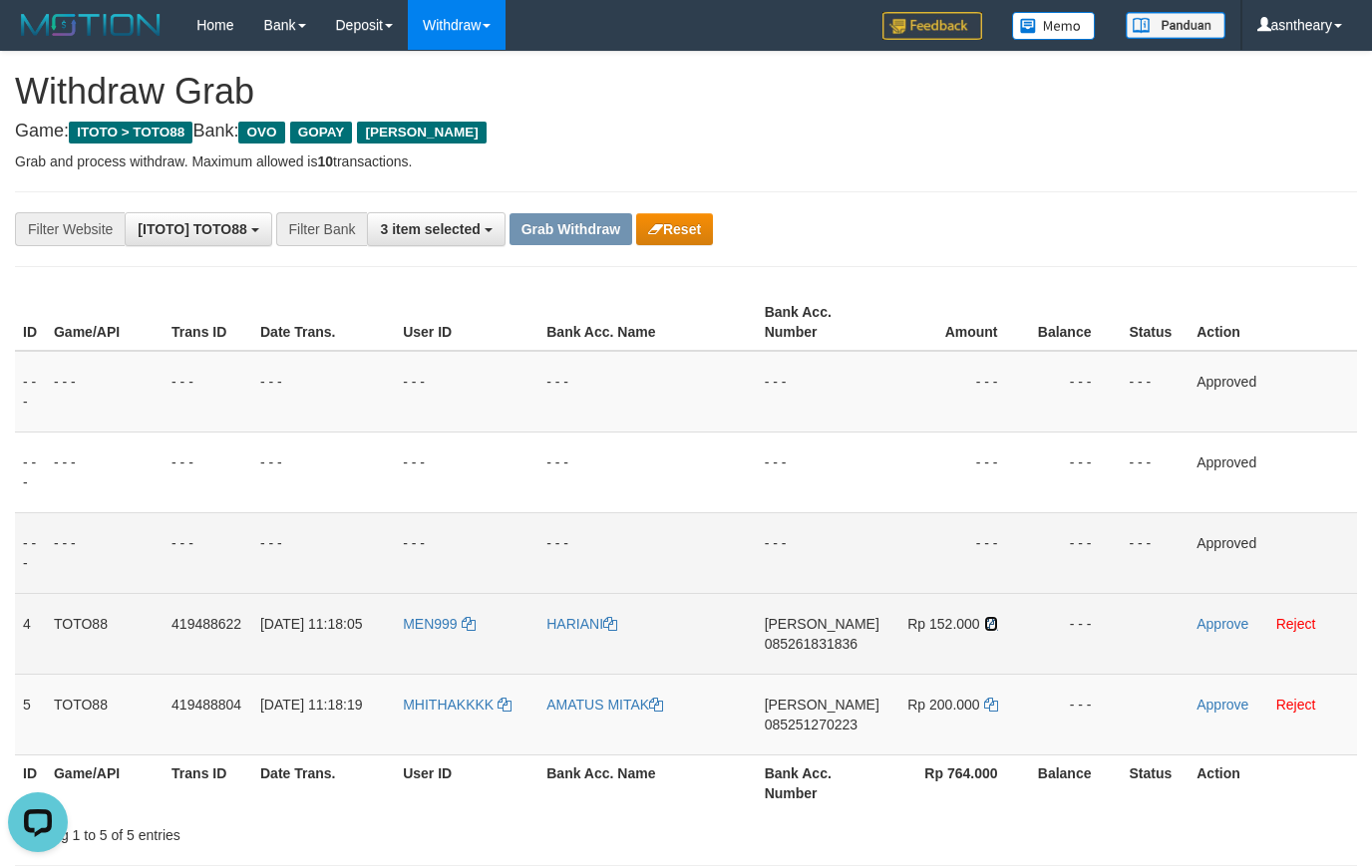 click at bounding box center (991, 624) 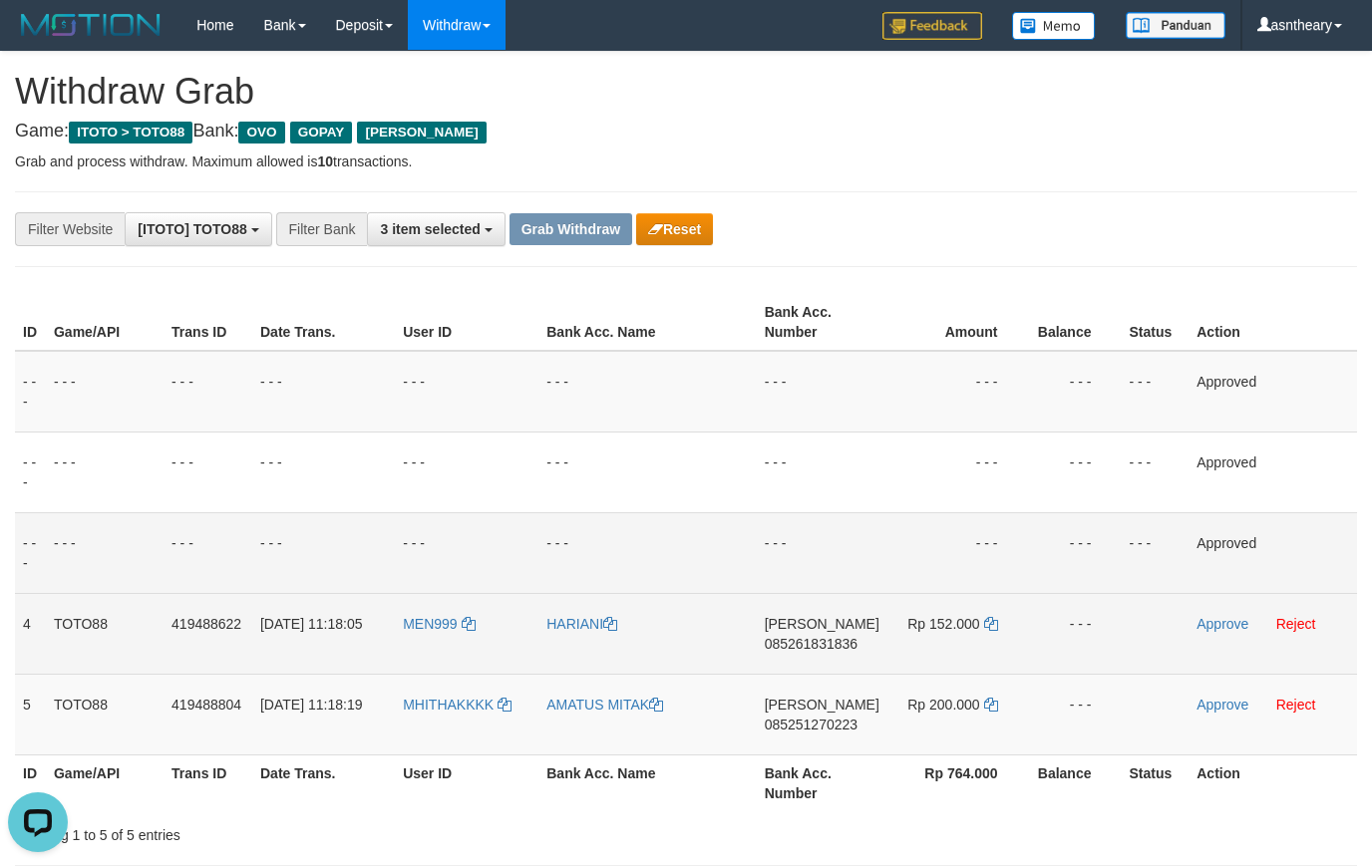 click on "Approve
Reject" at bounding box center [1272, 633] 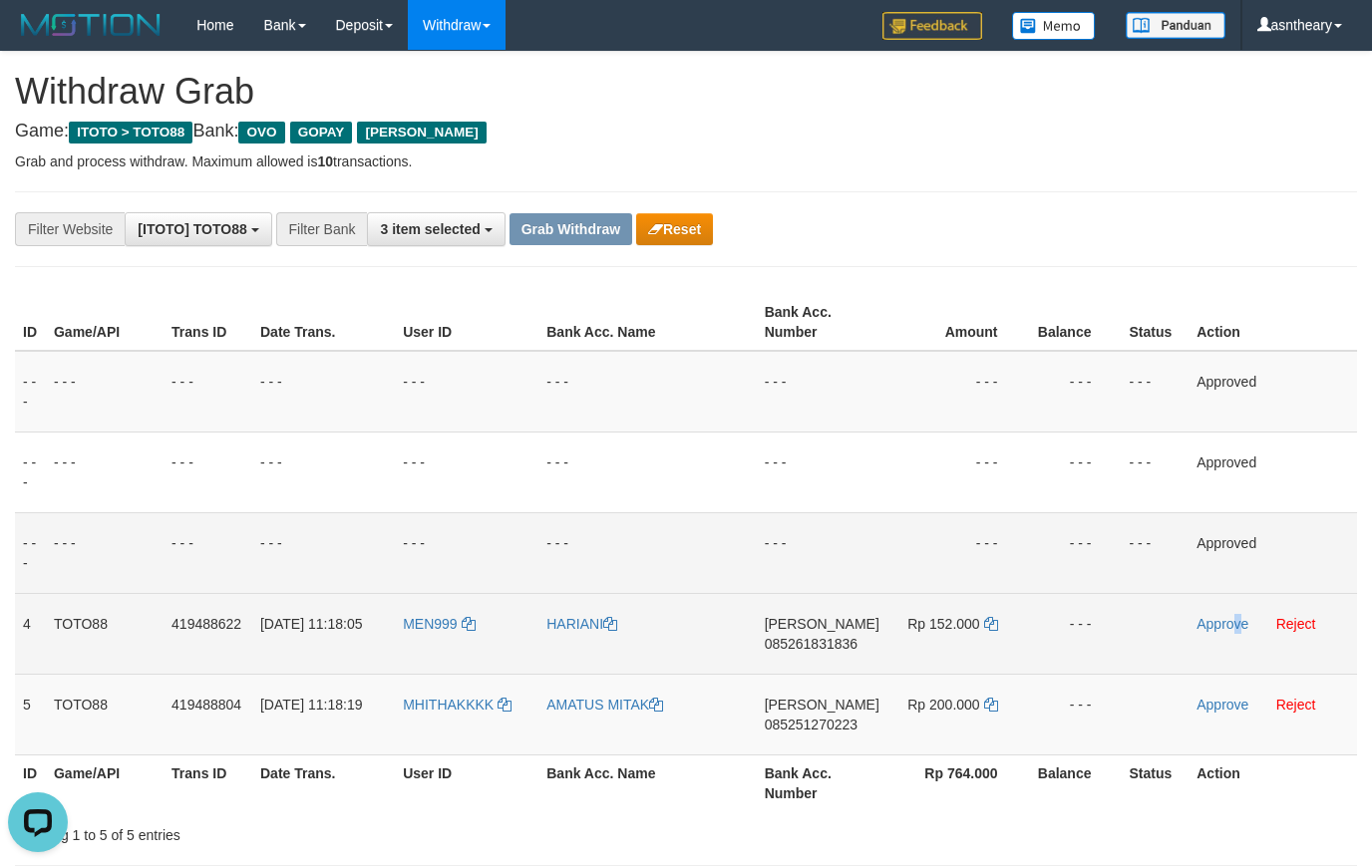 click on "Approve
Reject" at bounding box center (1272, 633) 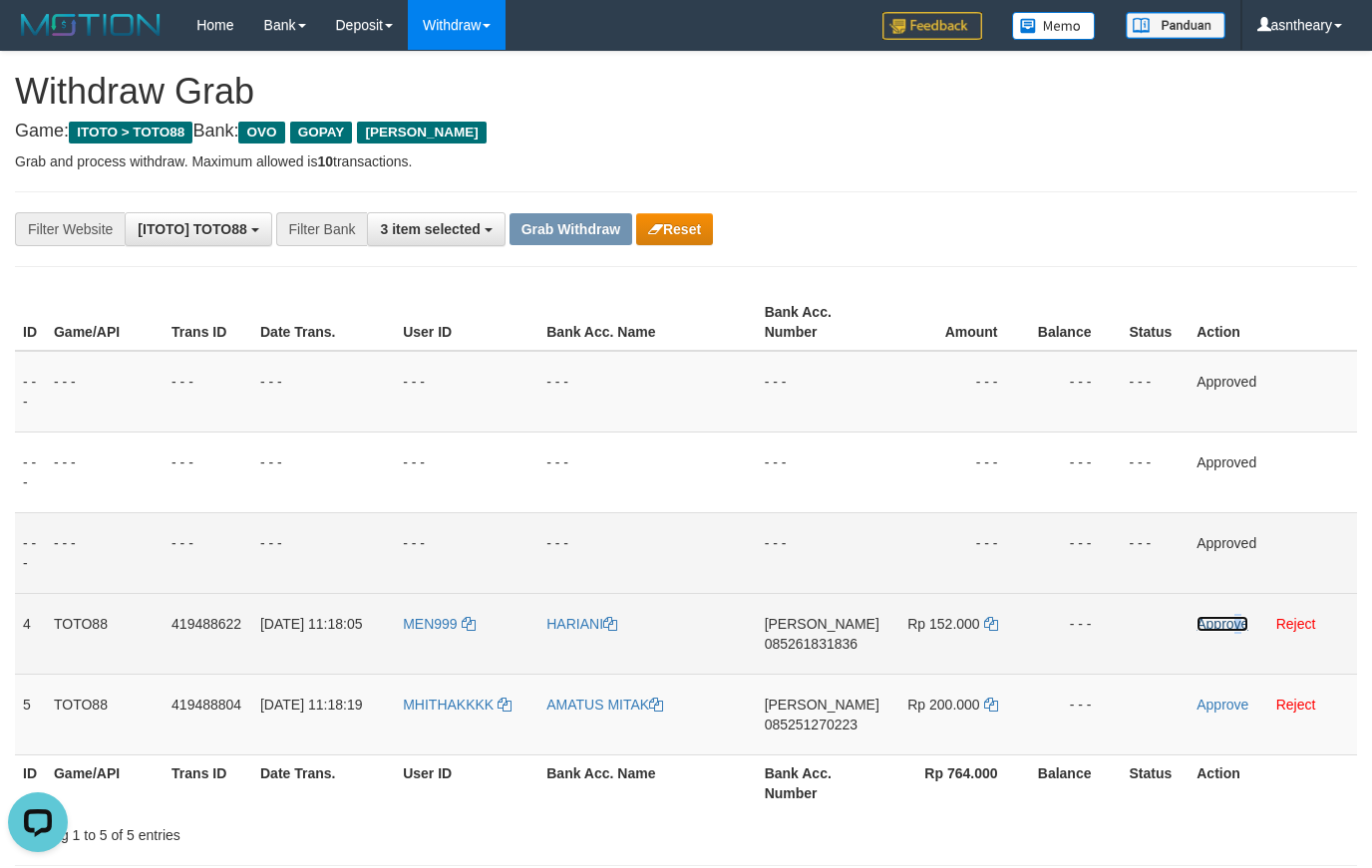 click on "Approve" at bounding box center [1222, 624] 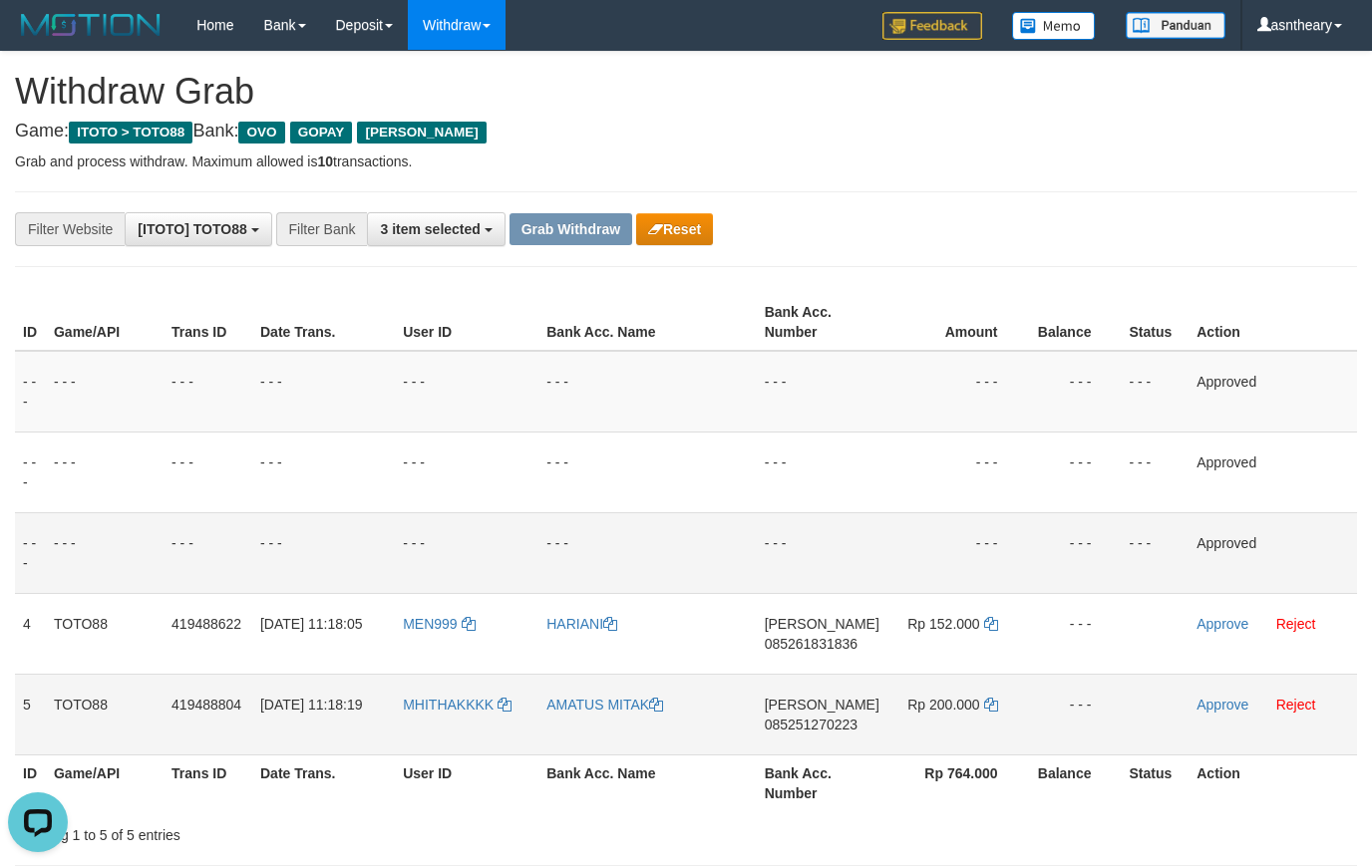 click on "[PERSON_NAME]
085251270223" at bounding box center (822, 714) 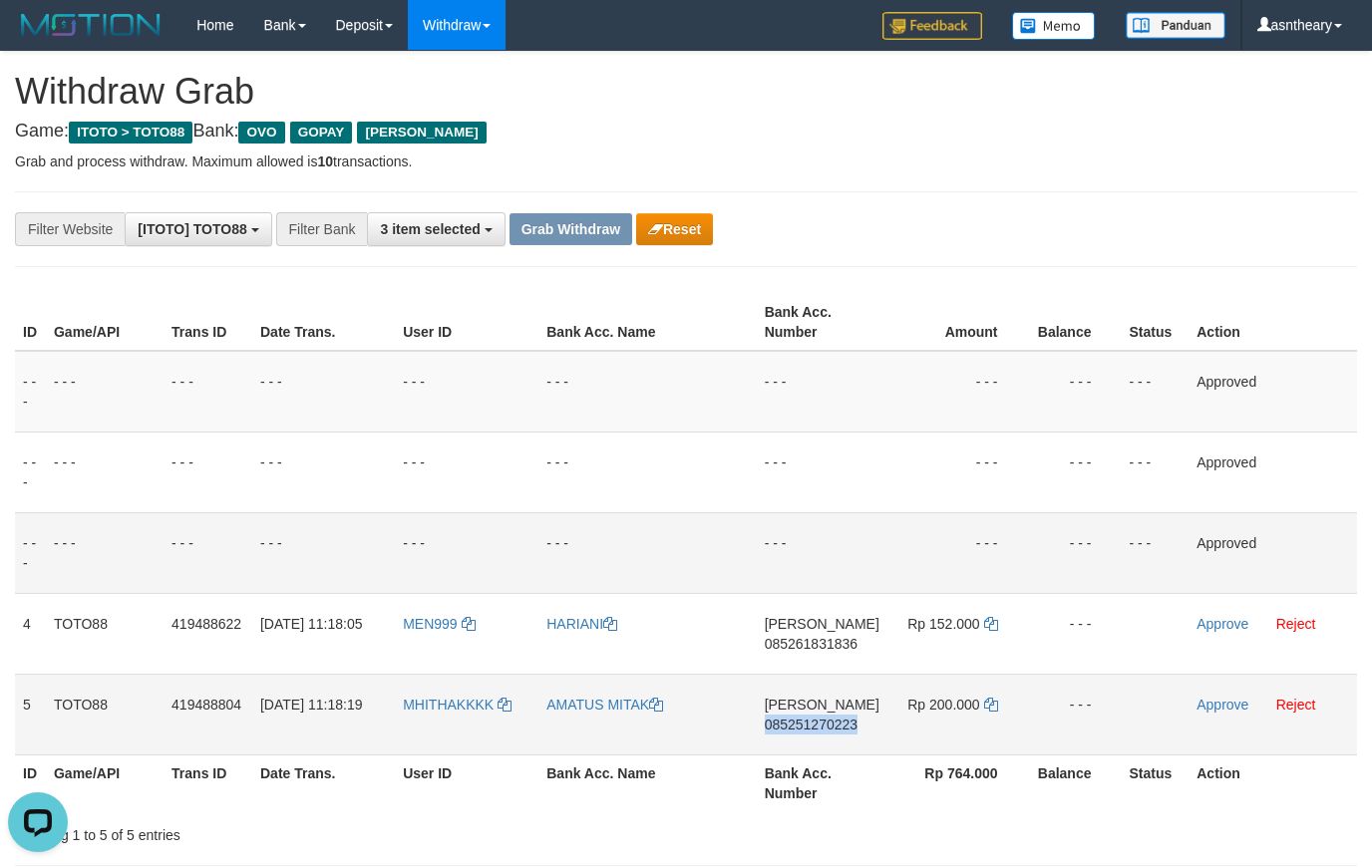 click on "[PERSON_NAME]
085251270223" at bounding box center [822, 714] 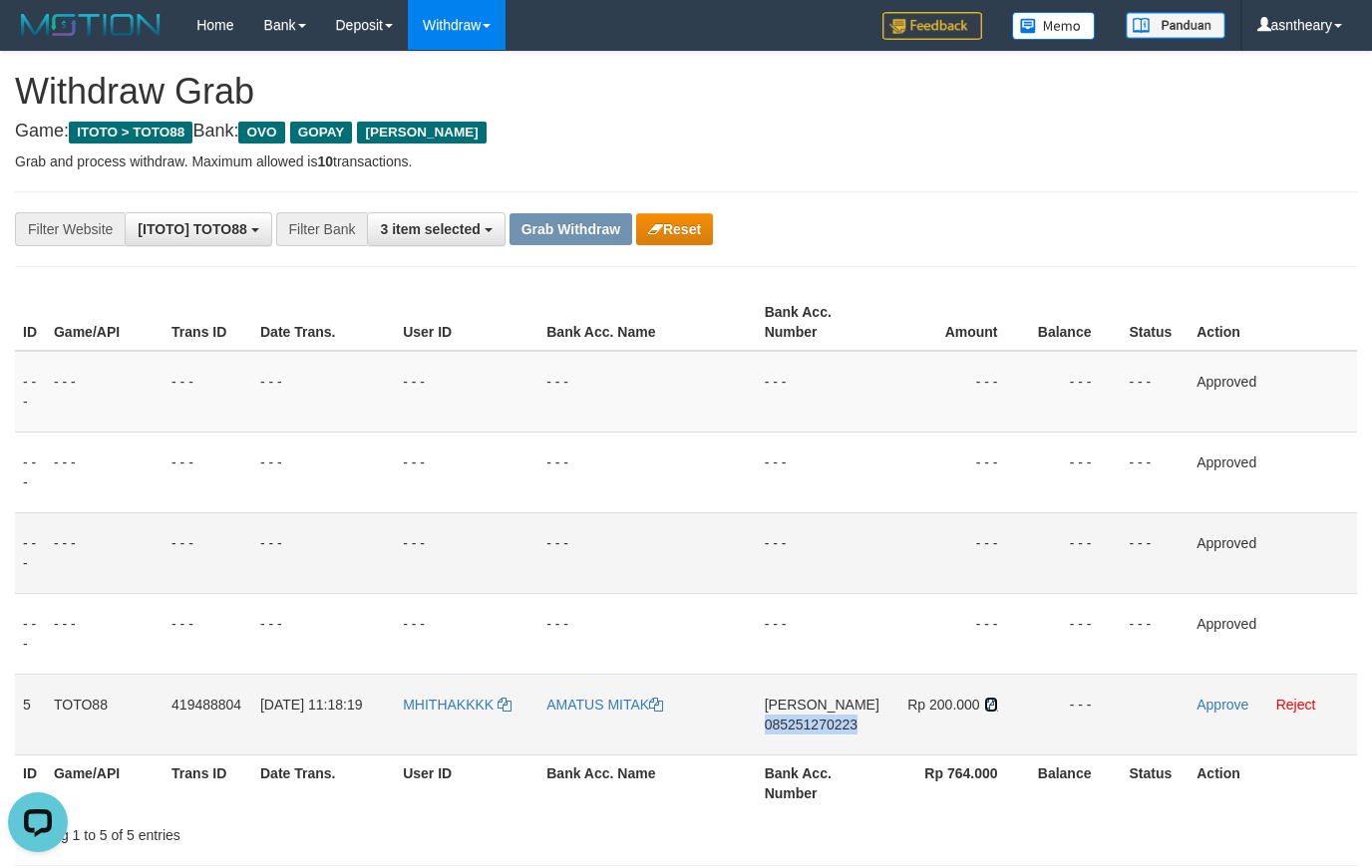 click at bounding box center (991, 705) 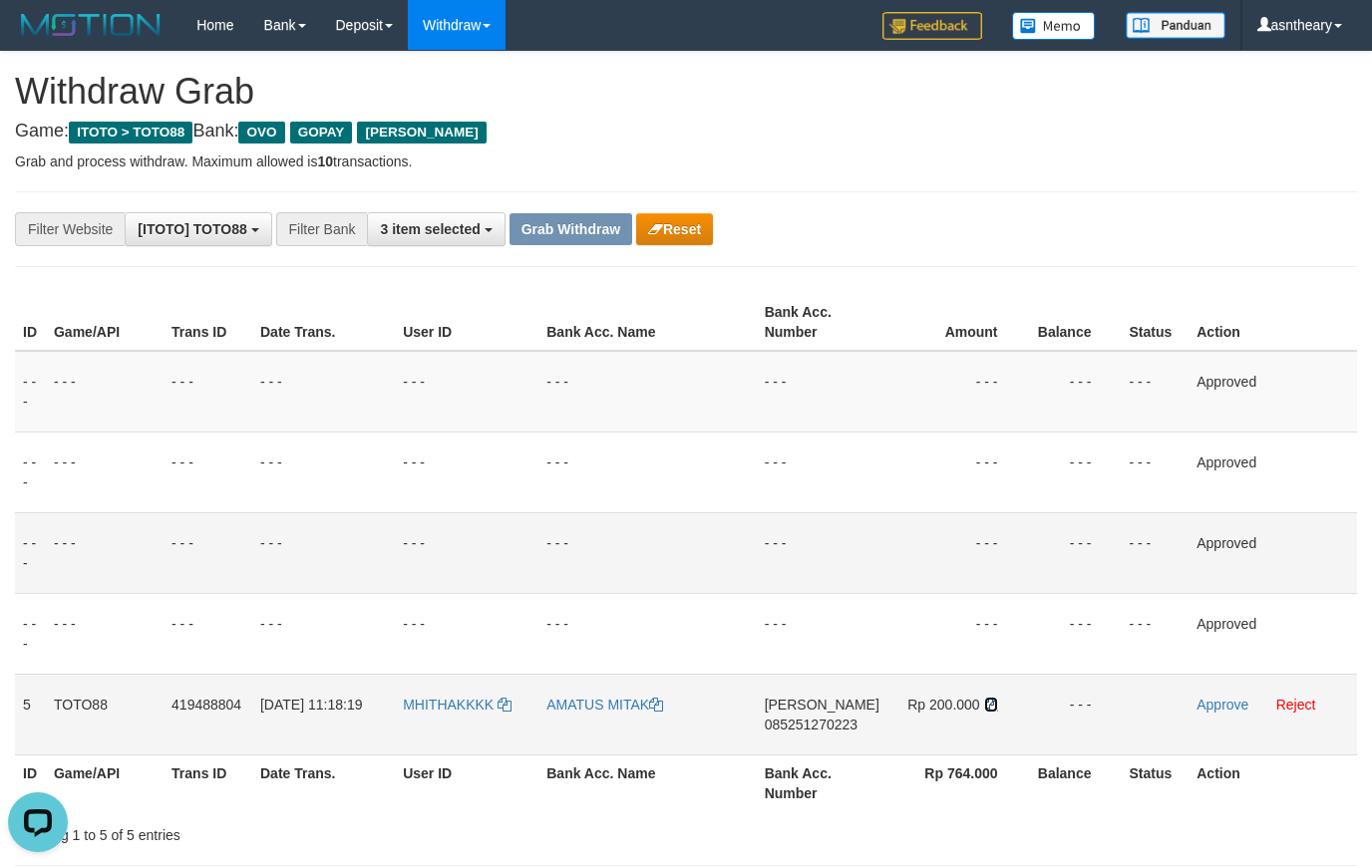 click at bounding box center [991, 705] 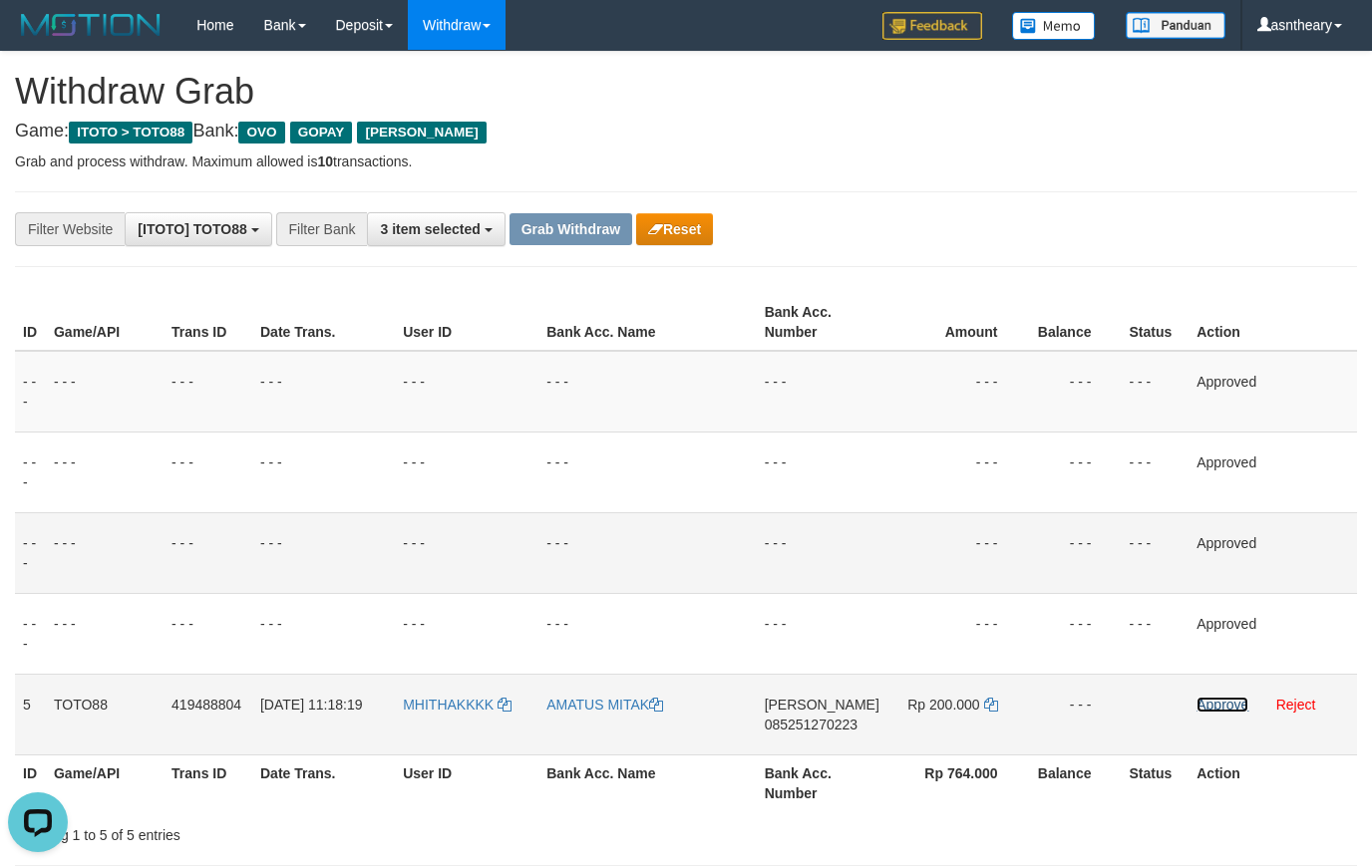 click on "Approve" at bounding box center (1222, 705) 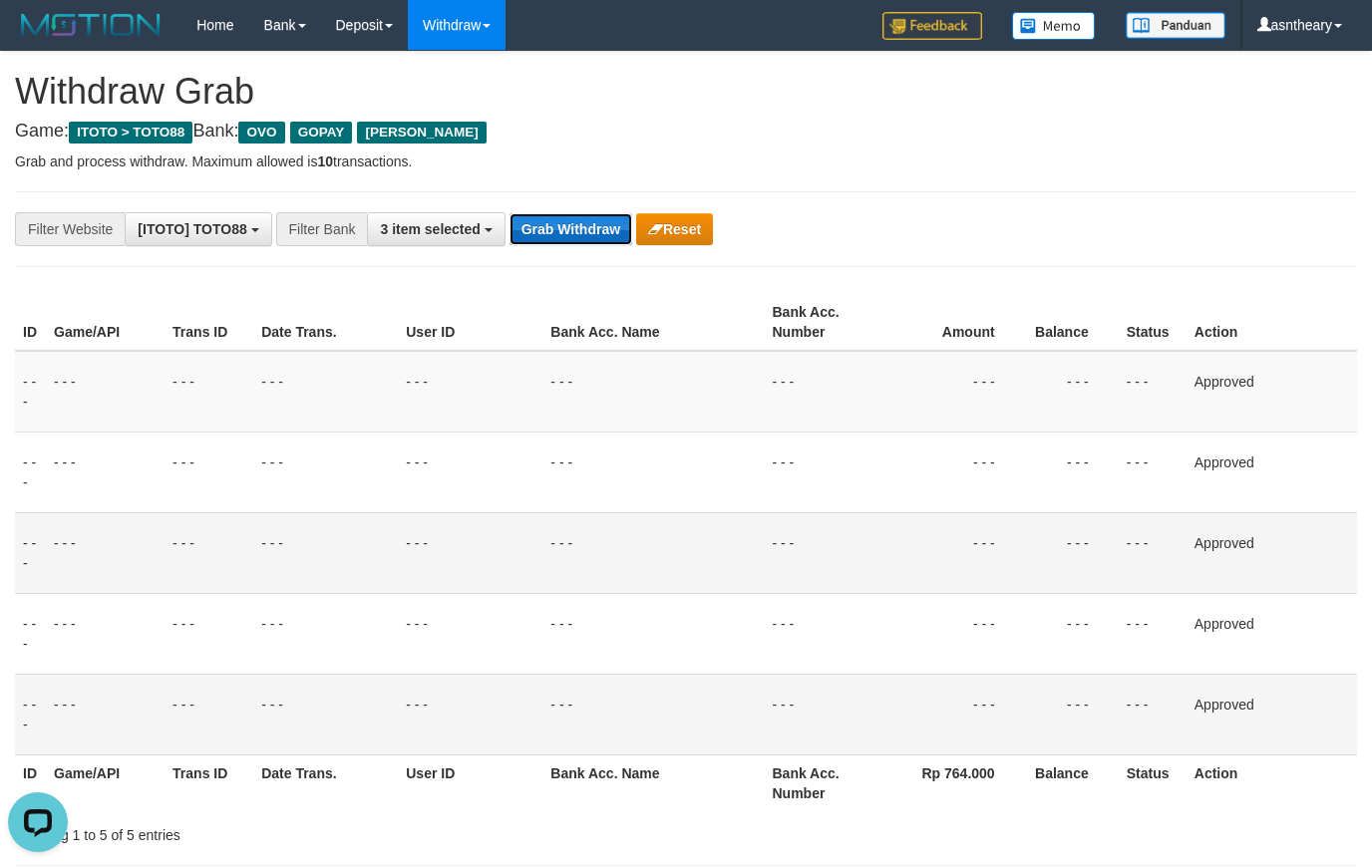 click on "Grab Withdraw" at bounding box center [570, 229] 